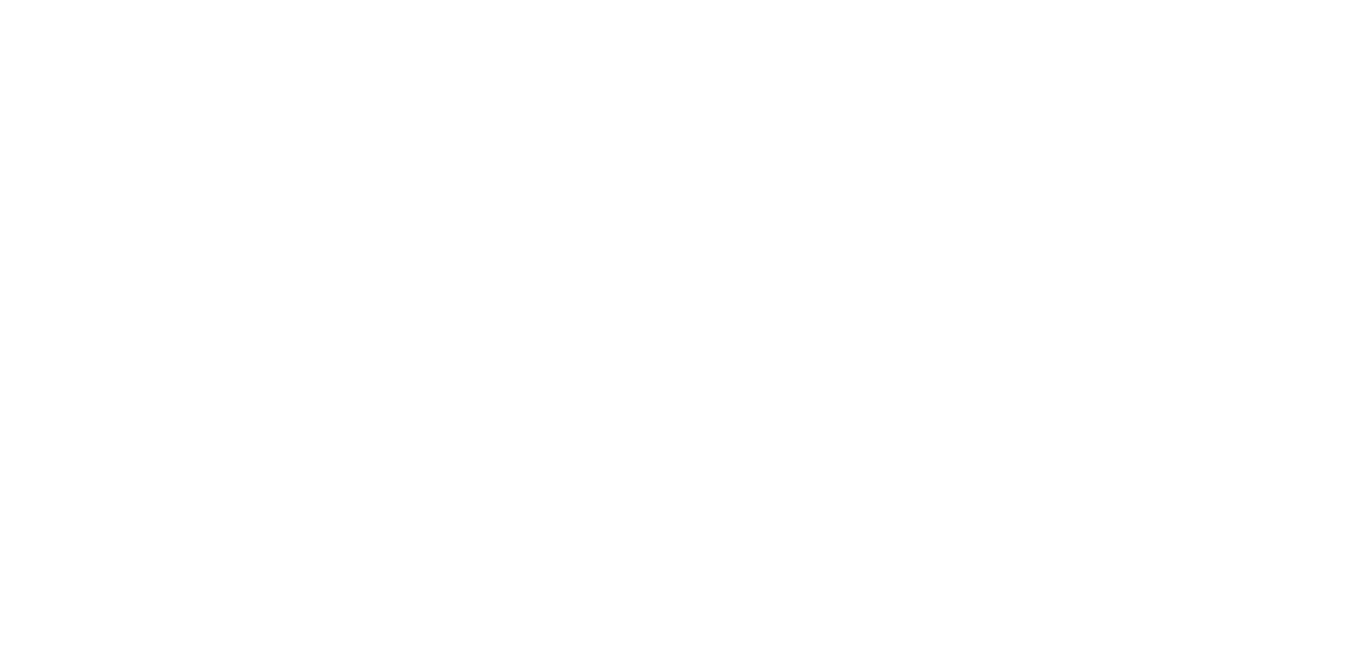 scroll, scrollTop: 0, scrollLeft: 0, axis: both 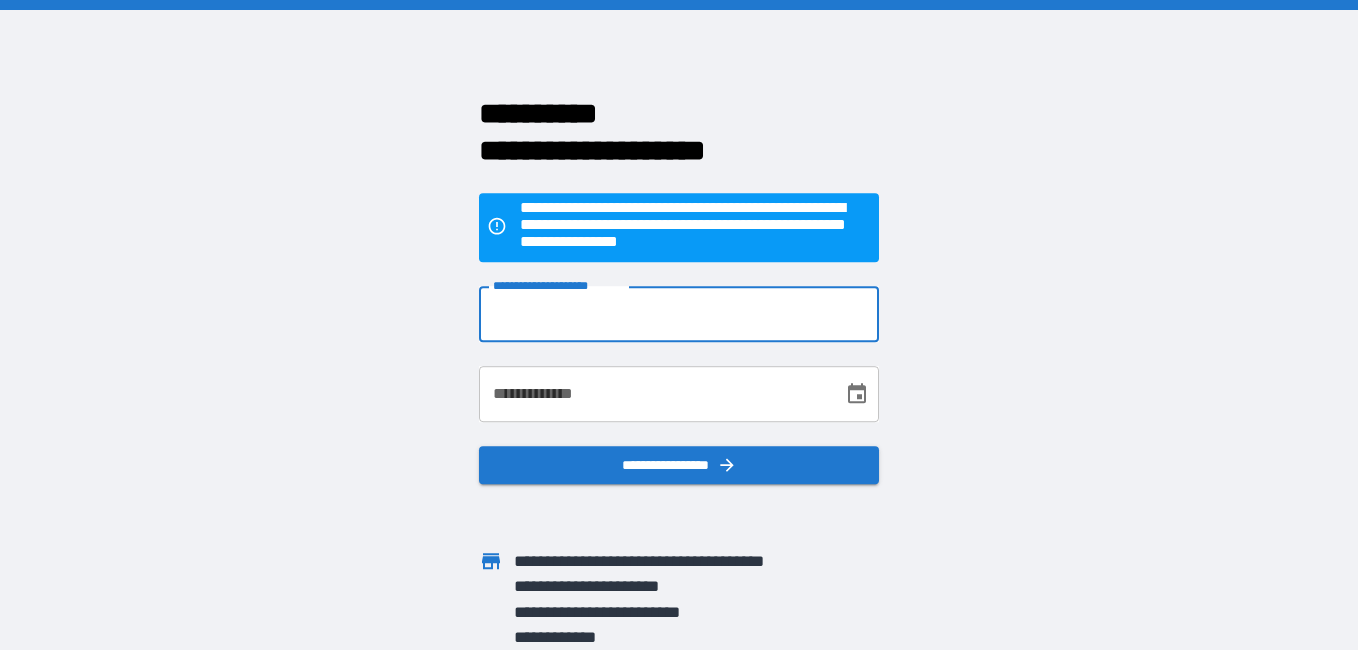 click on "**********" at bounding box center [679, 314] 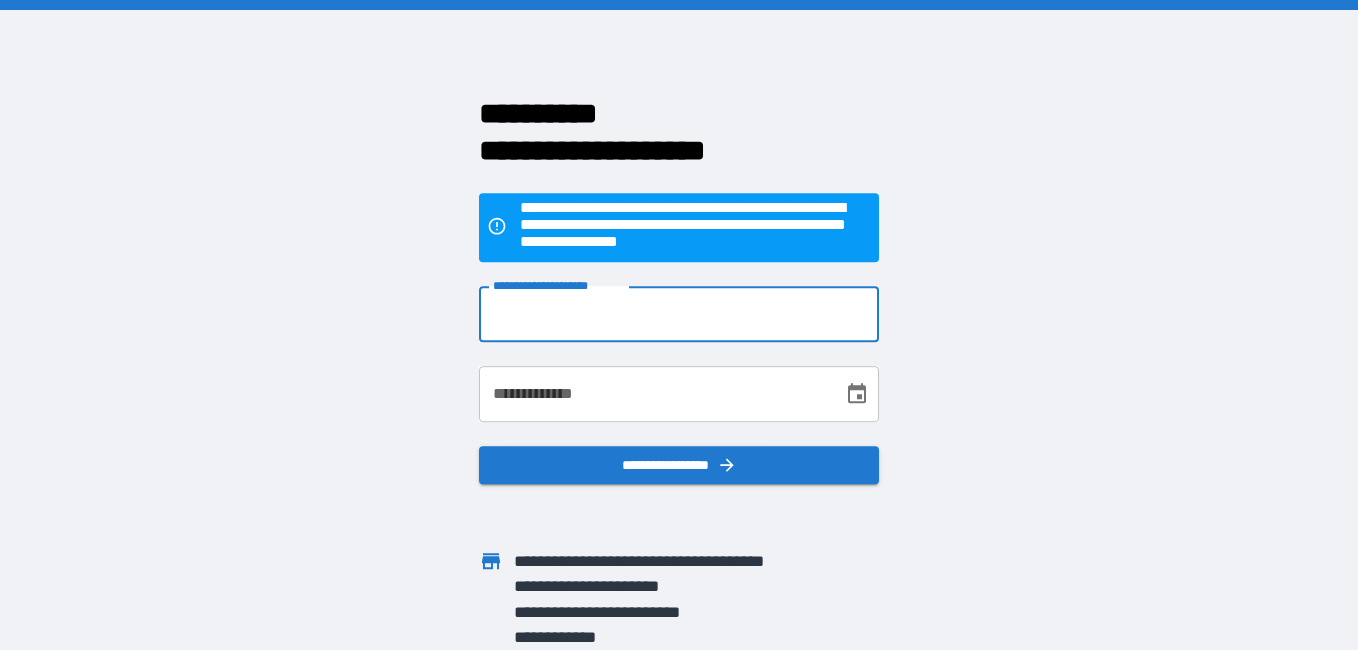 type on "**********" 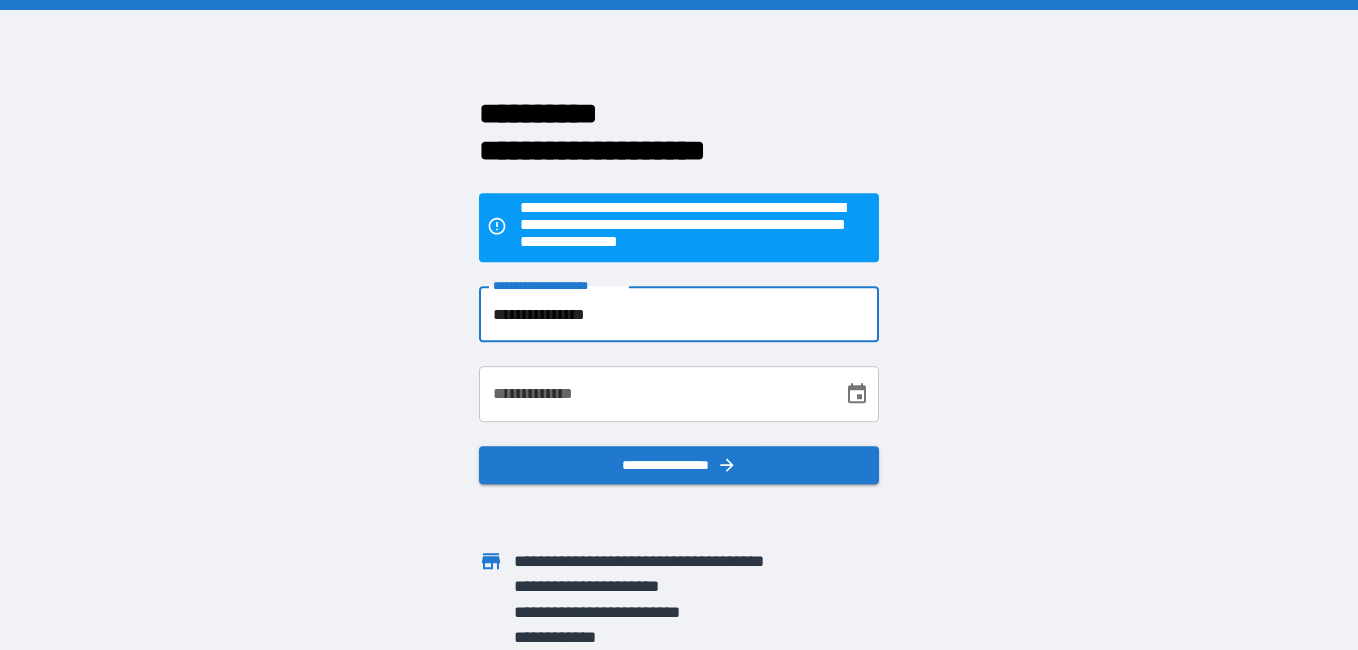 type on "**********" 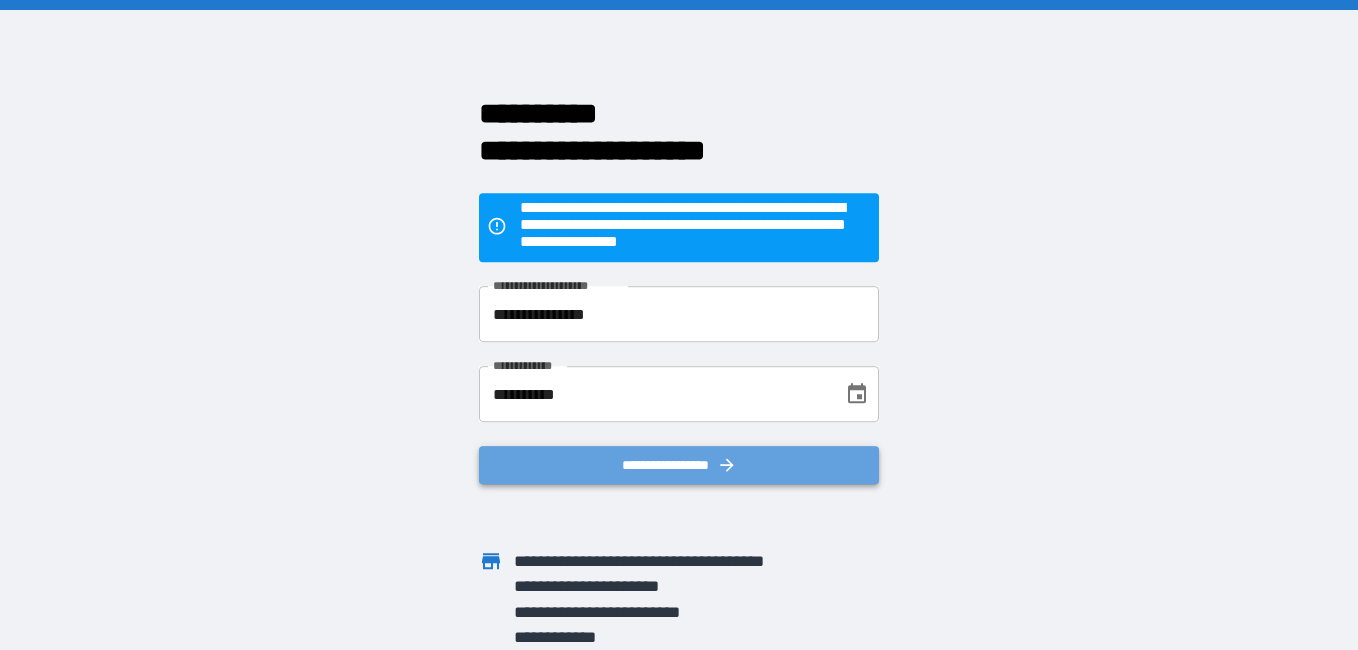 click on "**********" at bounding box center [679, 465] 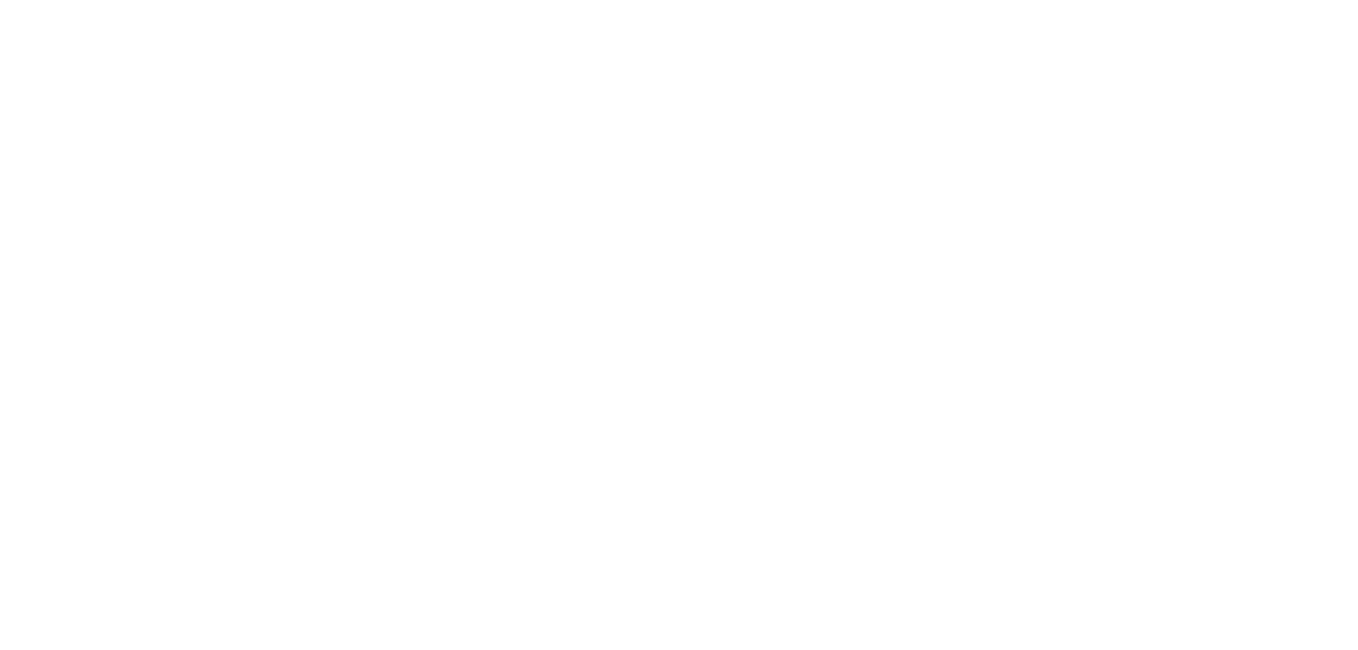 scroll, scrollTop: 0, scrollLeft: 0, axis: both 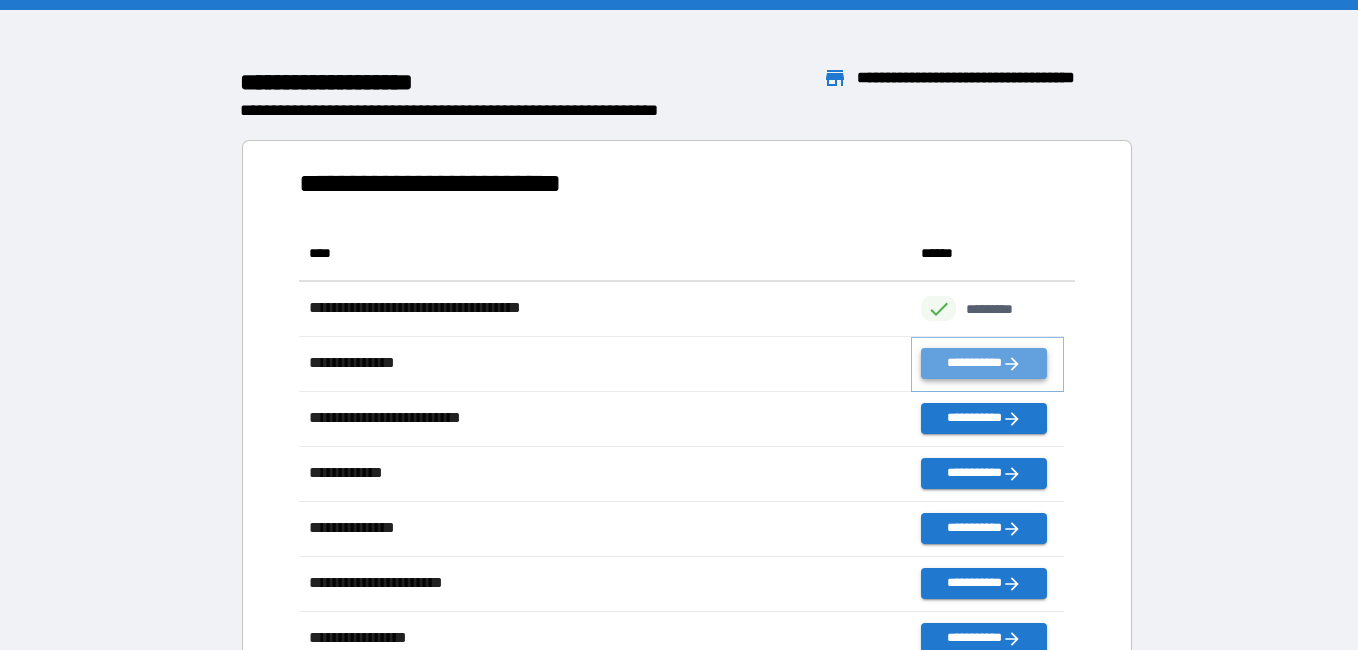 click on "**********" at bounding box center (983, 363) 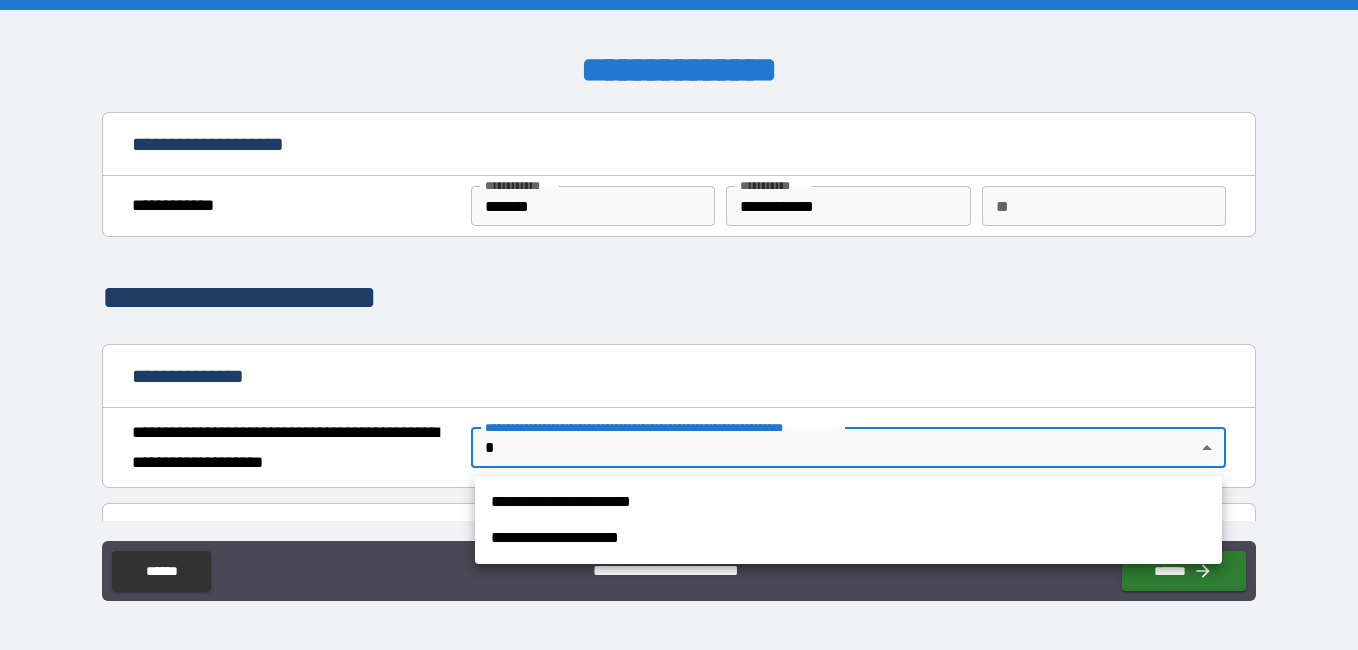 click on "**********" at bounding box center [679, 325] 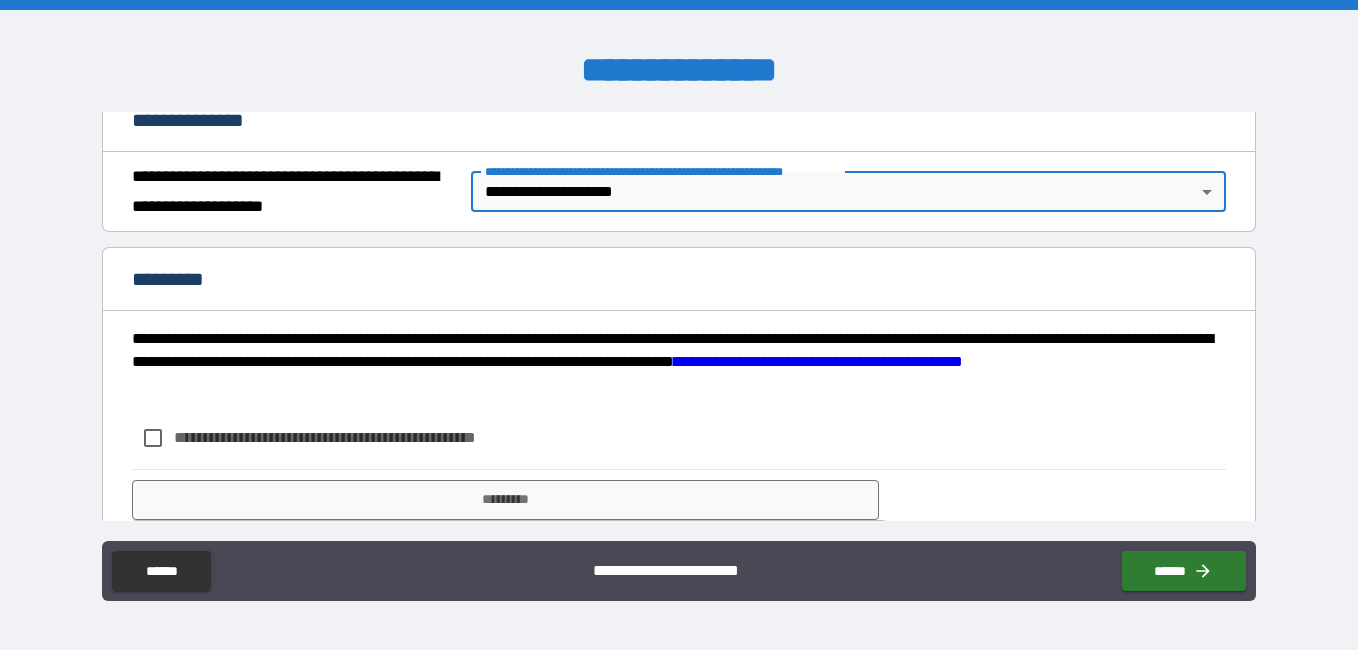 scroll, scrollTop: 263, scrollLeft: 0, axis: vertical 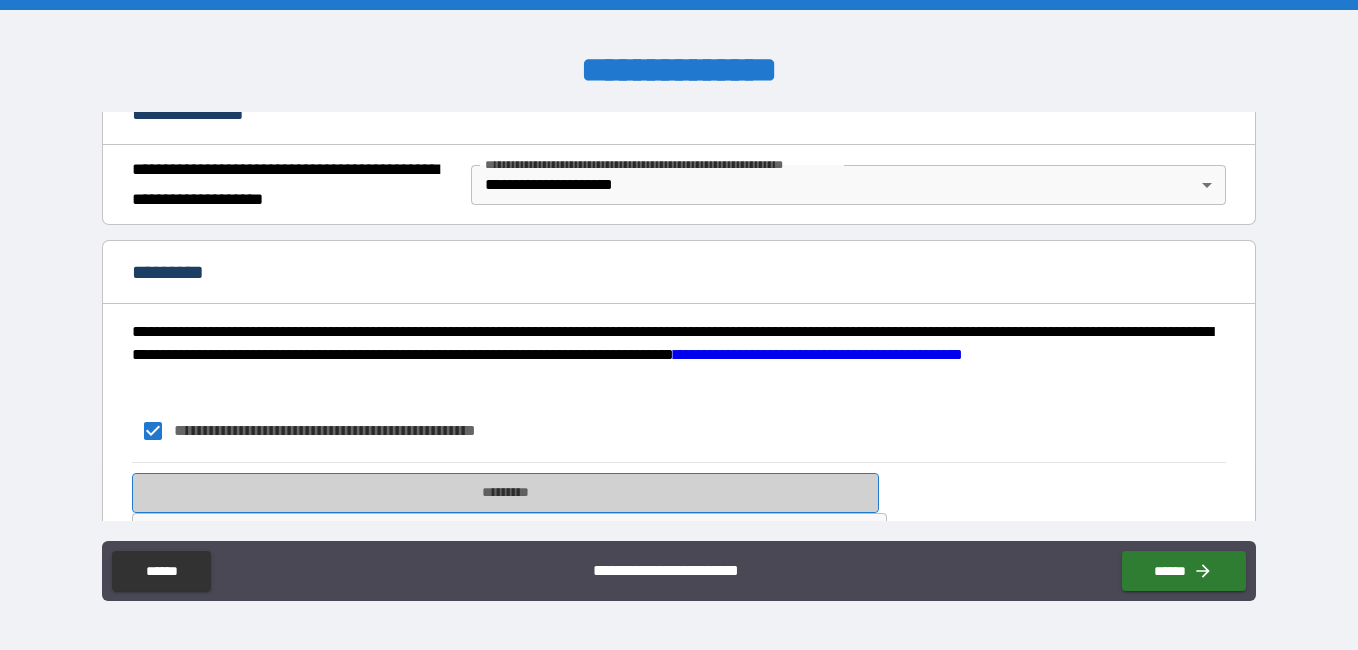 click on "*********" at bounding box center (505, 493) 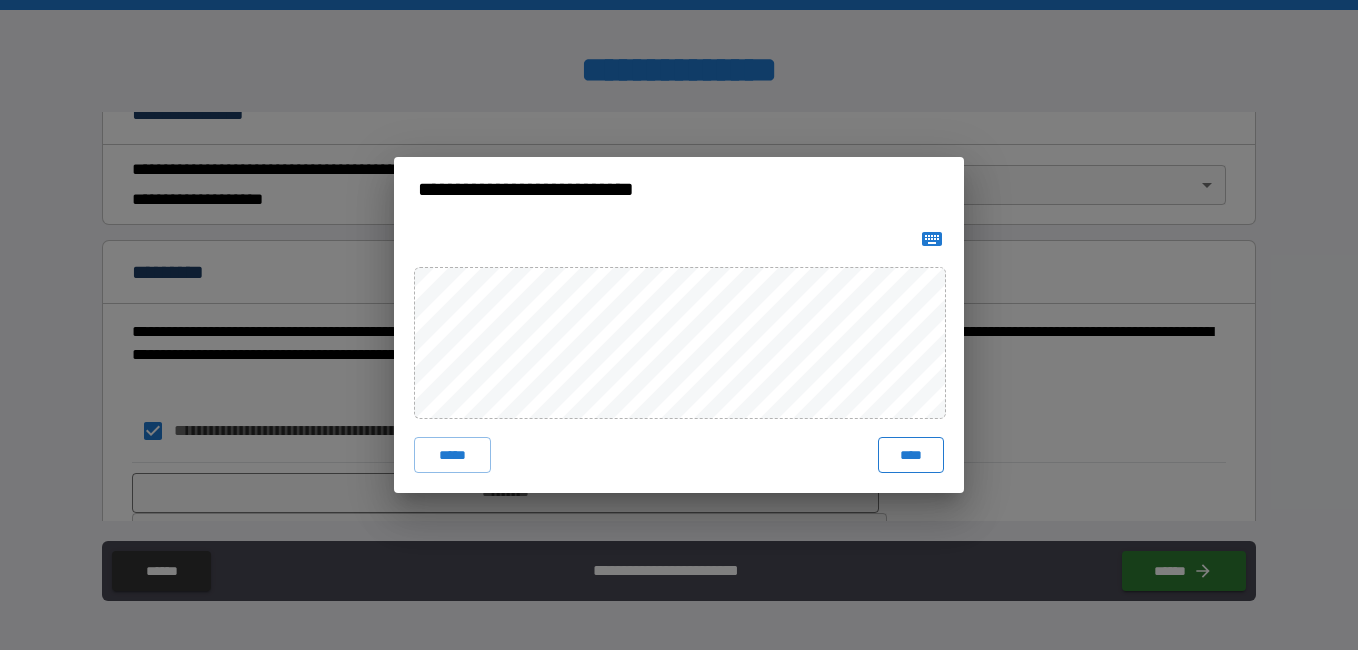 click on "****" at bounding box center [911, 455] 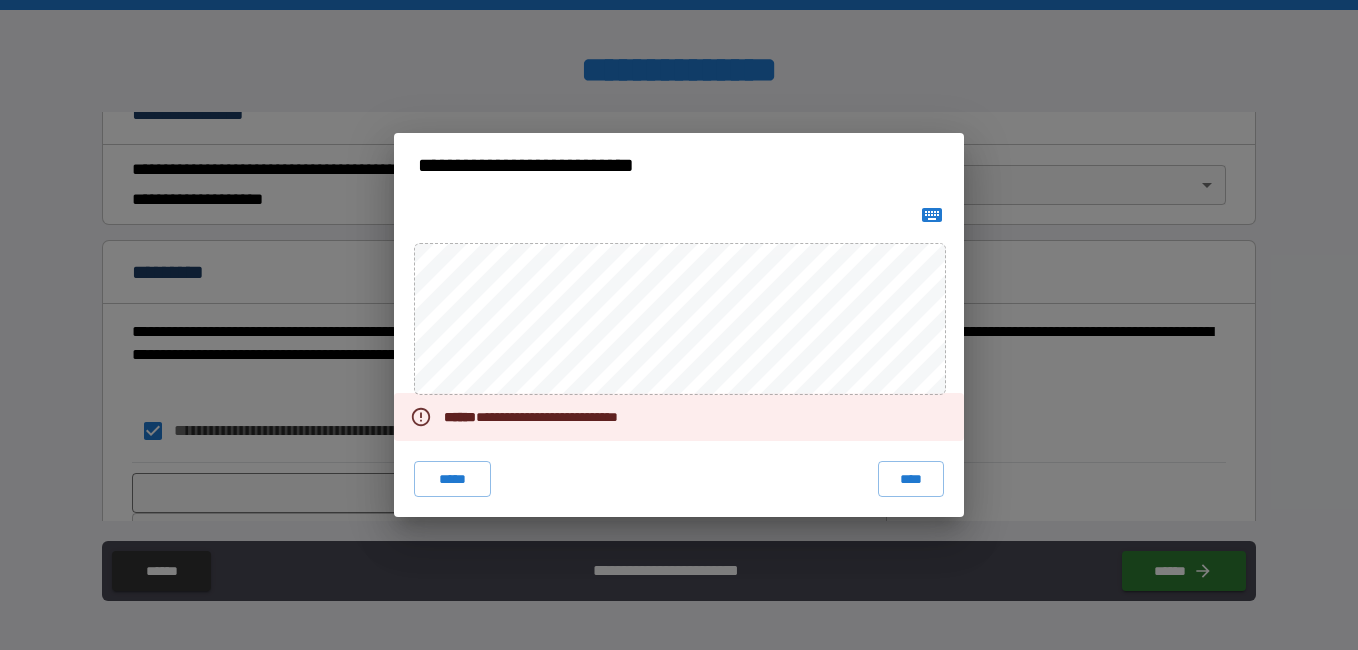 type 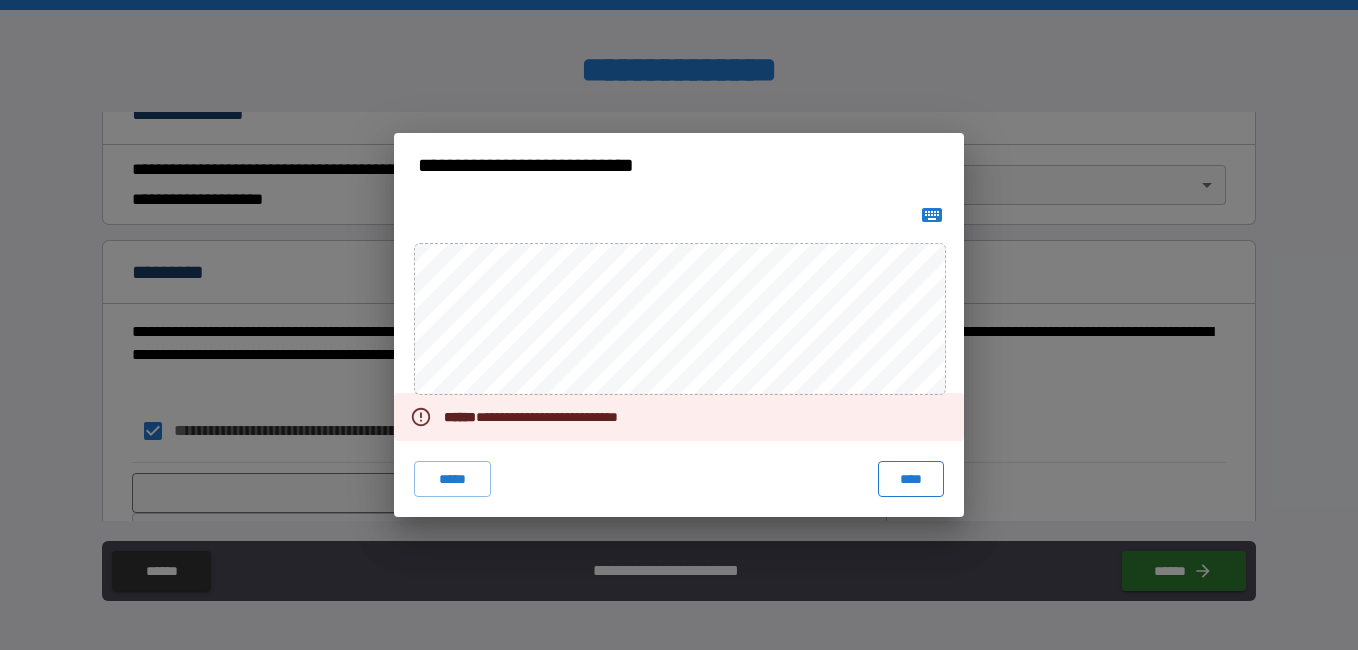 click on "****" at bounding box center [911, 479] 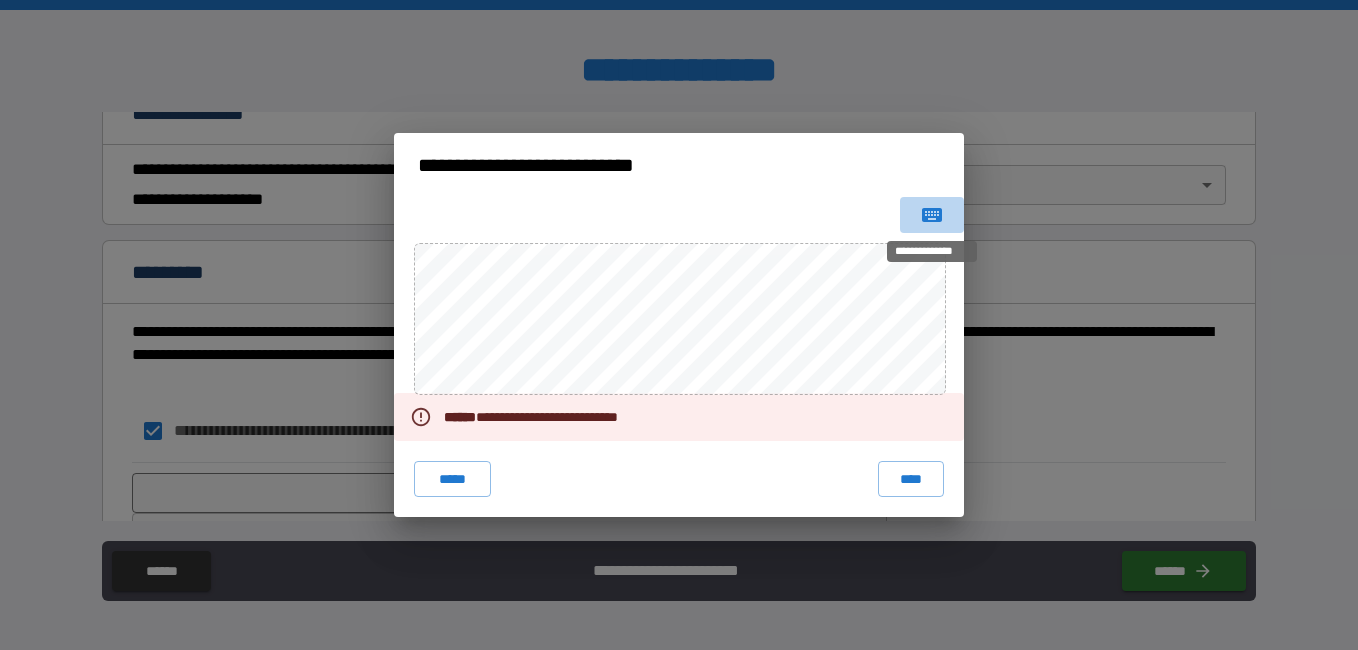 click 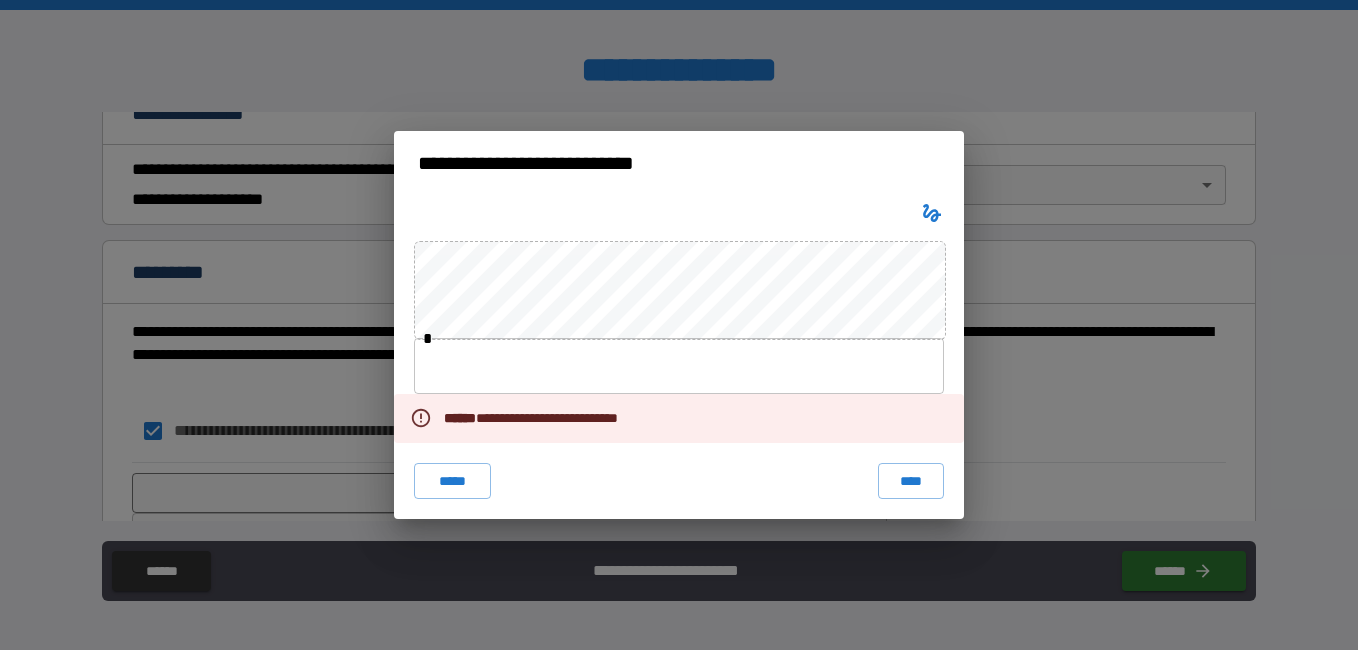 type 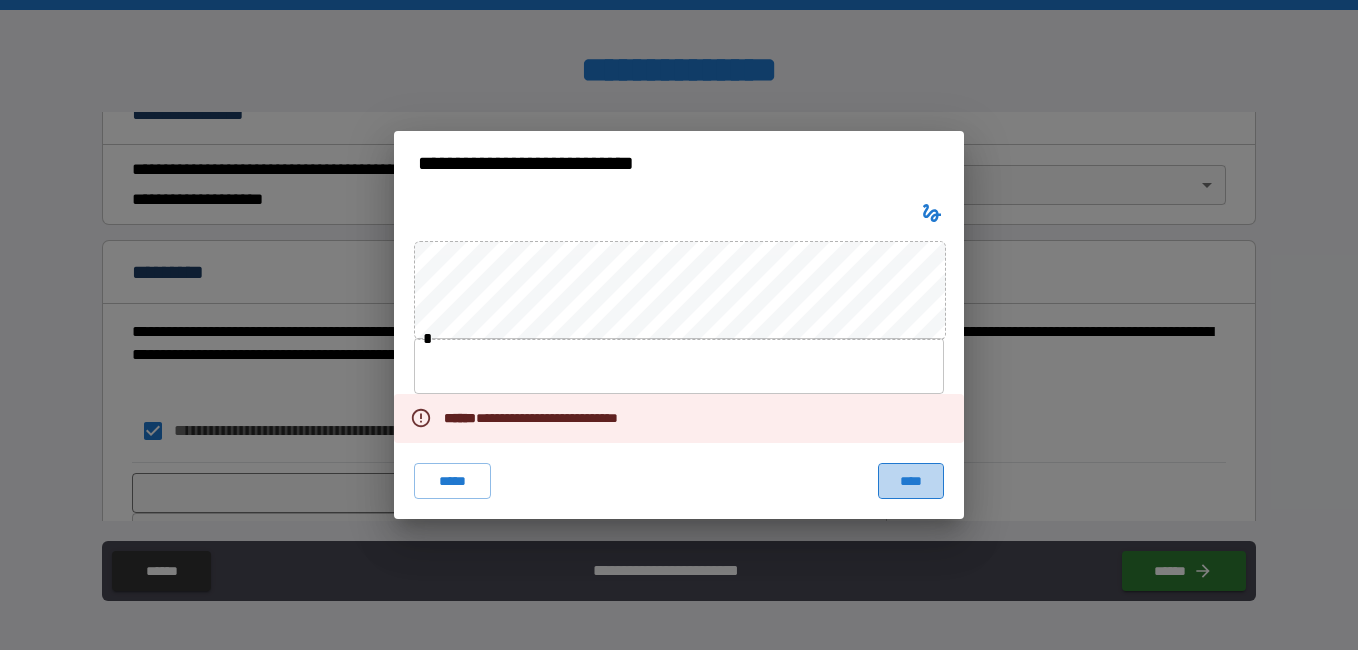 click on "****" at bounding box center (911, 481) 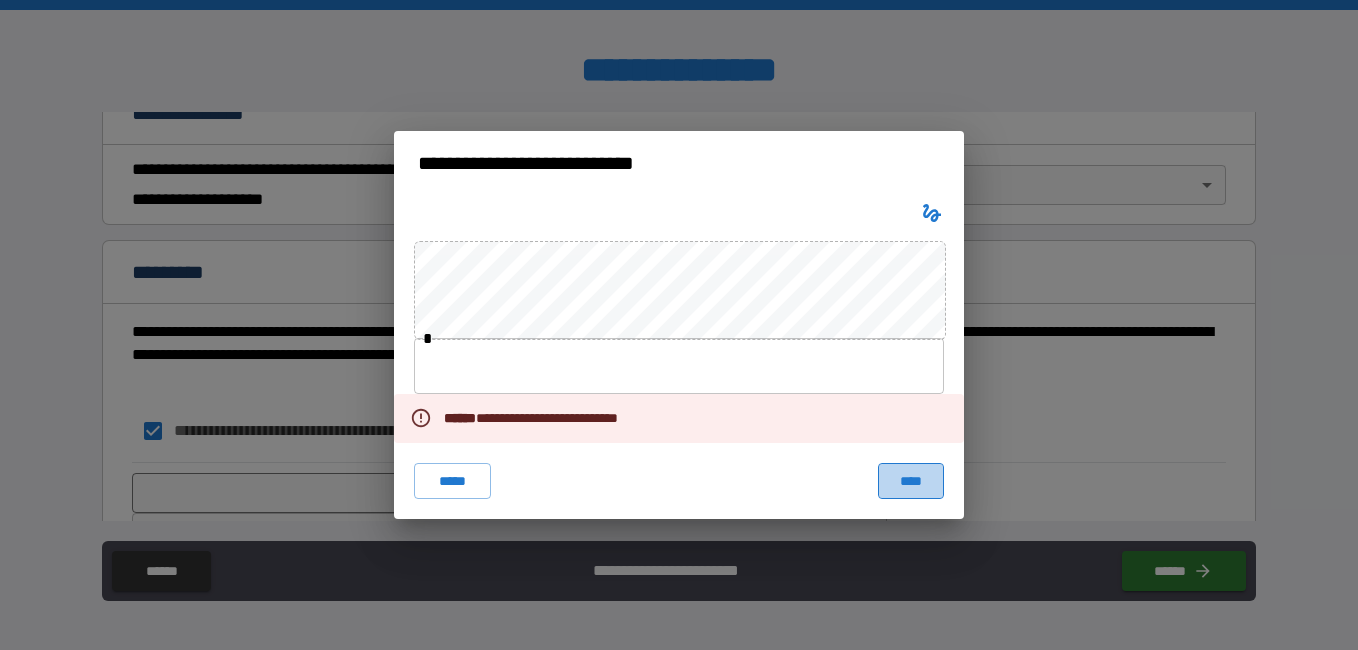 click on "****" at bounding box center (911, 481) 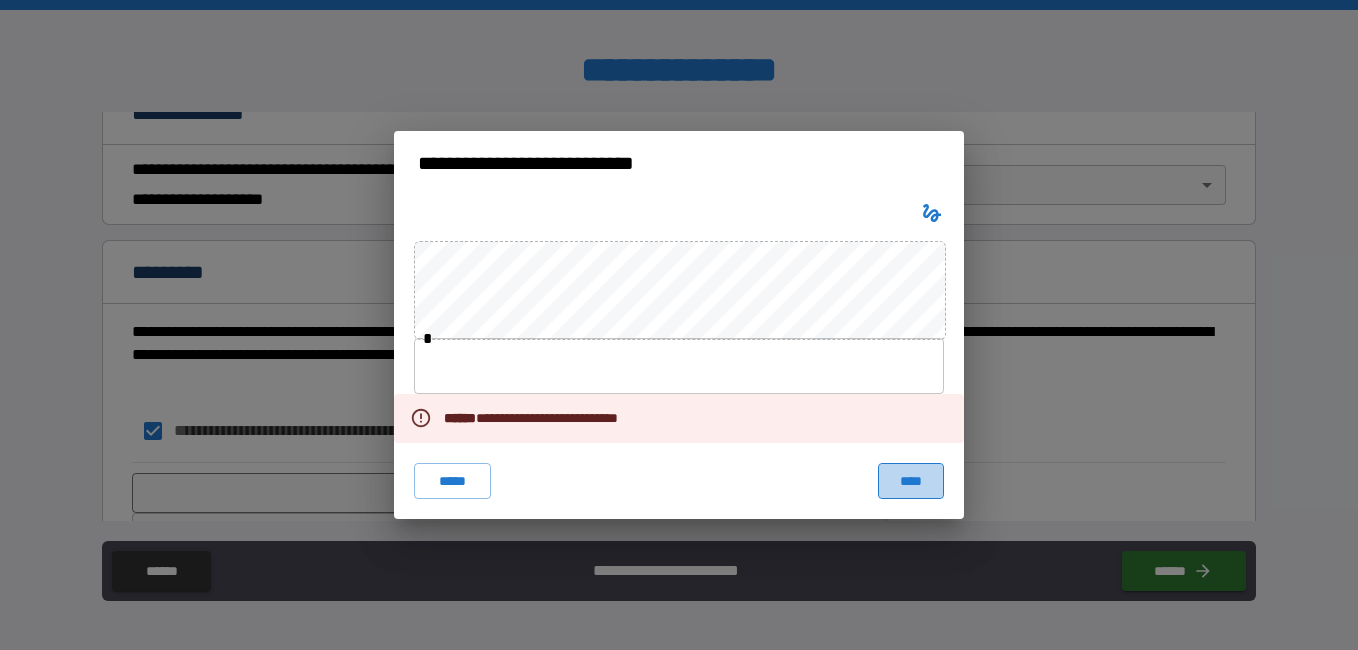 click on "****" at bounding box center [911, 481] 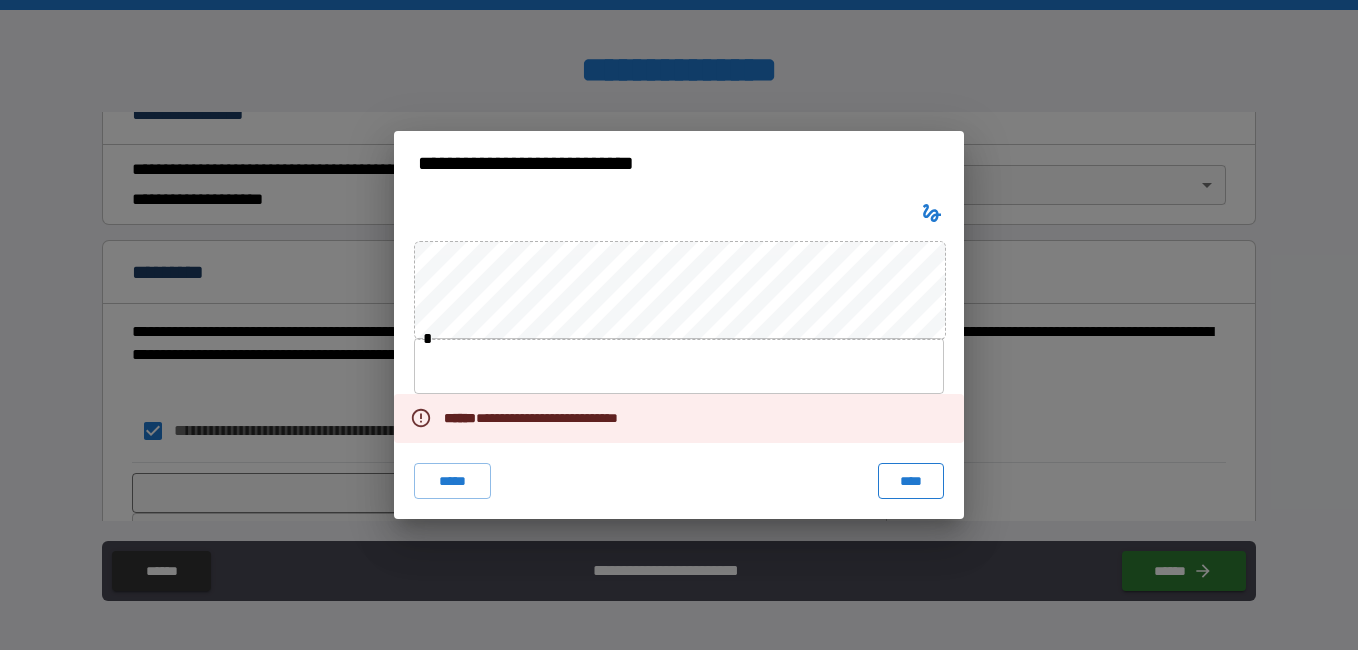 click on "****" at bounding box center (911, 481) 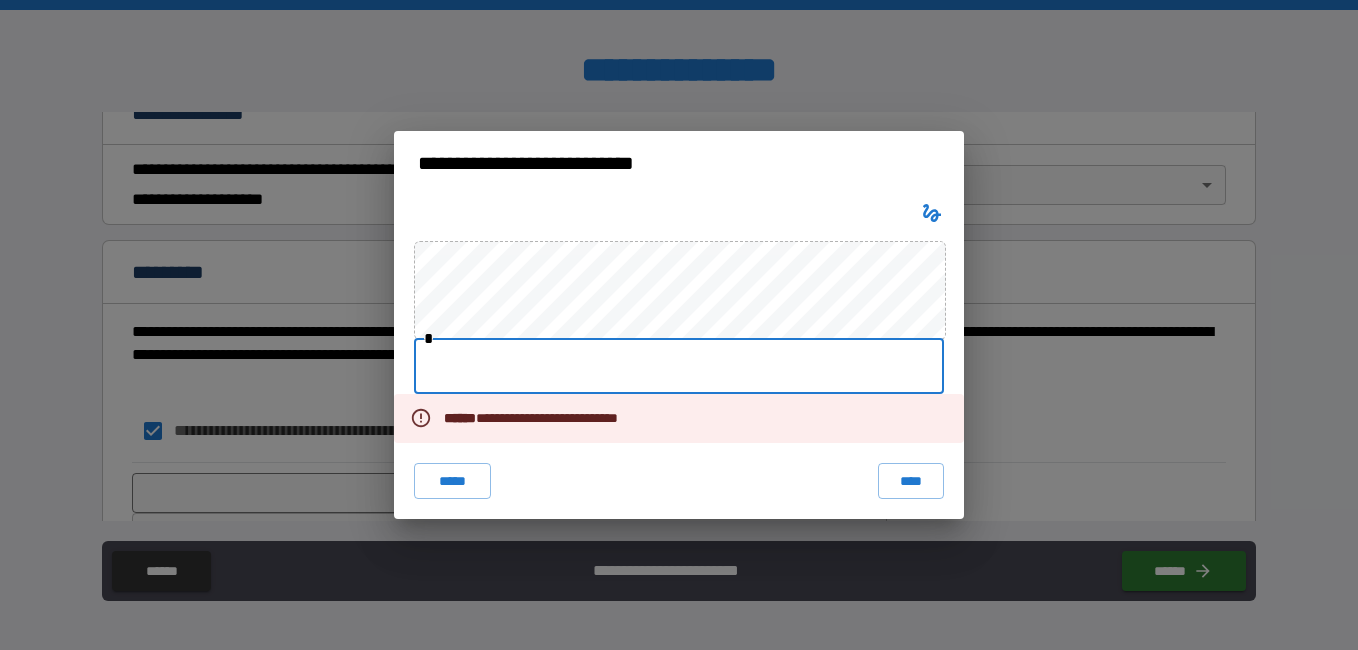 click at bounding box center [679, 366] 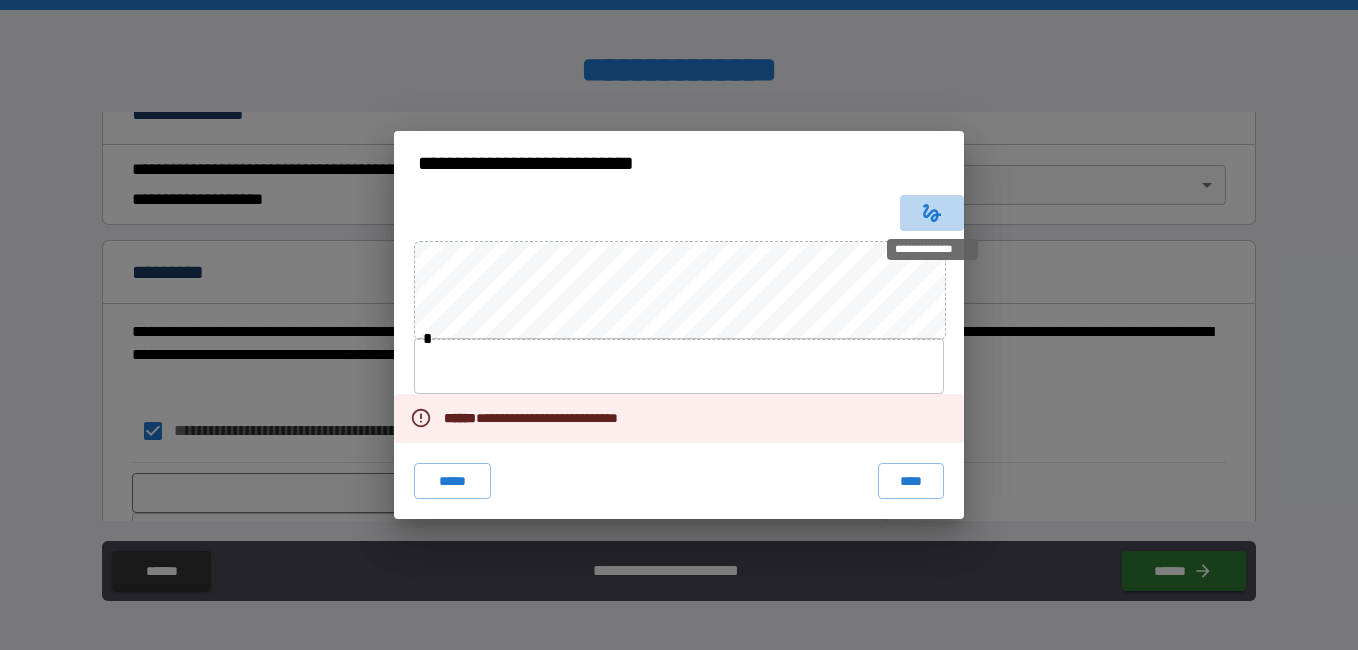 click 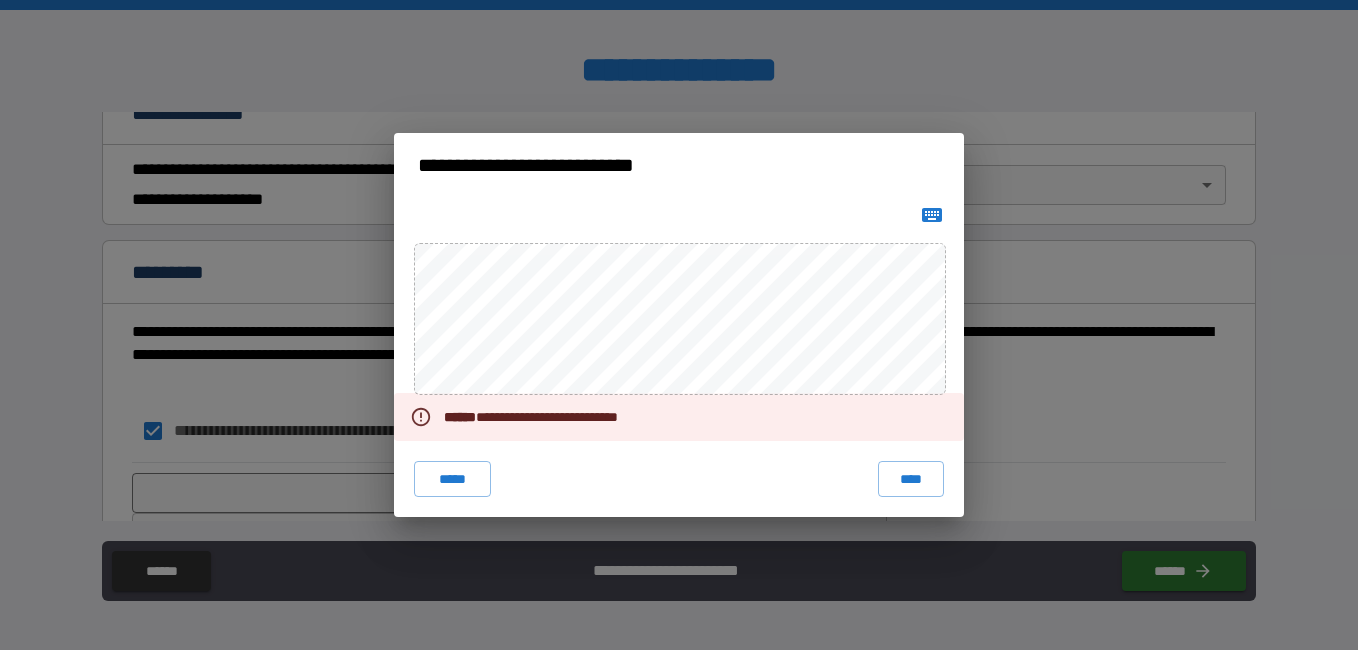 click on "**********" at bounding box center [541, 417] 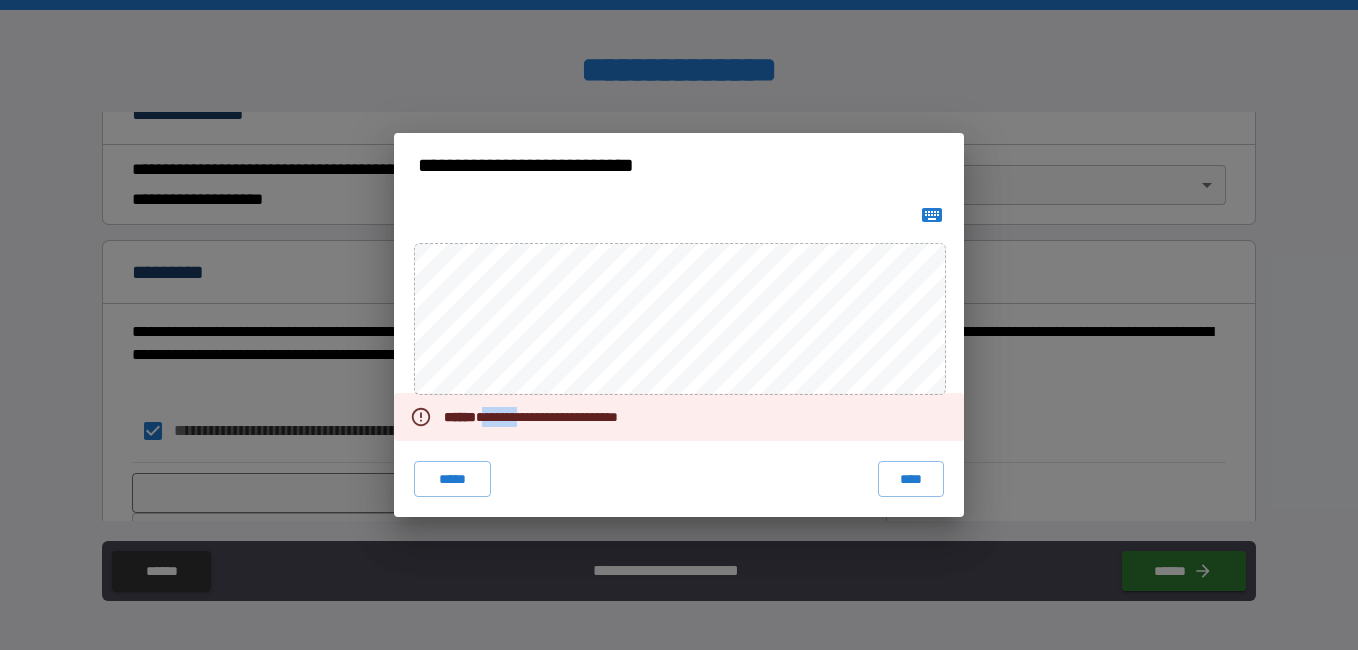click on "**********" at bounding box center (541, 417) 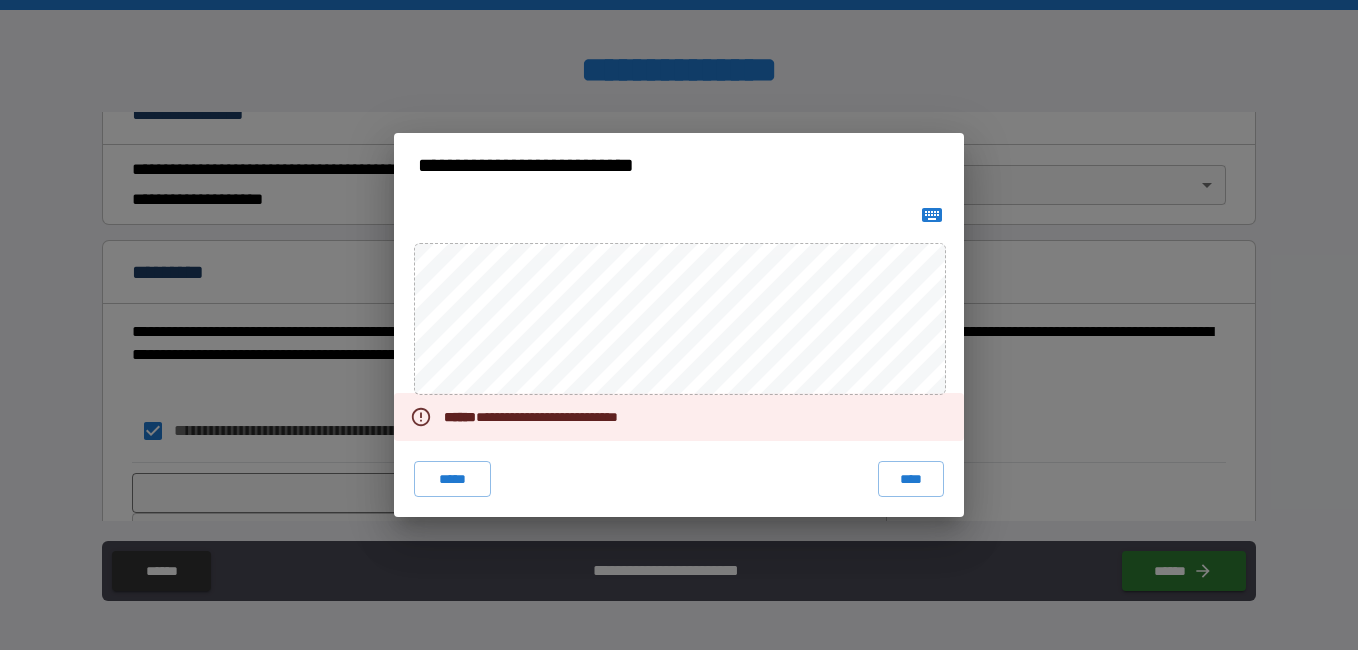 drag, startPoint x: 492, startPoint y: 415, endPoint x: 623, endPoint y: 477, distance: 144.93102 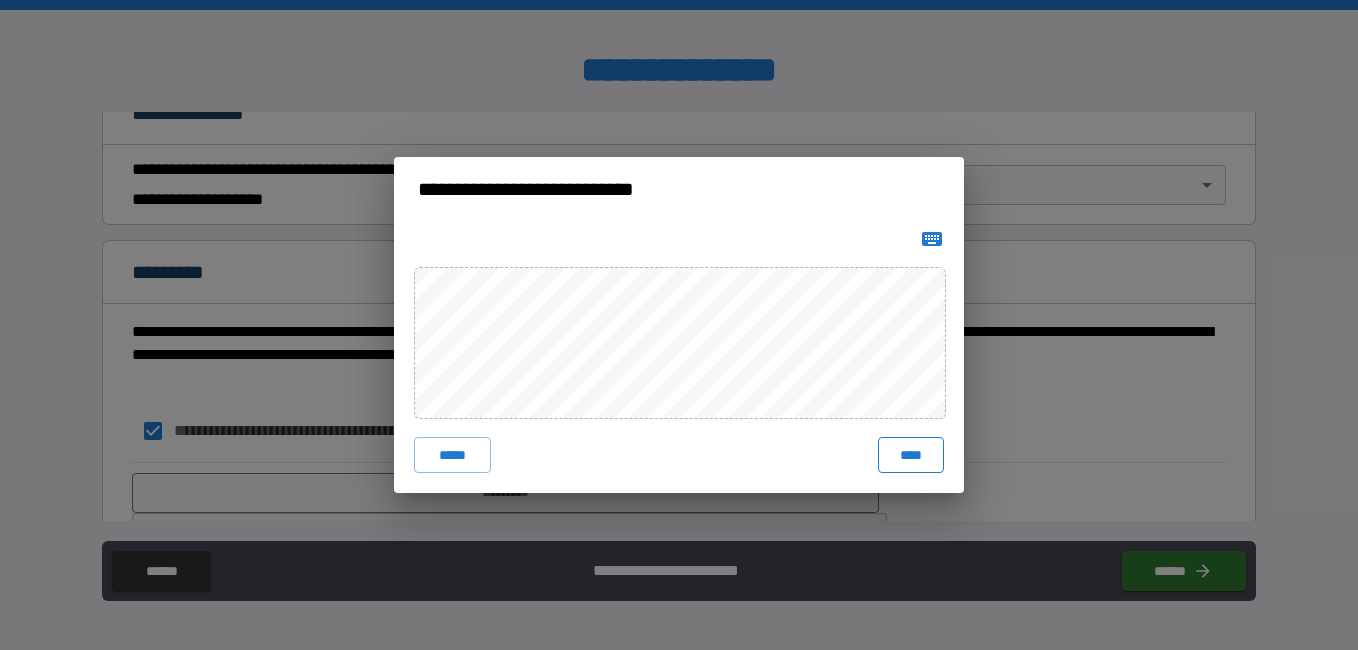 click on "****" at bounding box center [911, 455] 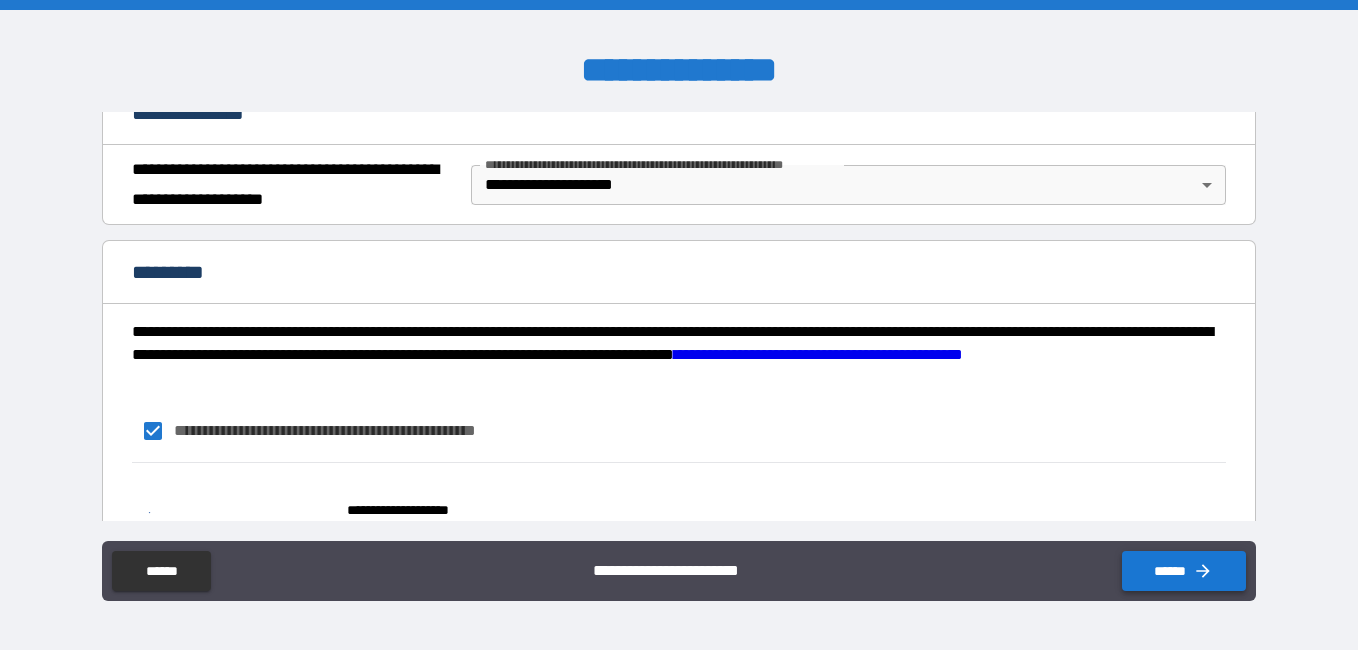 click 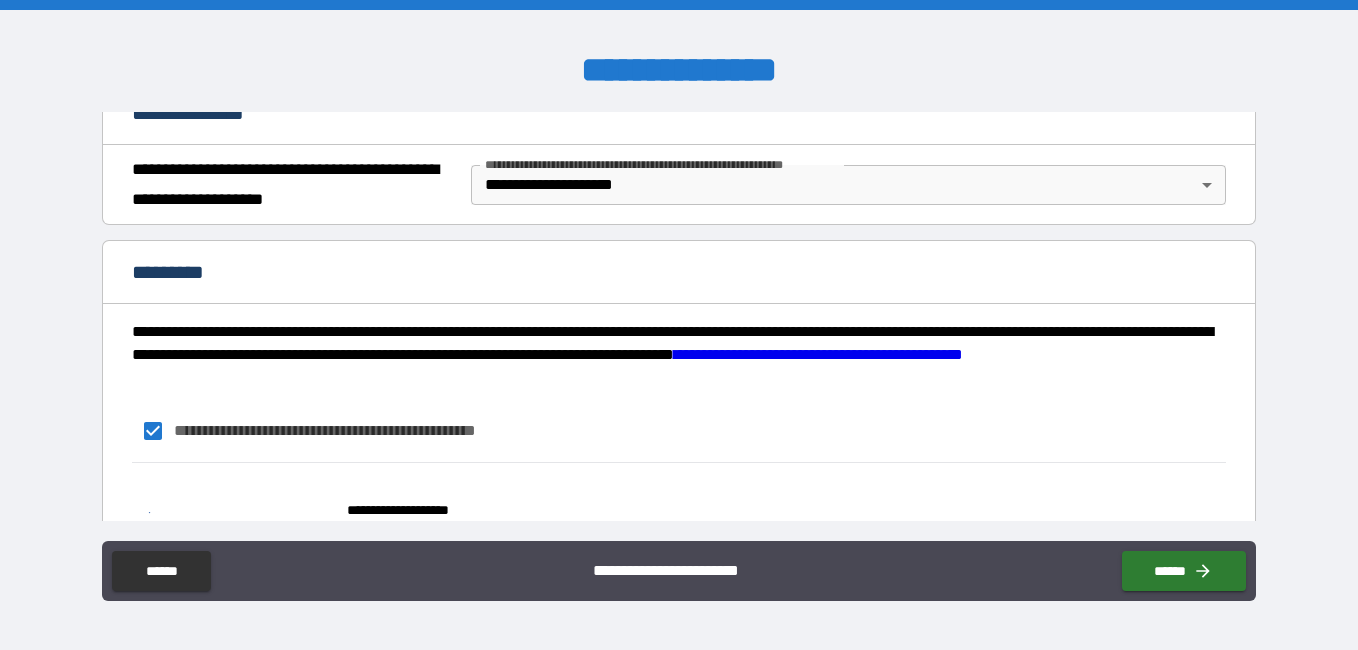 click at bounding box center (232, 501) 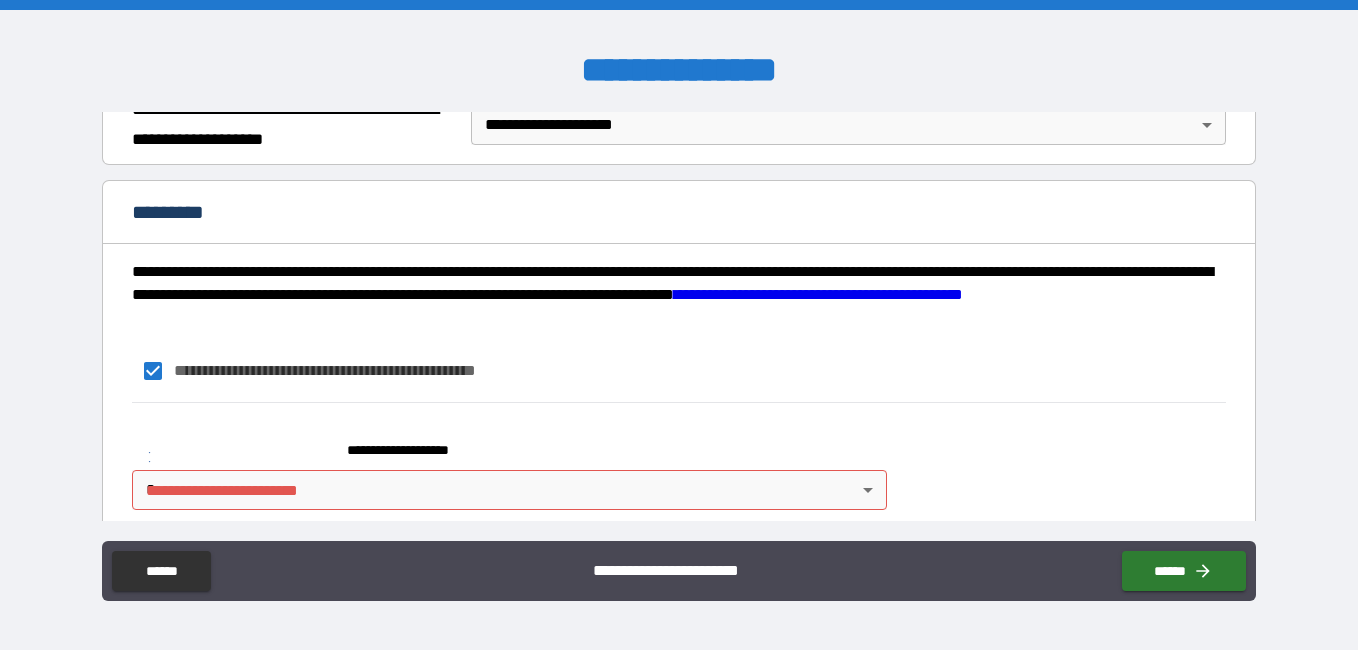 scroll, scrollTop: 343, scrollLeft: 0, axis: vertical 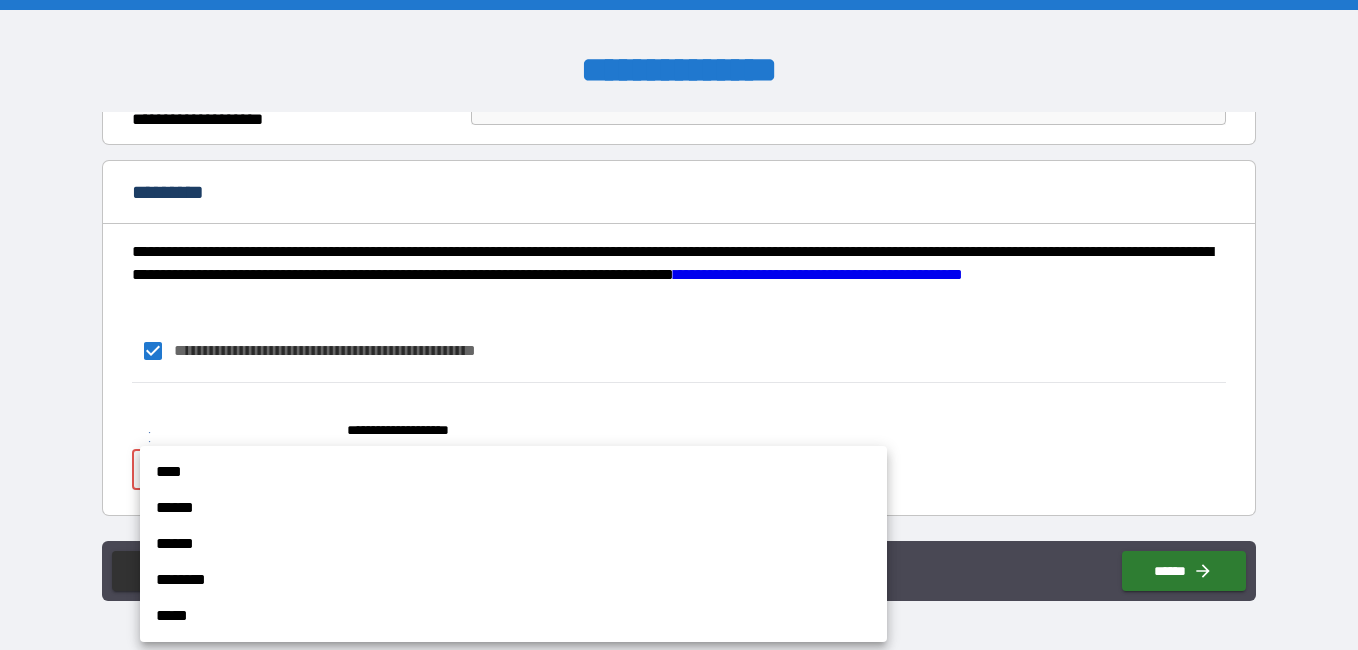 click on "**********" at bounding box center [679, 325] 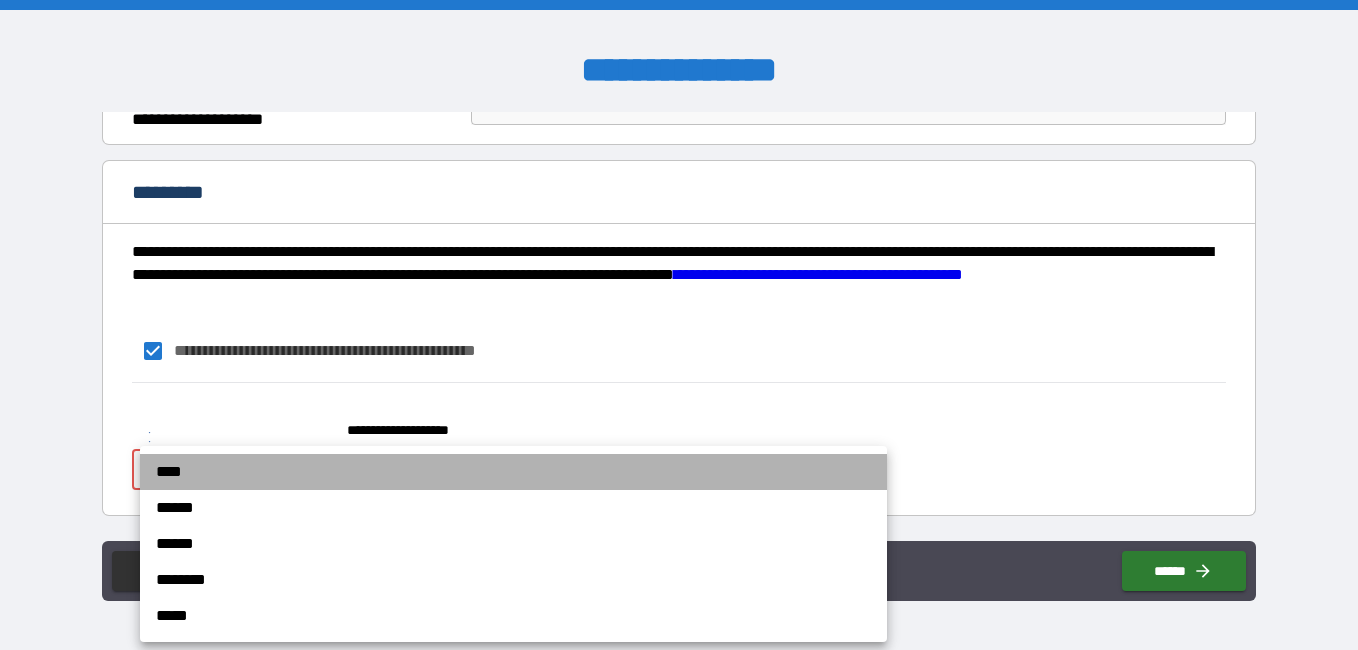 click on "****" at bounding box center (513, 472) 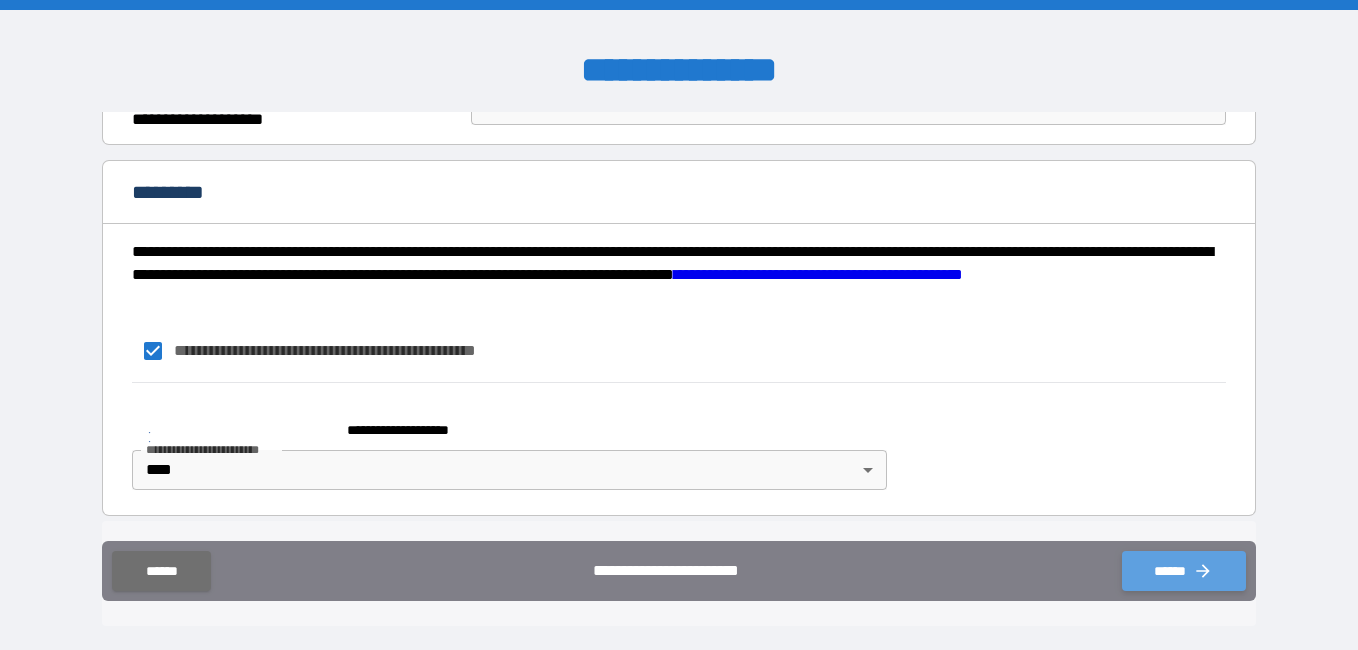 click on "******" at bounding box center [1184, 571] 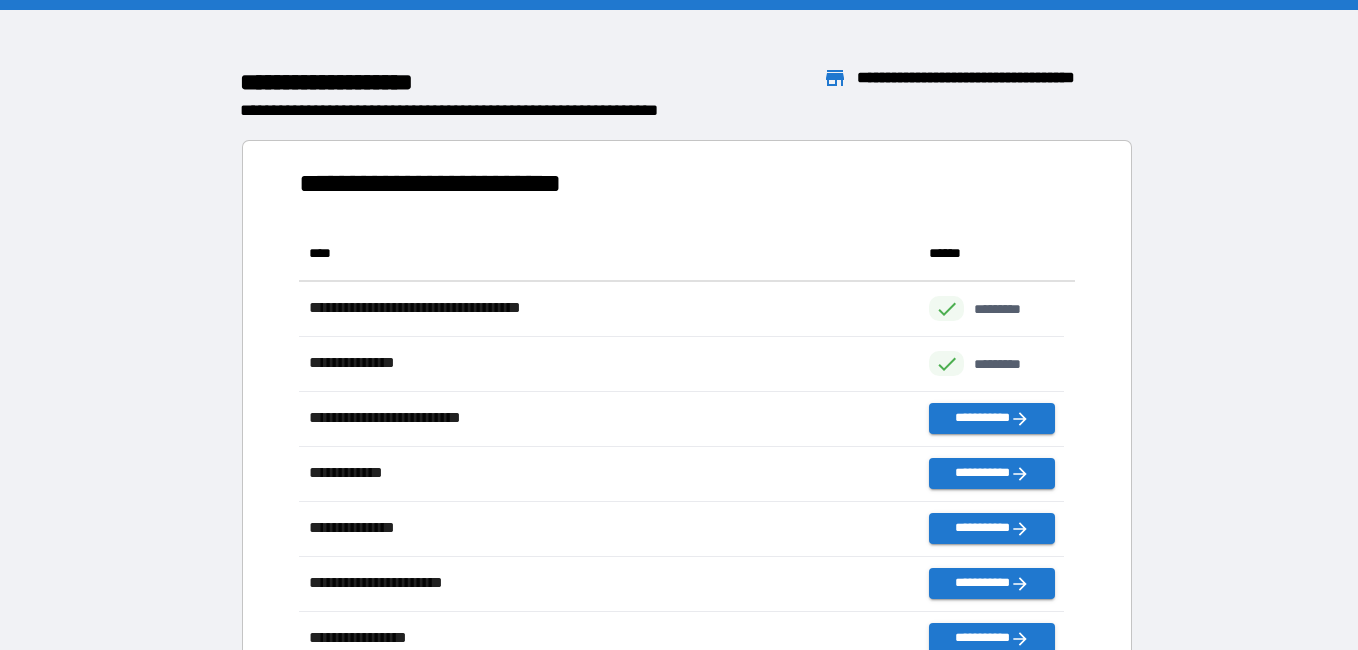 scroll, scrollTop: 16, scrollLeft: 16, axis: both 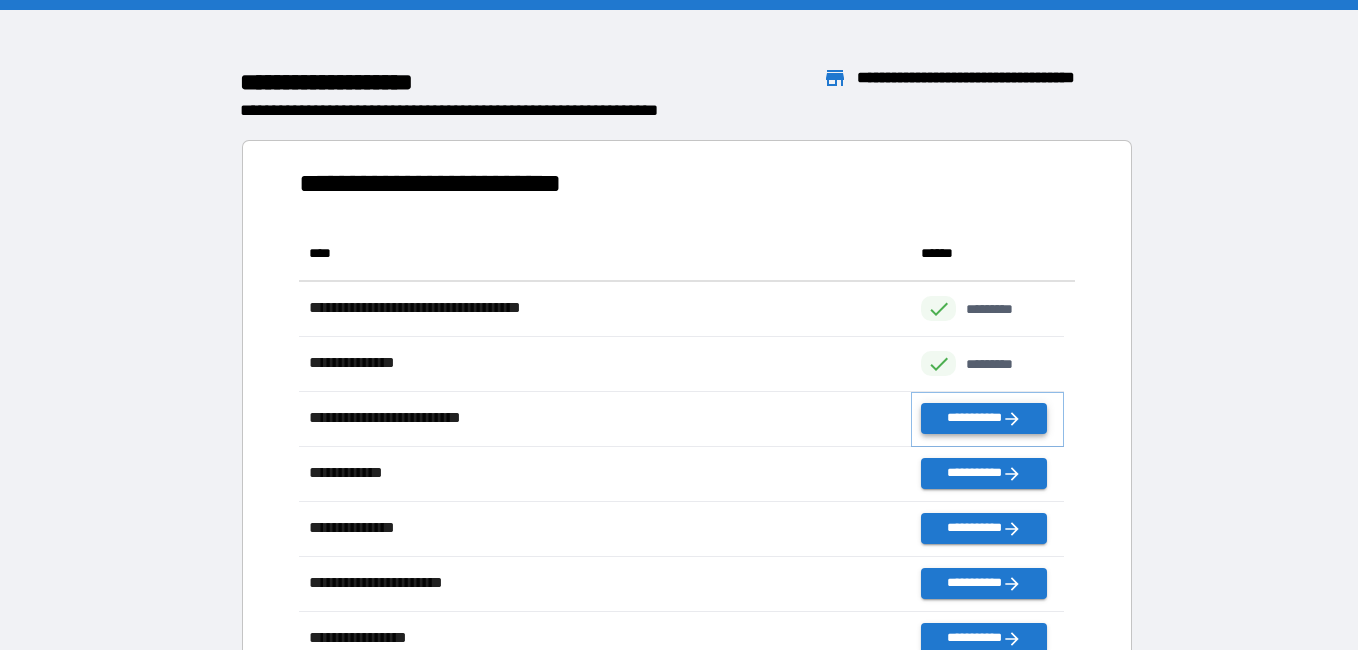 click on "**********" at bounding box center [983, 418] 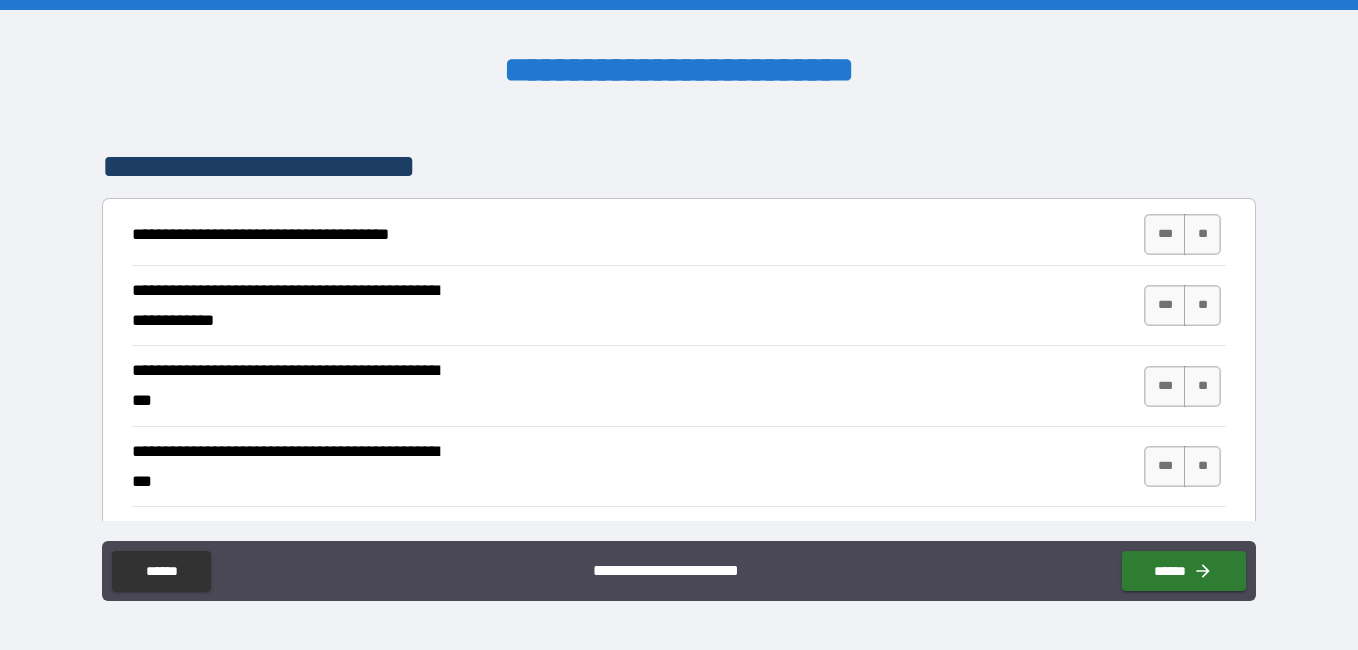 scroll, scrollTop: 364, scrollLeft: 0, axis: vertical 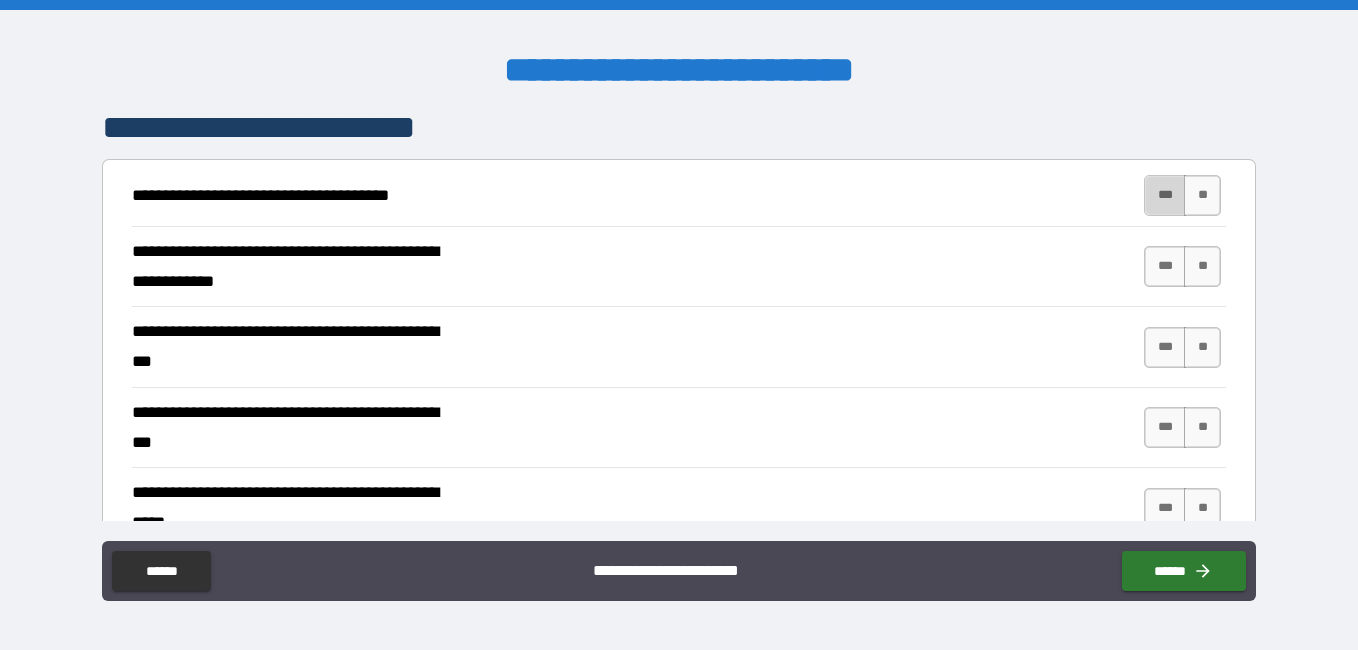 click on "***" at bounding box center (1165, 195) 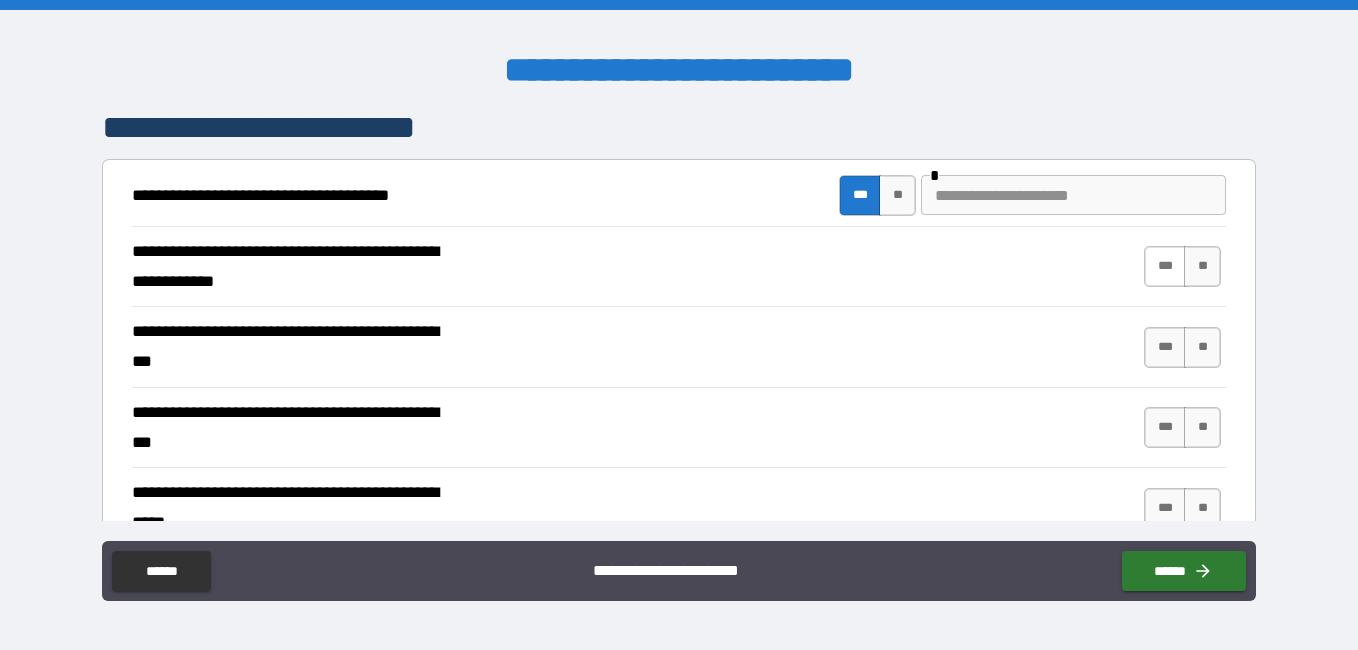 click on "***" at bounding box center [1165, 266] 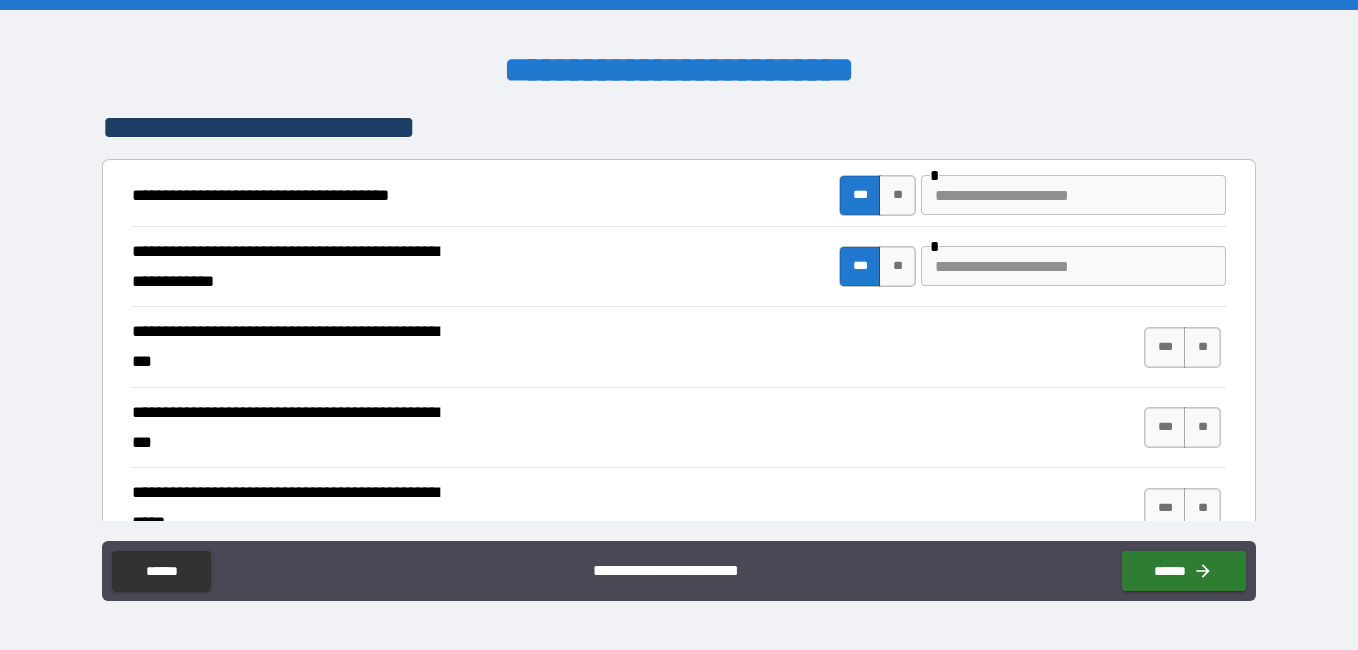click at bounding box center [1073, 266] 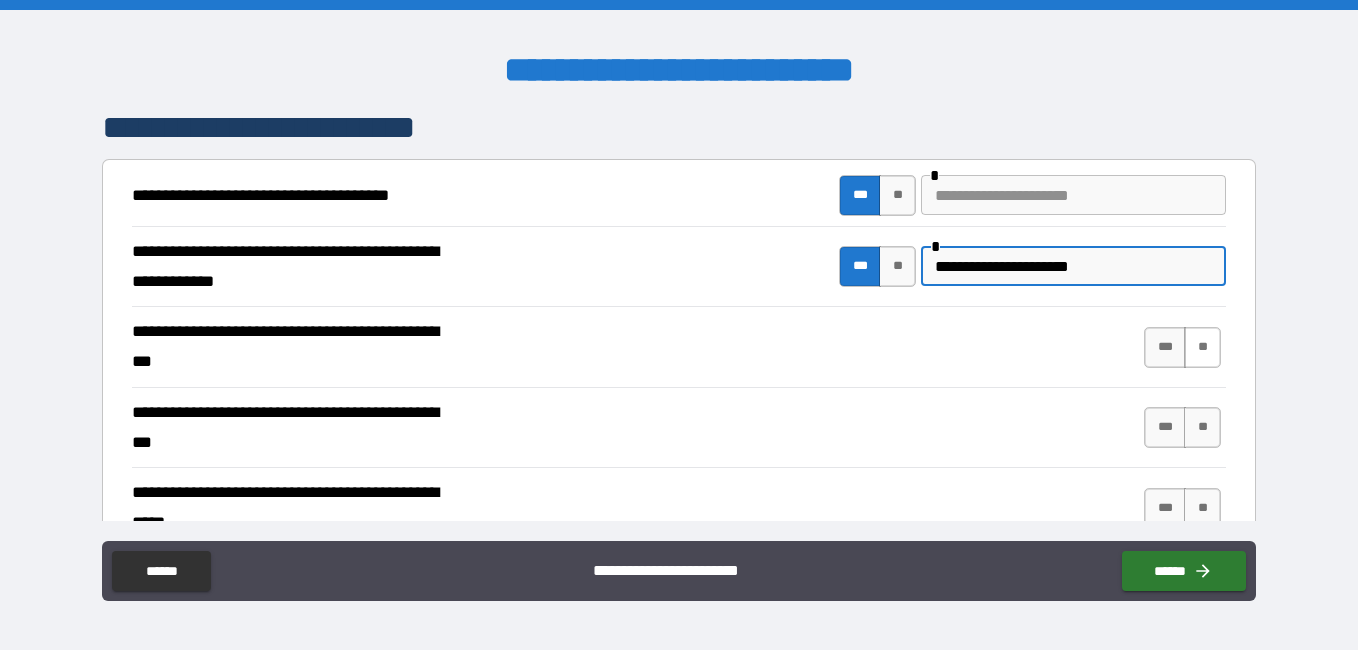 type on "**********" 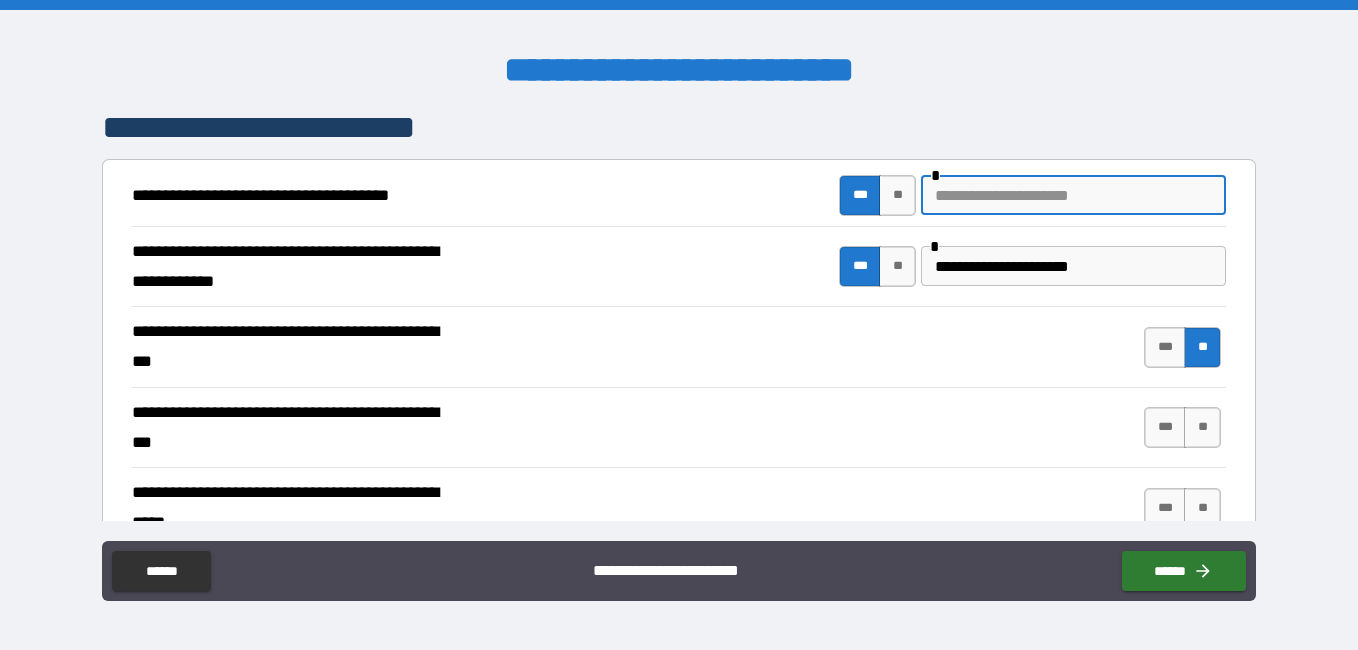 click at bounding box center (1073, 195) 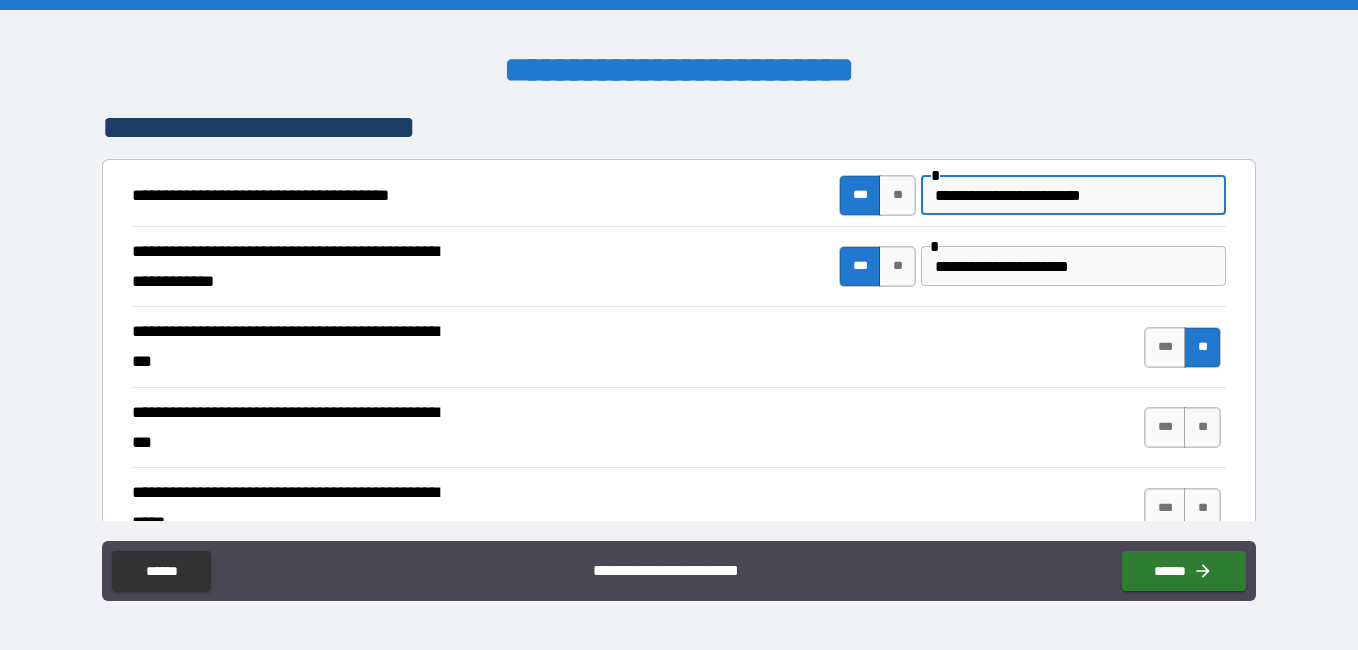 click on "**********" at bounding box center (679, 428) 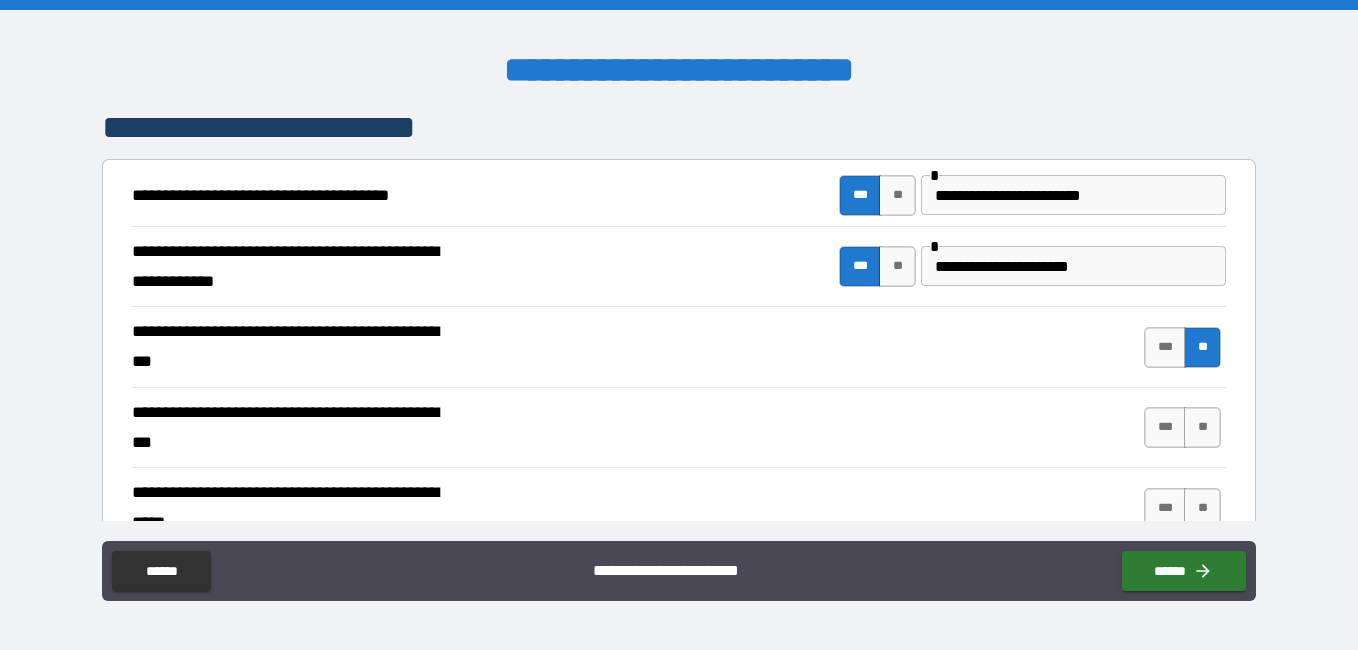 click on "**********" at bounding box center (1073, 195) 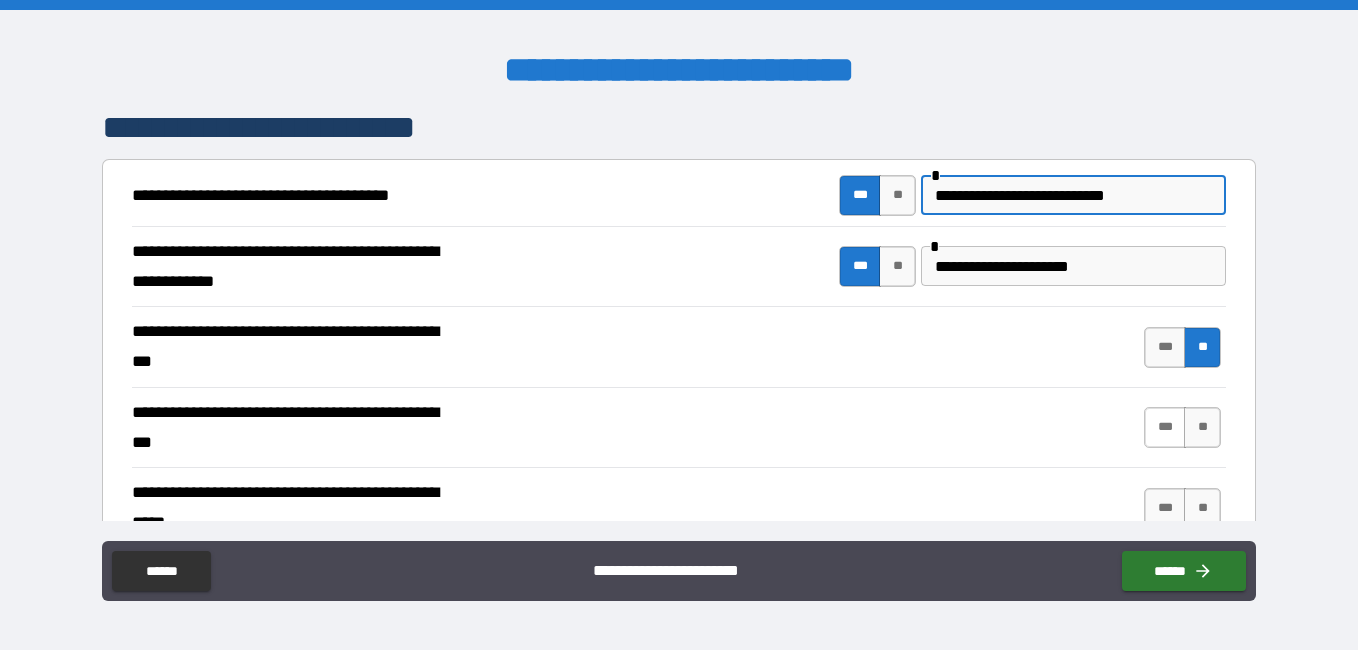 type on "**********" 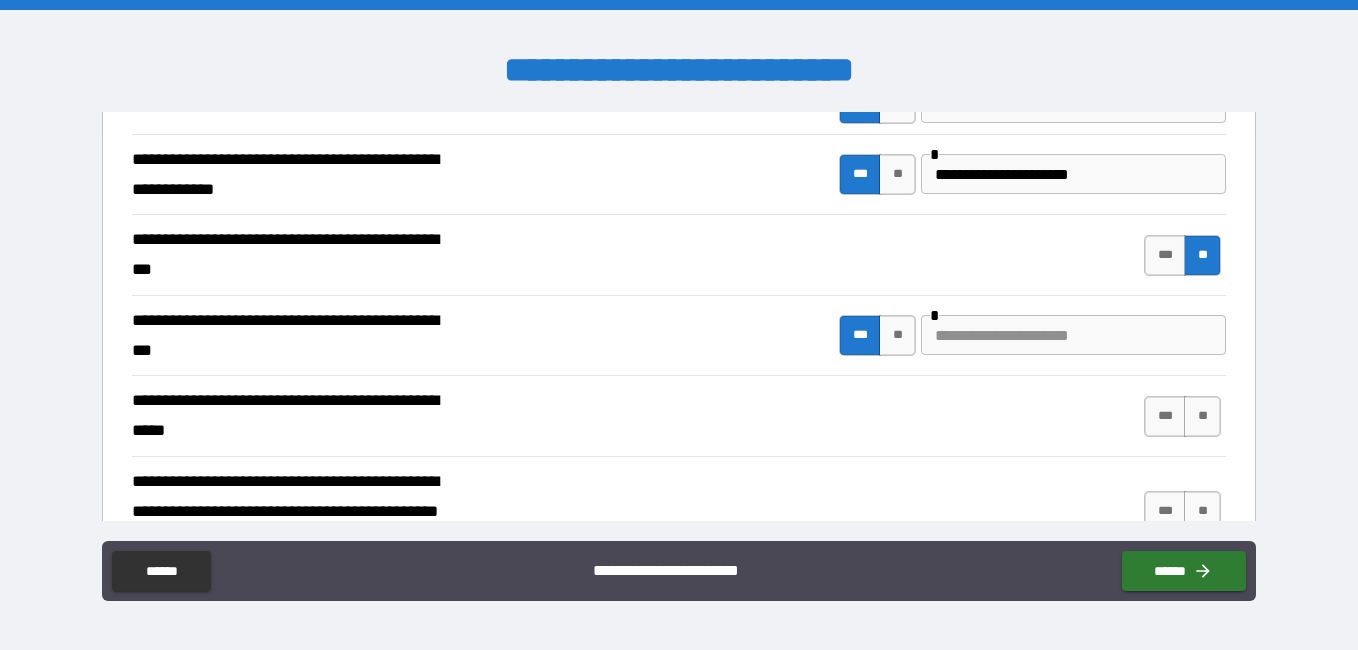 scroll, scrollTop: 469, scrollLeft: 0, axis: vertical 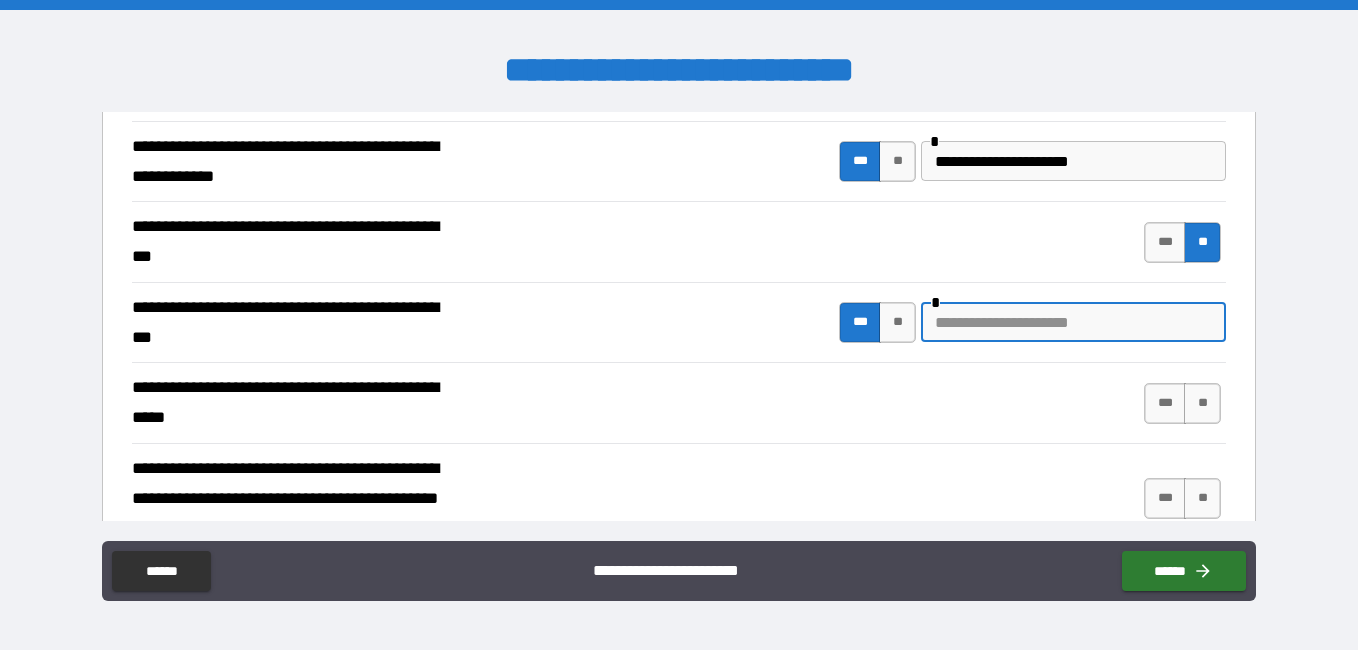 click at bounding box center (1073, 322) 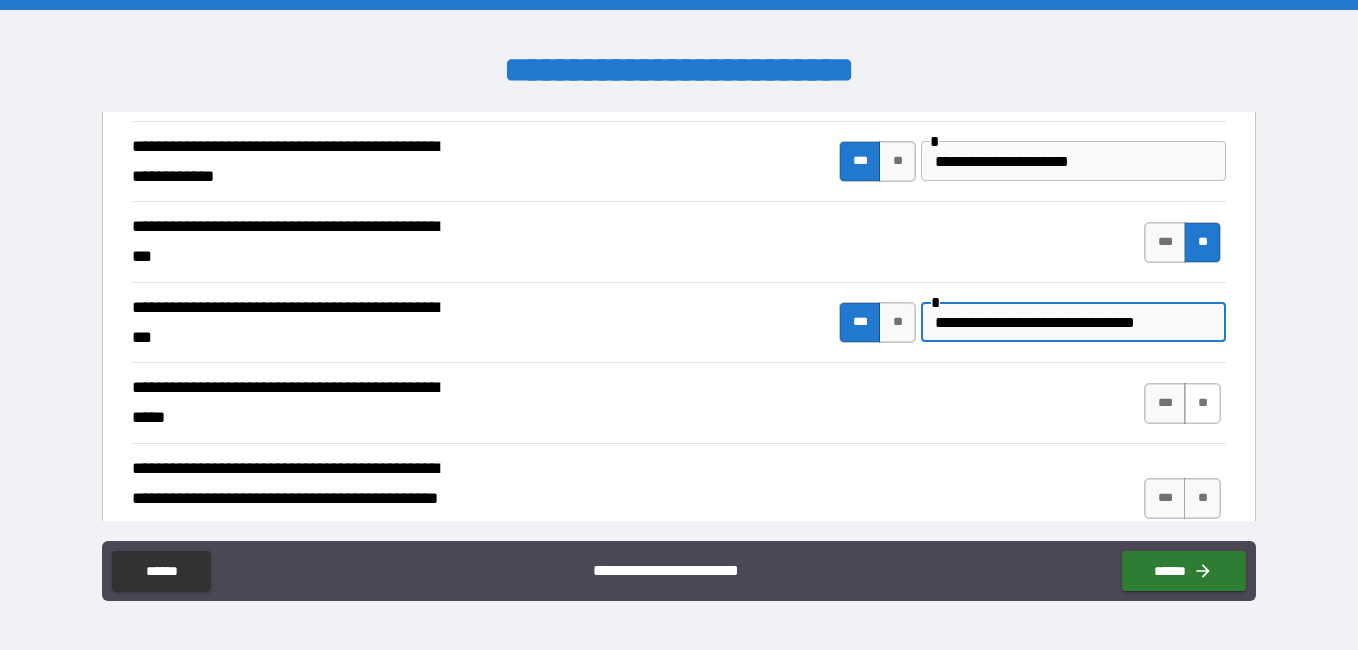 type on "**********" 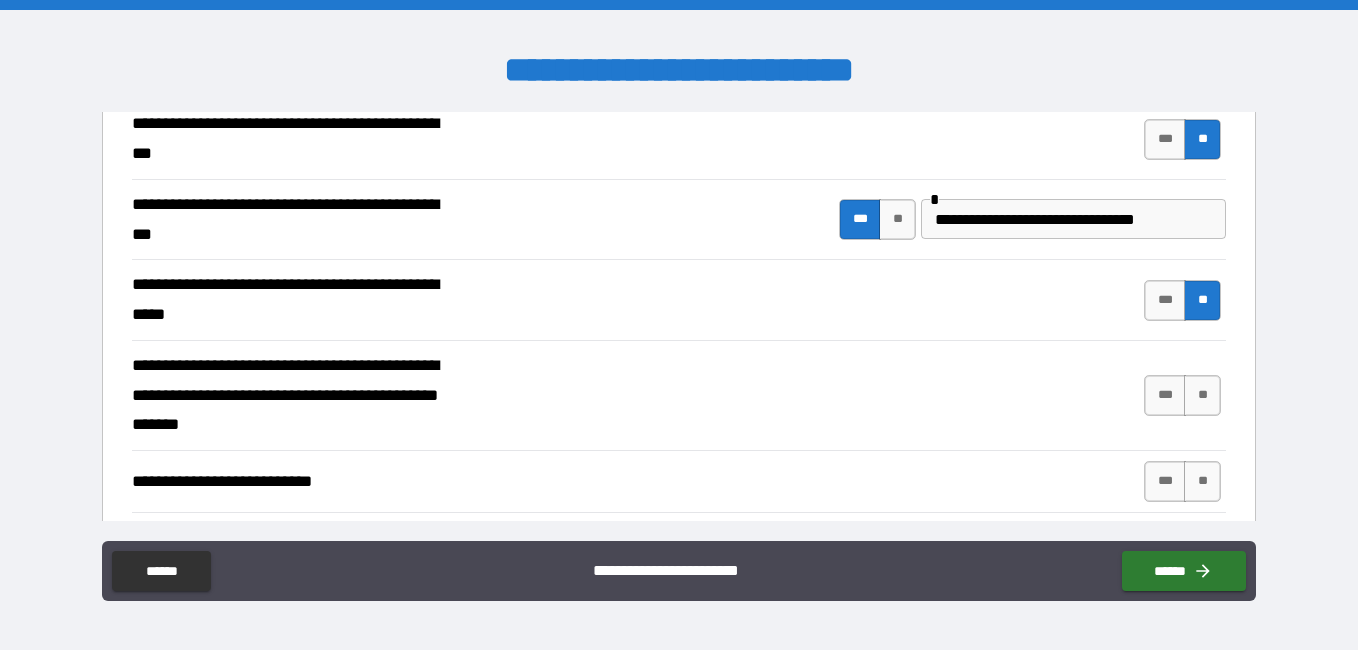 scroll, scrollTop: 703, scrollLeft: 0, axis: vertical 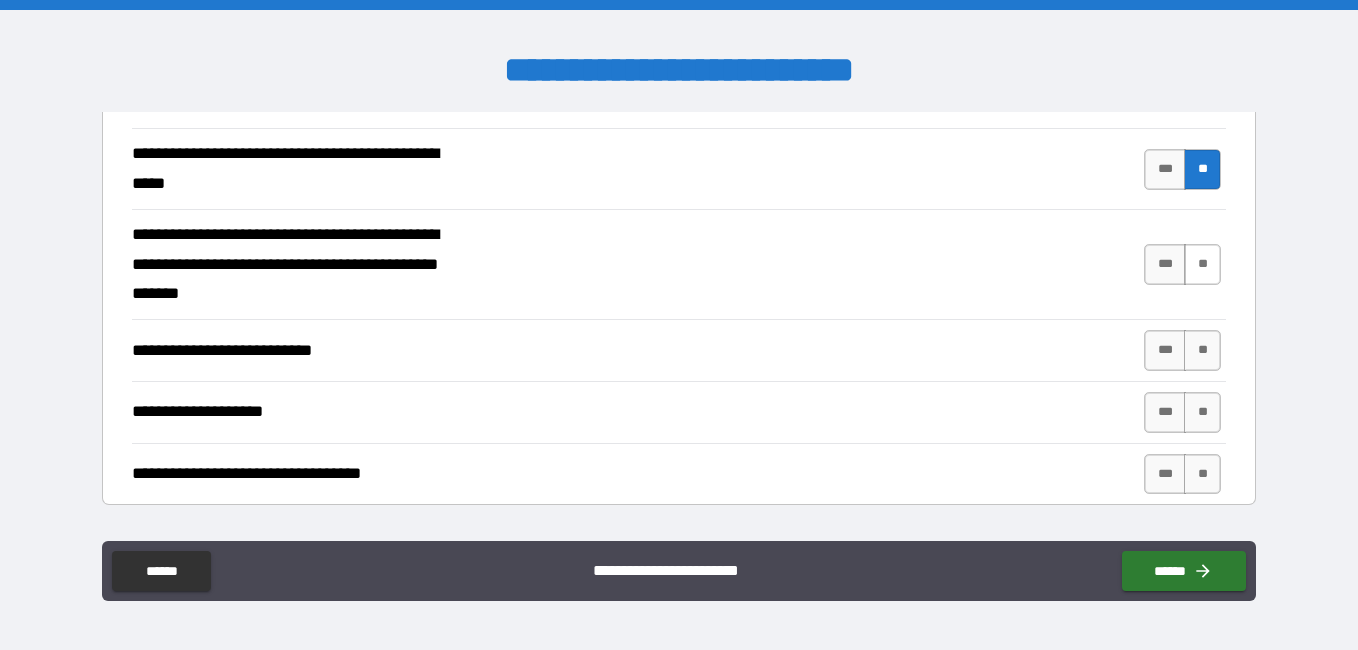 click on "**" at bounding box center (1202, 264) 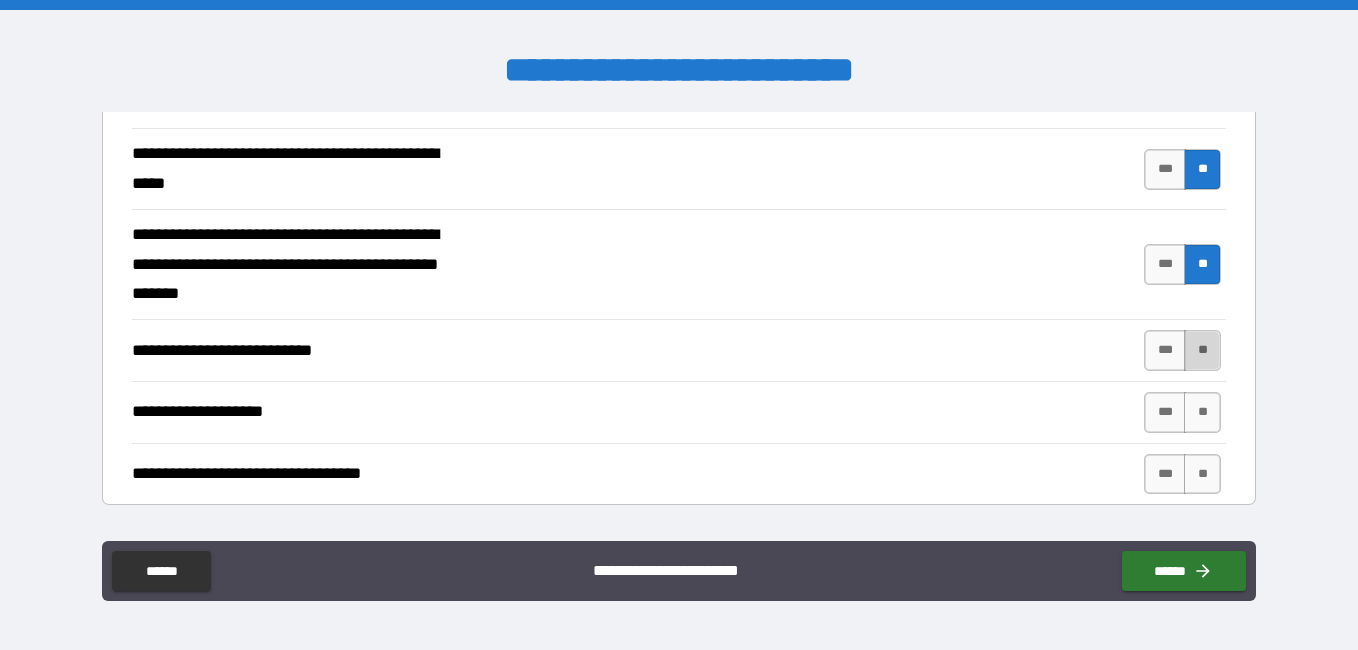 click on "**" at bounding box center (1202, 350) 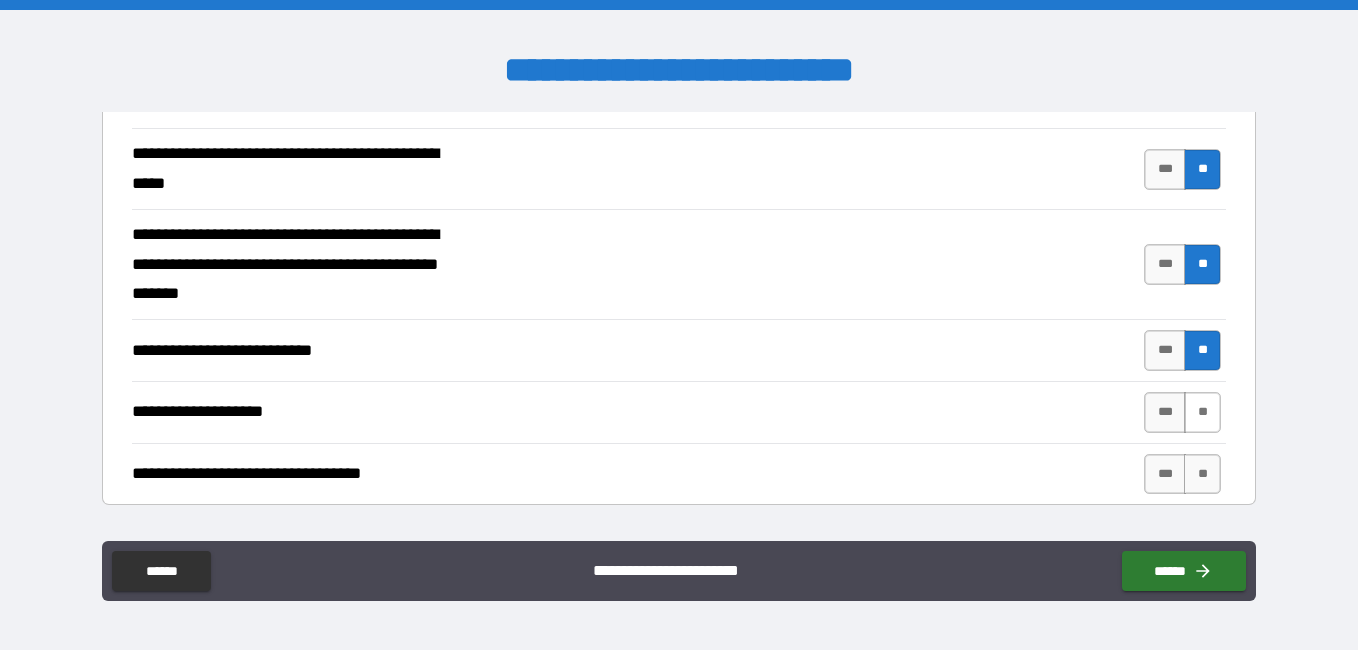 click on "**" at bounding box center [1202, 412] 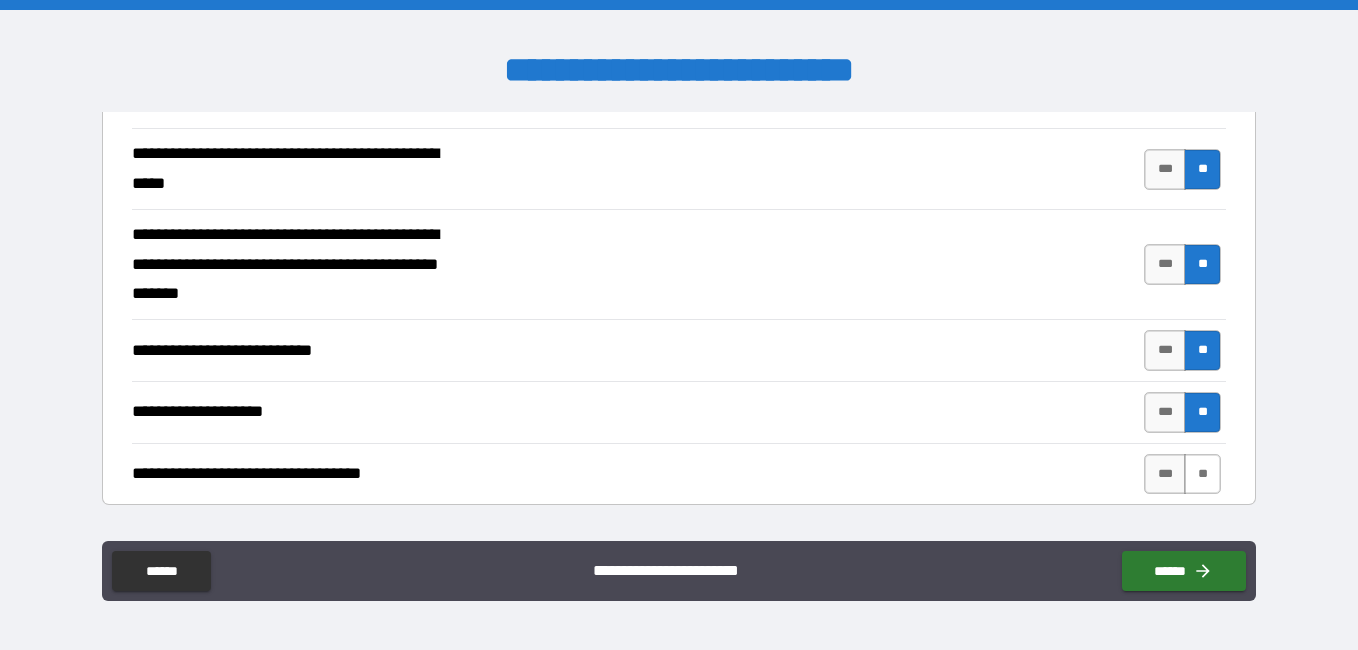 click on "**" at bounding box center [1202, 474] 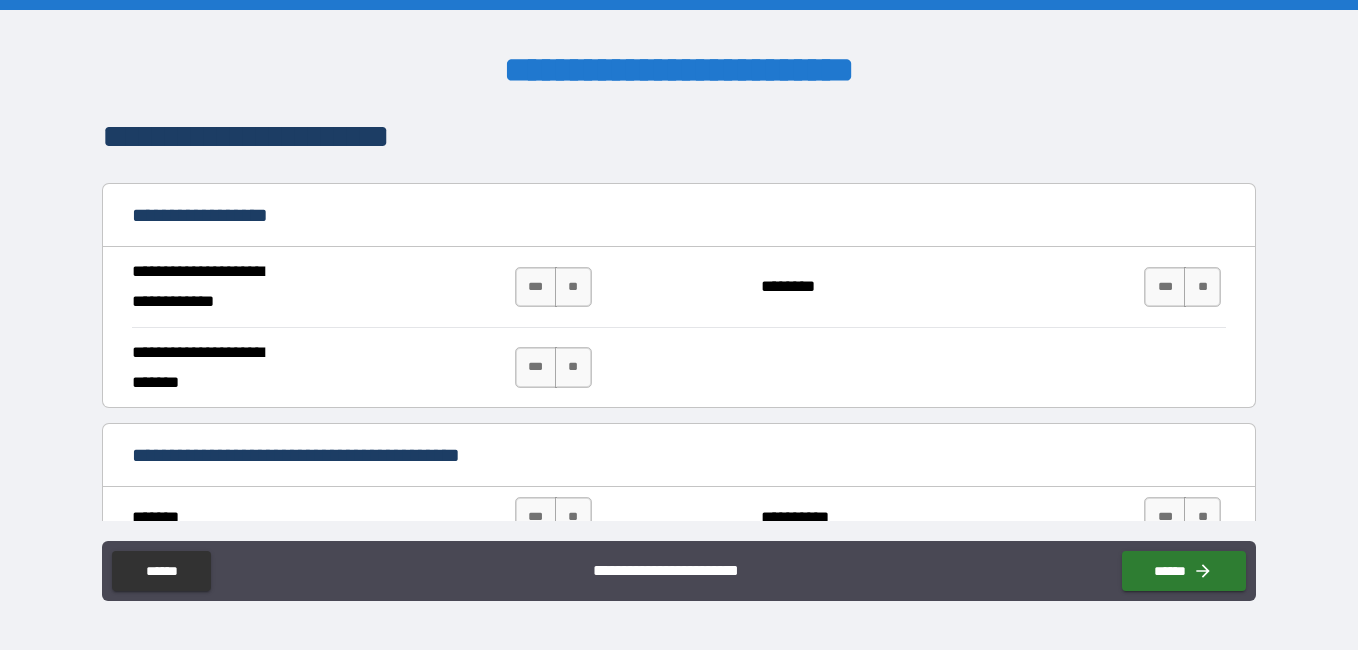 scroll, scrollTop: 1198, scrollLeft: 0, axis: vertical 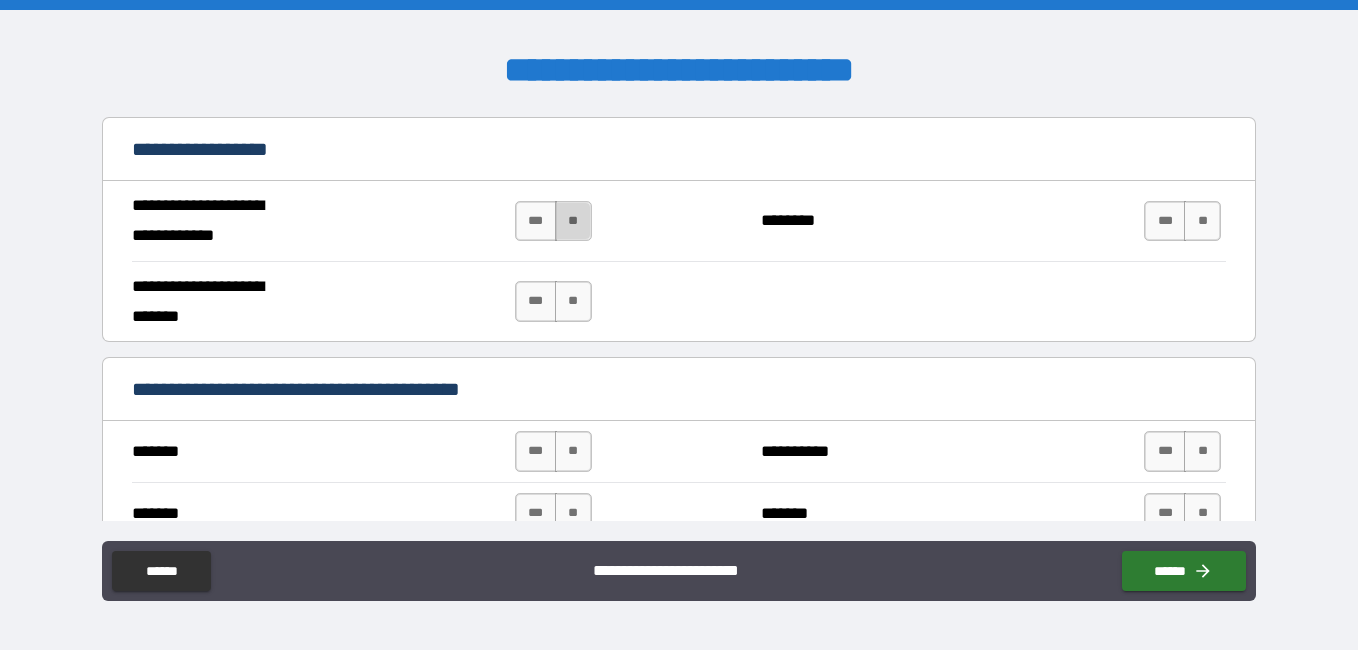 click on "**" at bounding box center [573, 221] 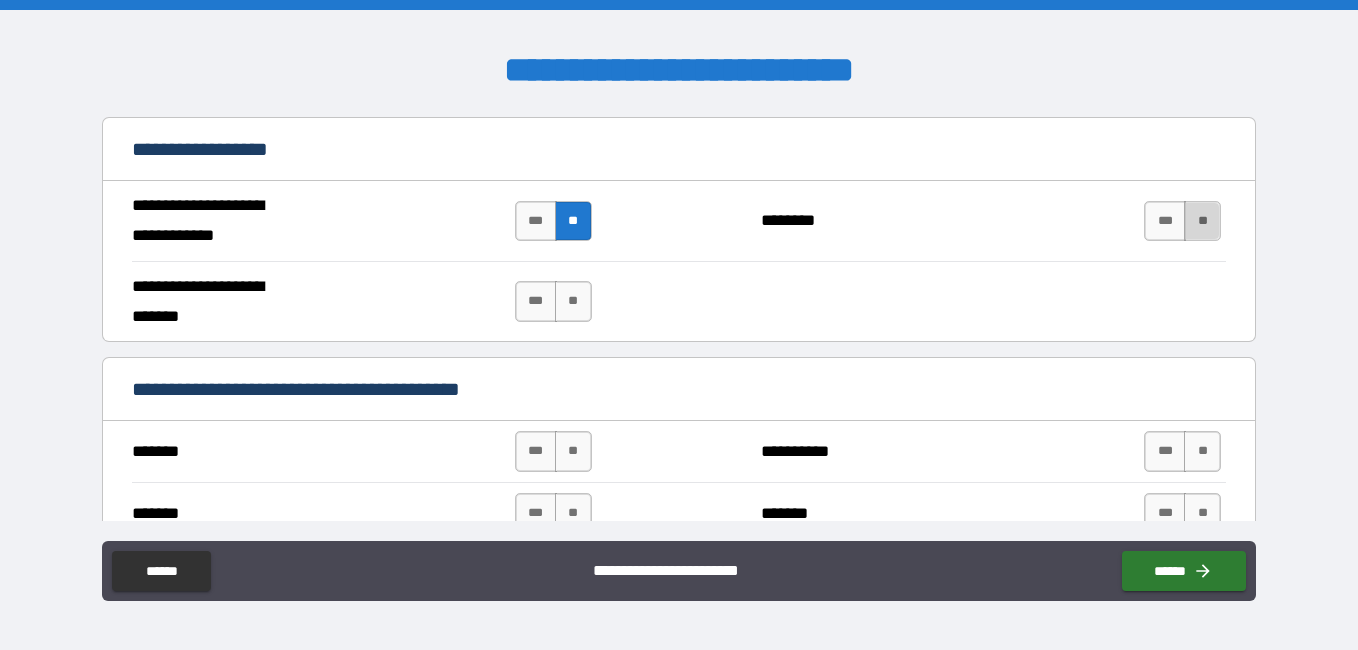 click on "**" at bounding box center (1202, 221) 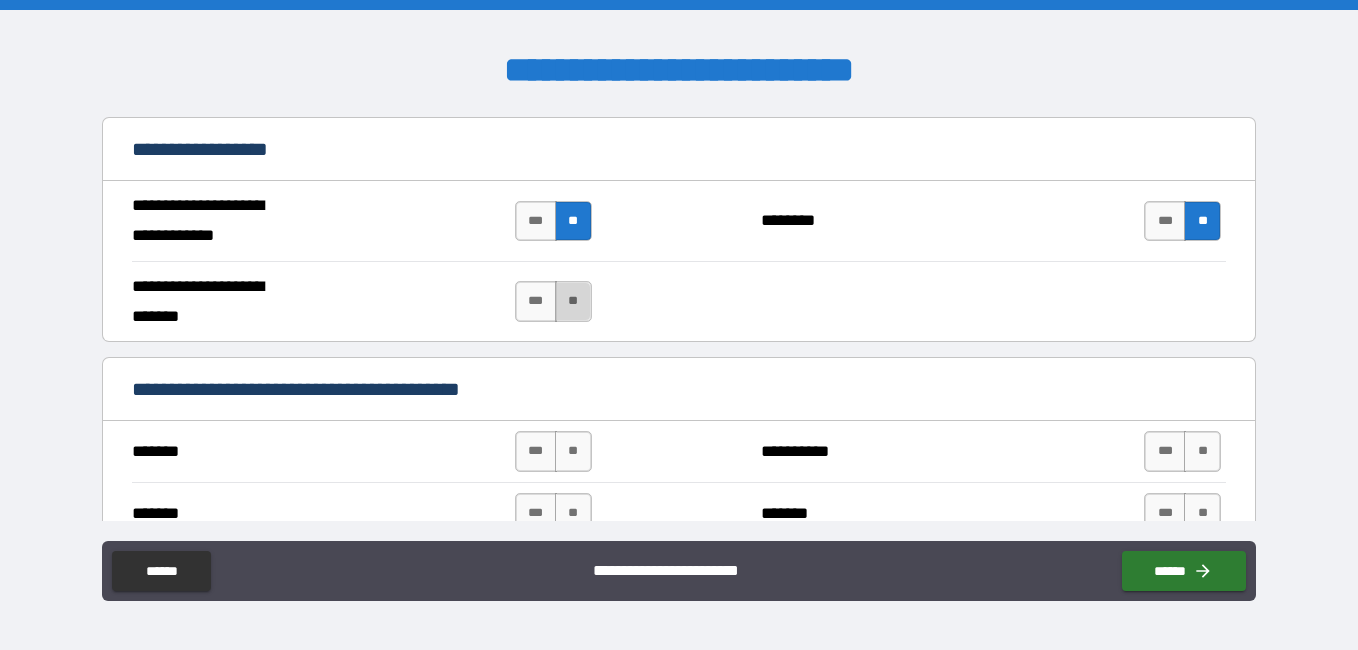 click on "**" at bounding box center [573, 301] 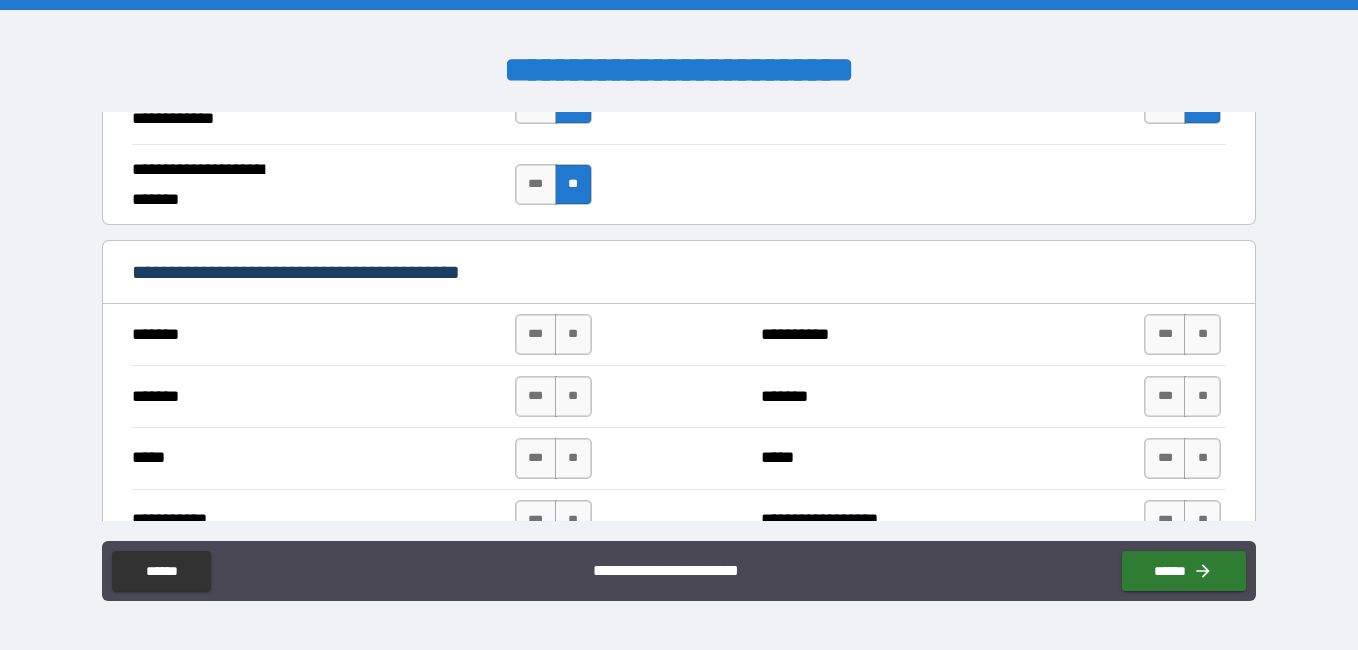 scroll, scrollTop: 1393, scrollLeft: 0, axis: vertical 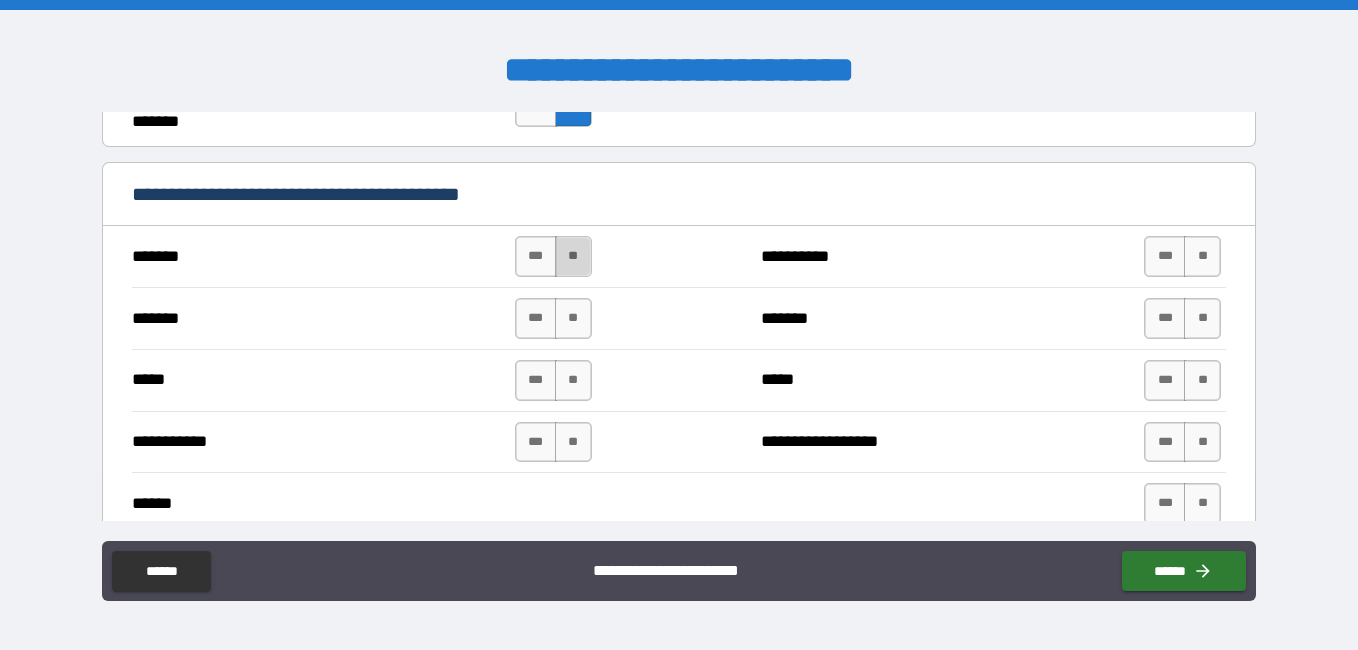 click on "**" at bounding box center (573, 256) 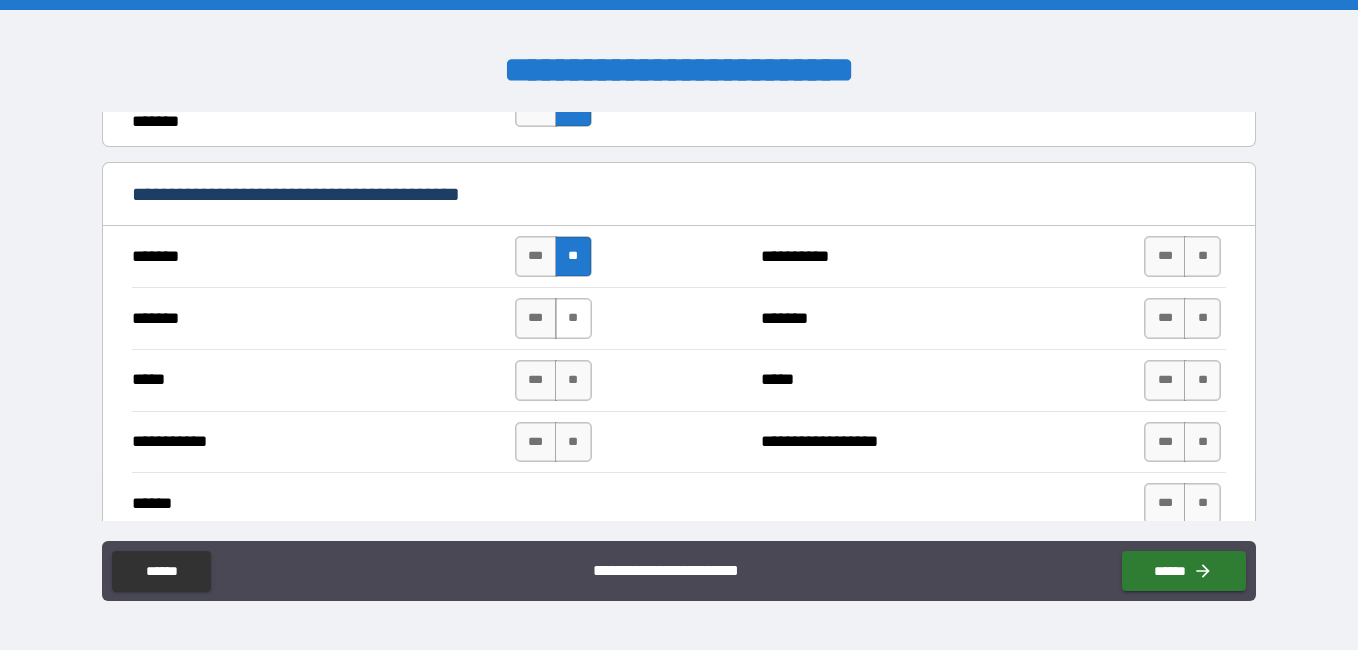 click on "**" at bounding box center (573, 318) 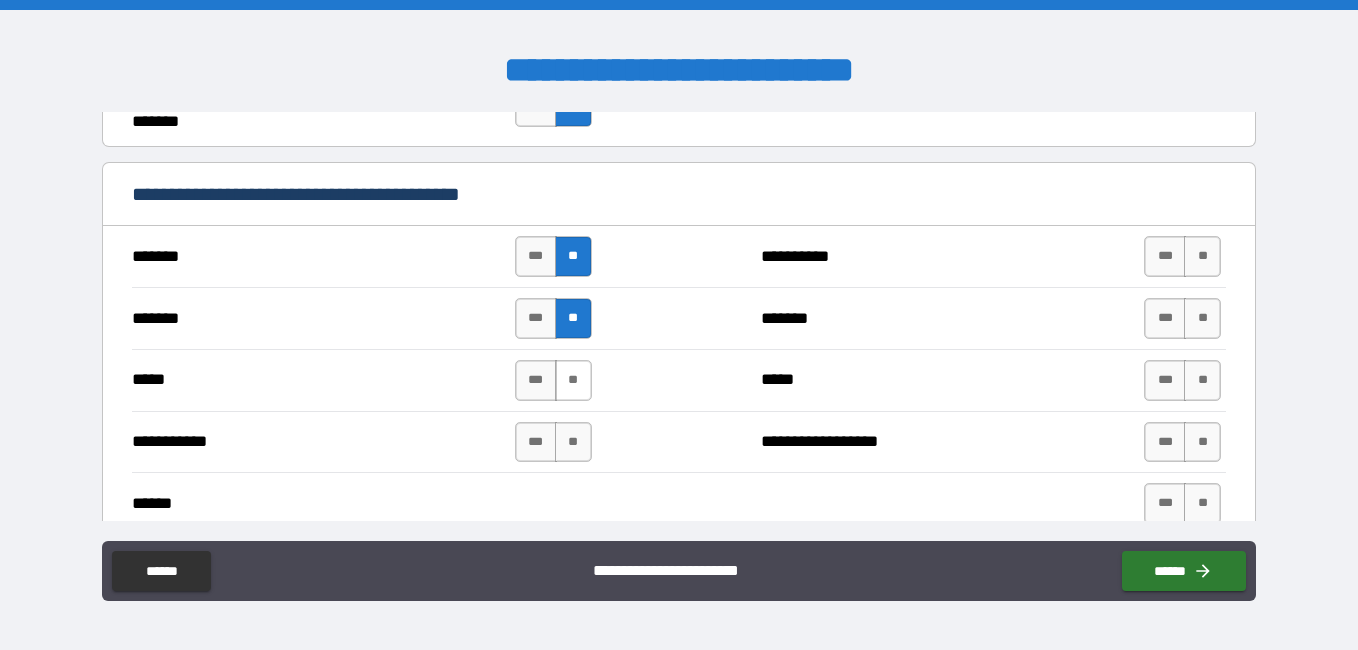 click on "**" at bounding box center (573, 380) 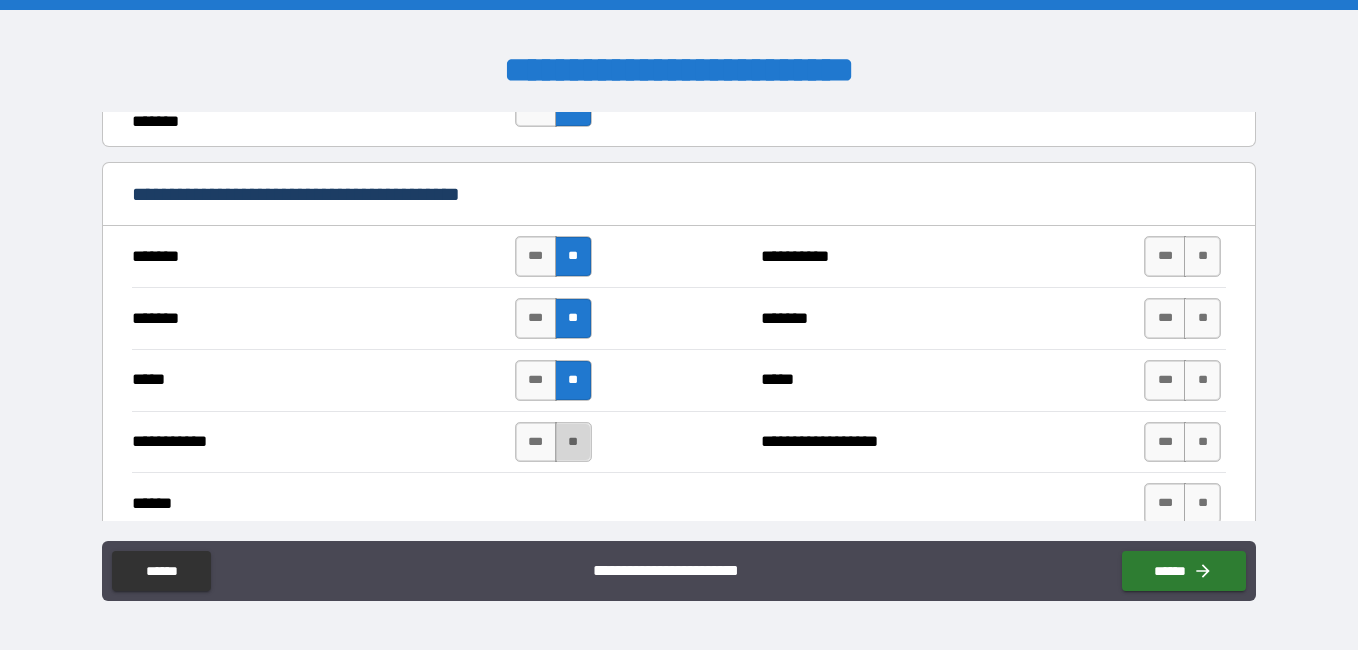 click on "**" at bounding box center [573, 442] 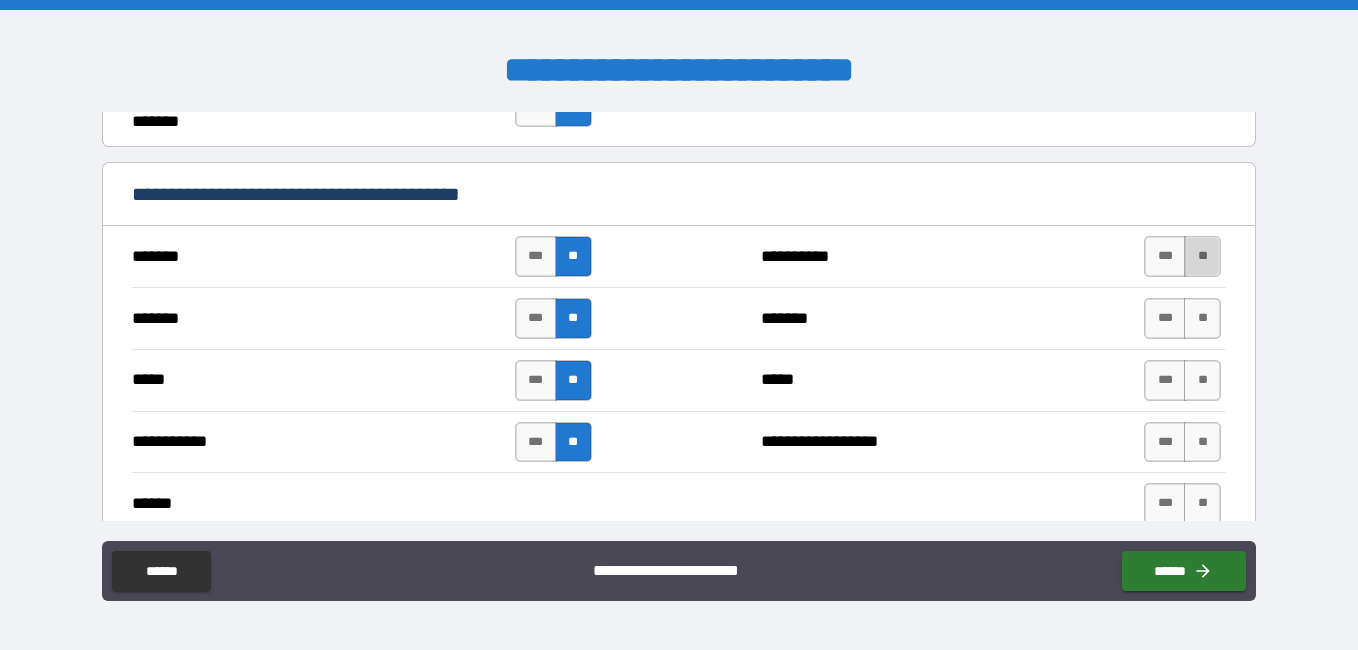 click on "**" at bounding box center [1202, 256] 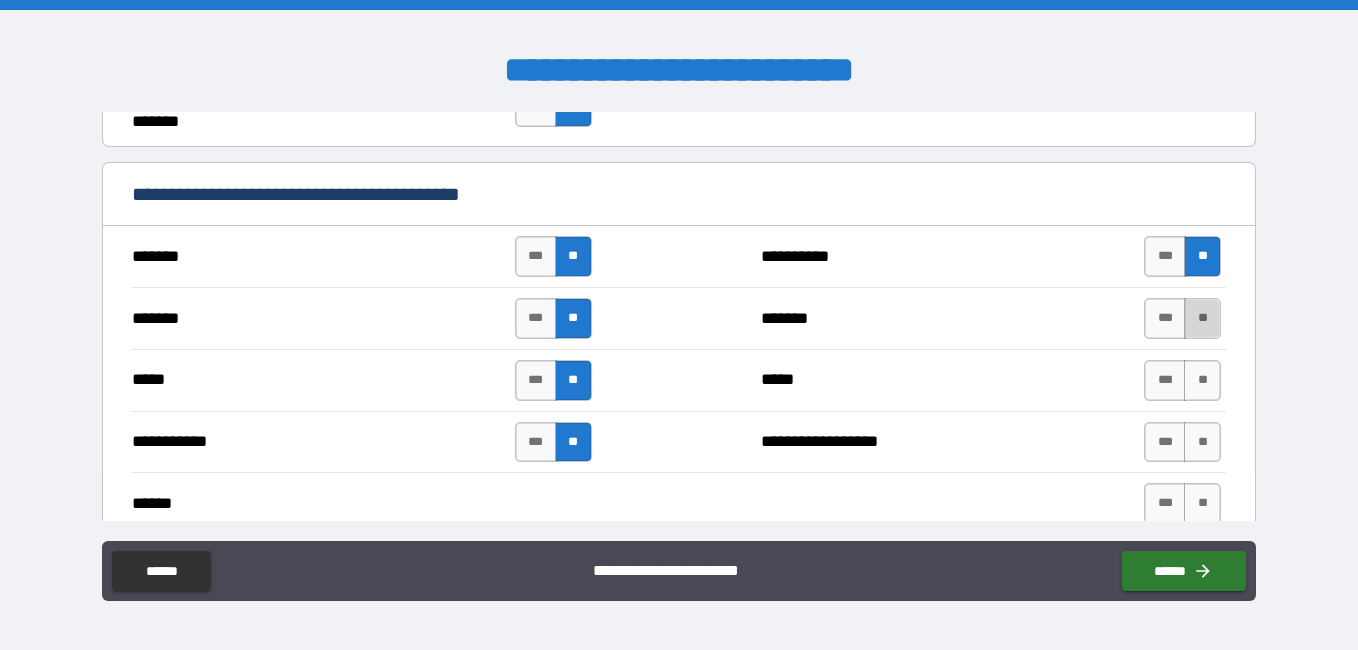 click on "**" at bounding box center [1202, 318] 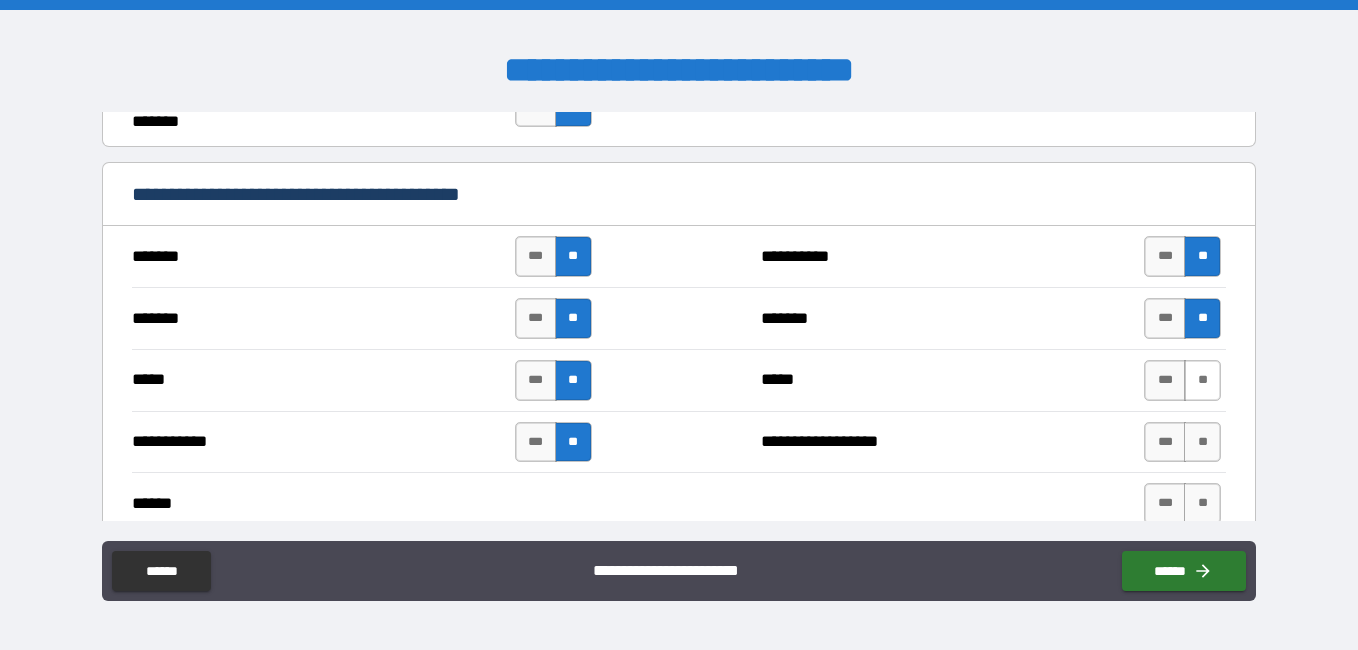 click on "**" at bounding box center [1202, 380] 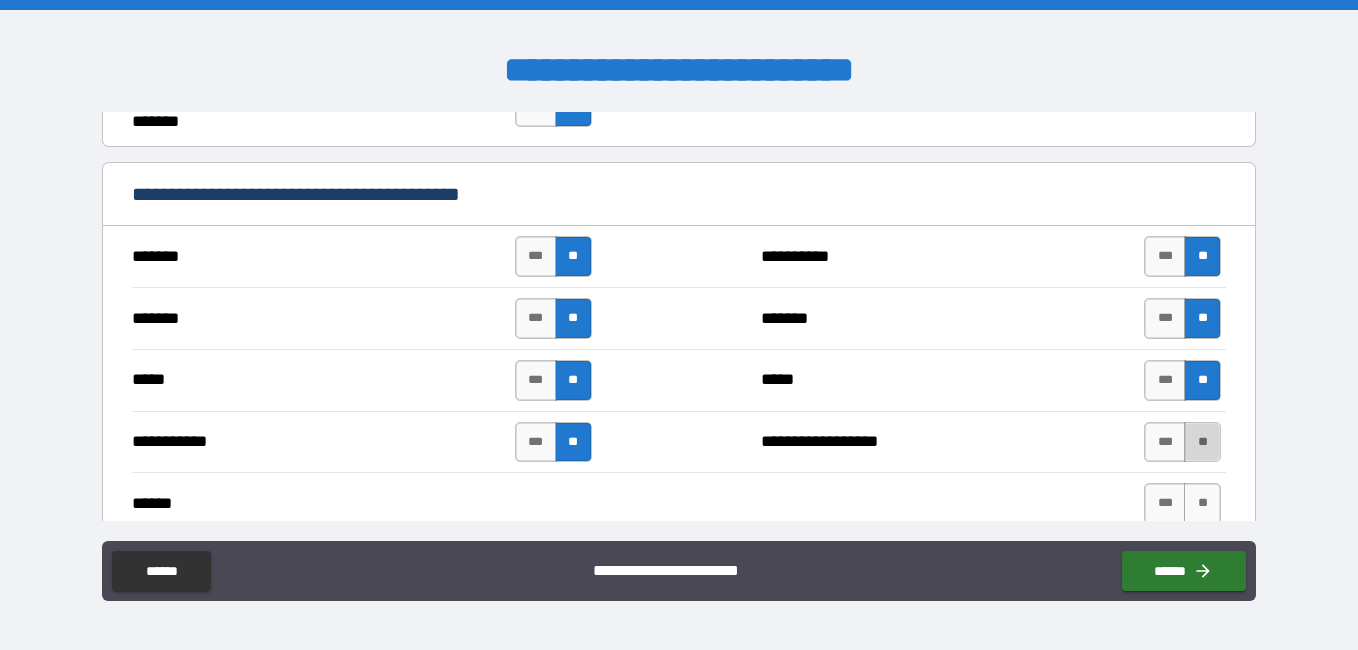 click on "**" at bounding box center [1202, 442] 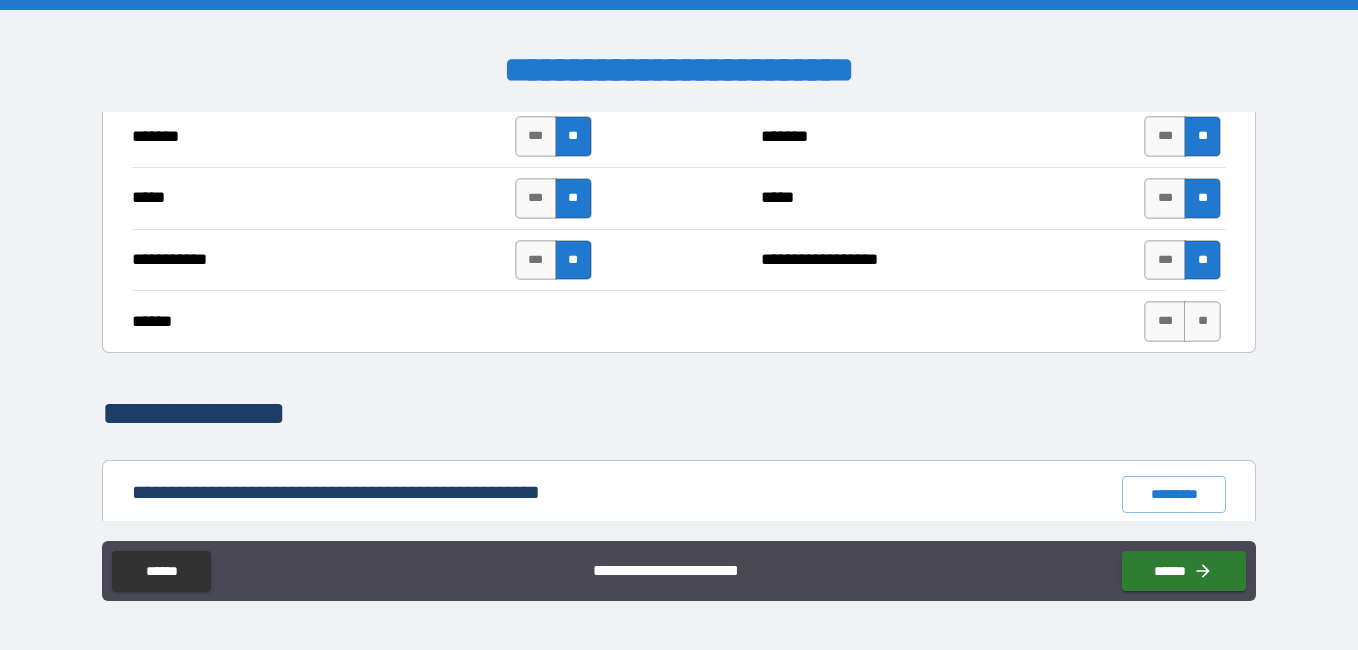 scroll, scrollTop: 1692, scrollLeft: 0, axis: vertical 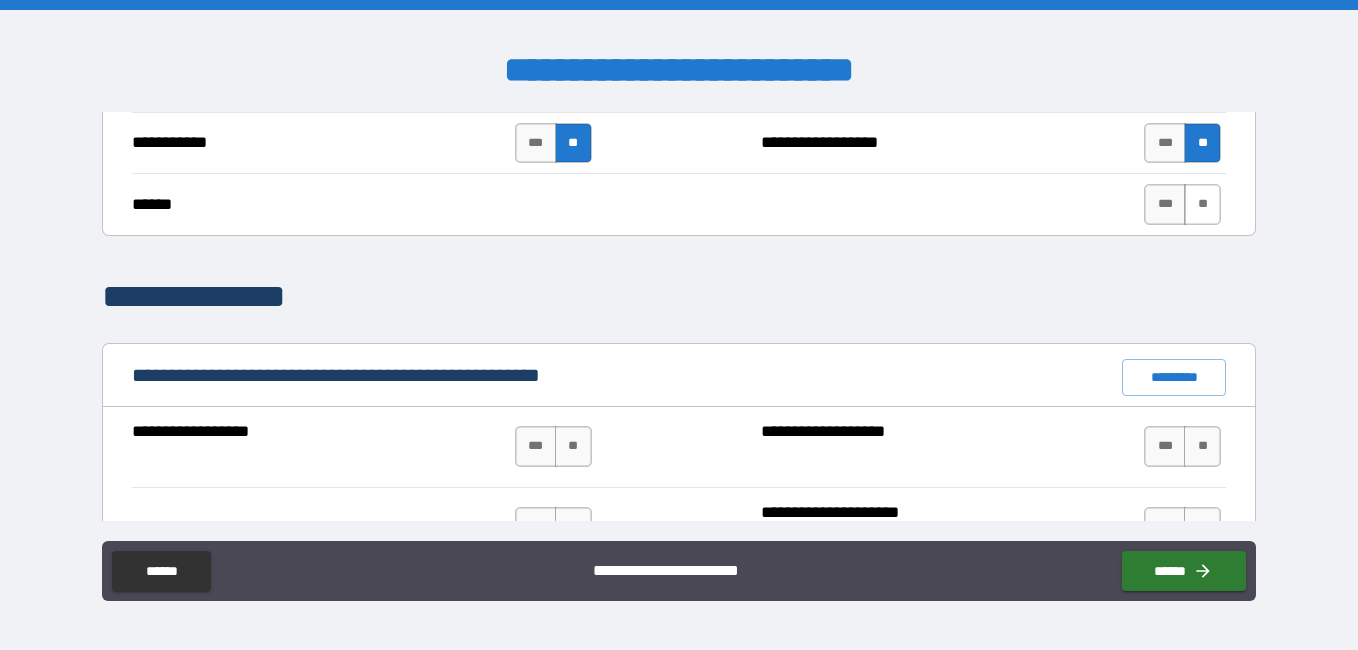 click on "**" at bounding box center [1202, 204] 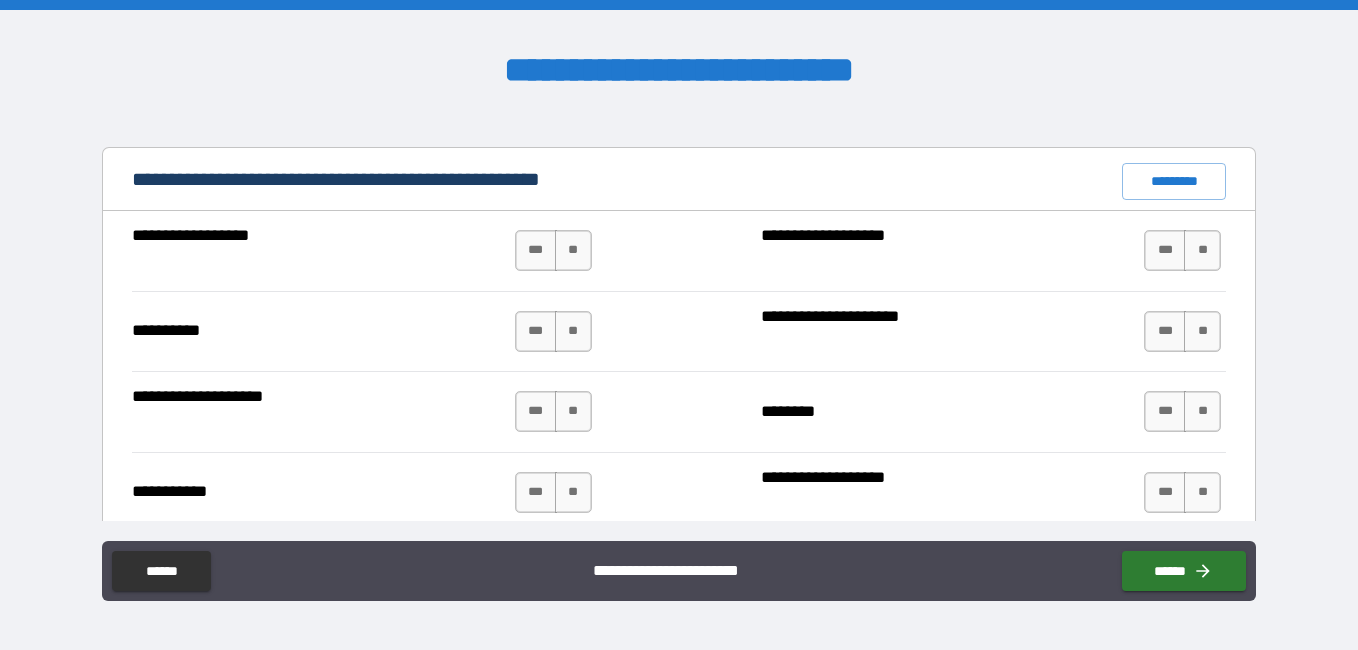 scroll, scrollTop: 1823, scrollLeft: 0, axis: vertical 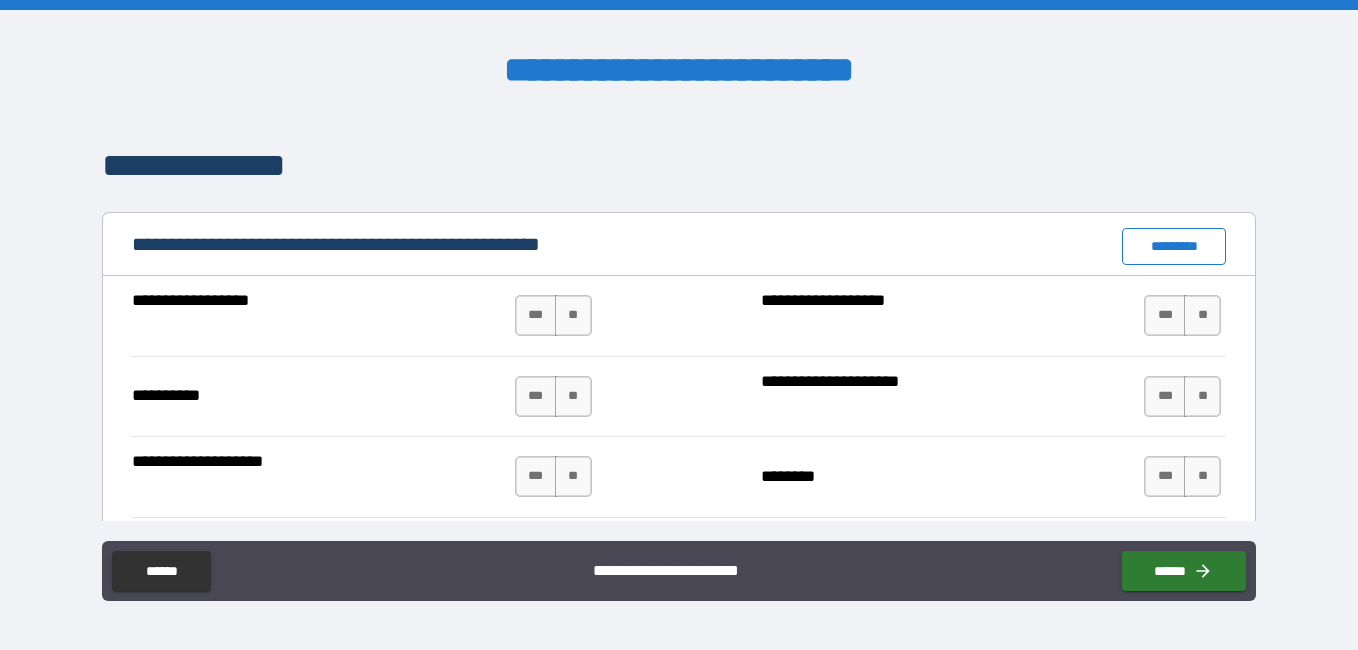 click on "*********" at bounding box center (1174, 246) 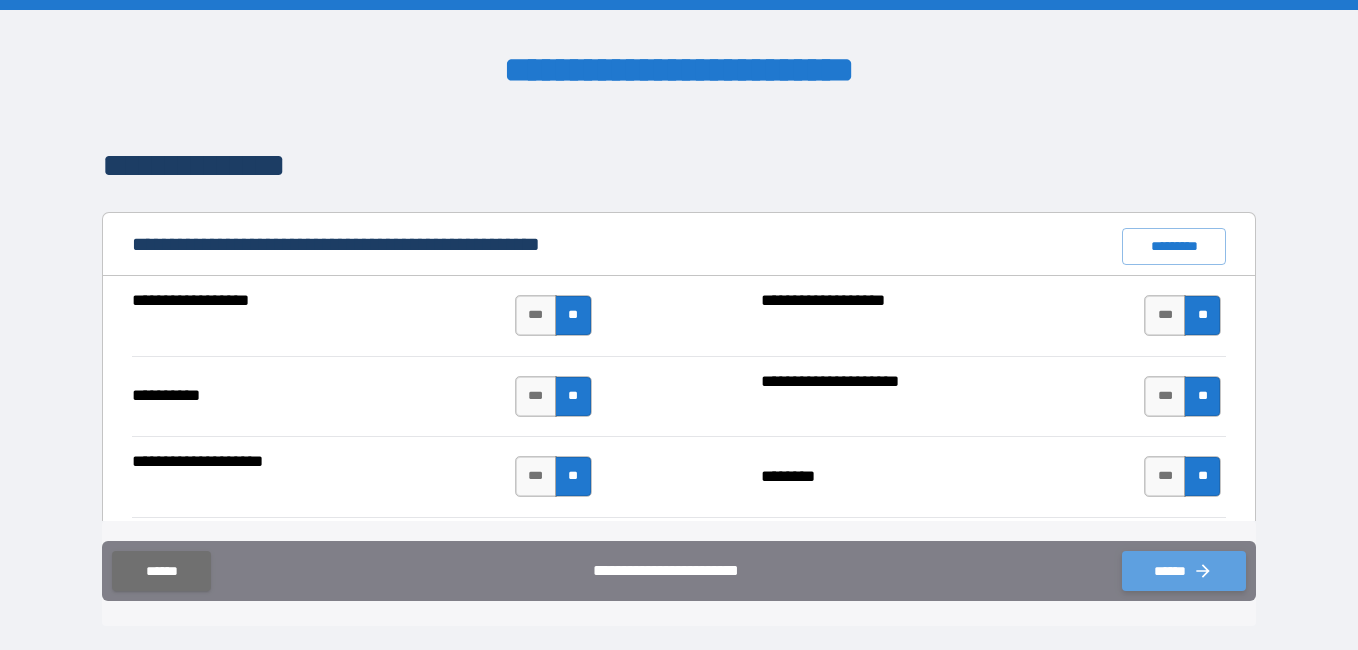 click on "******" at bounding box center (1184, 571) 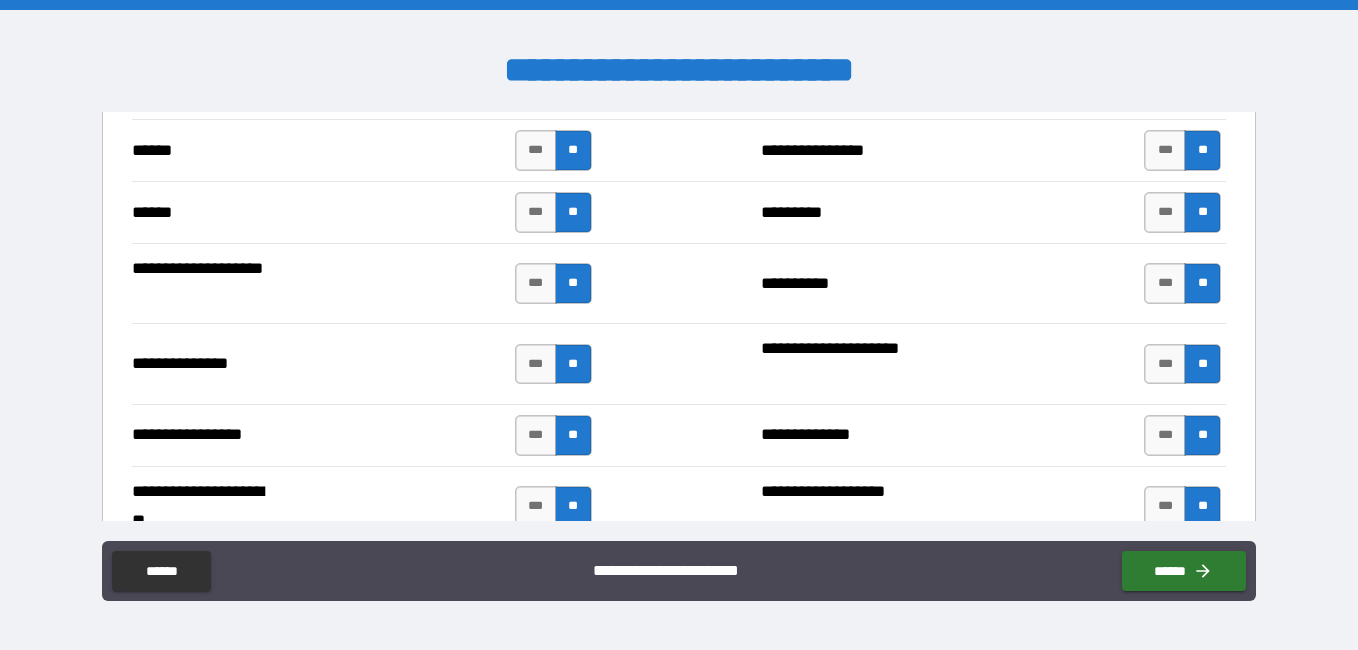 scroll, scrollTop: 2461, scrollLeft: 0, axis: vertical 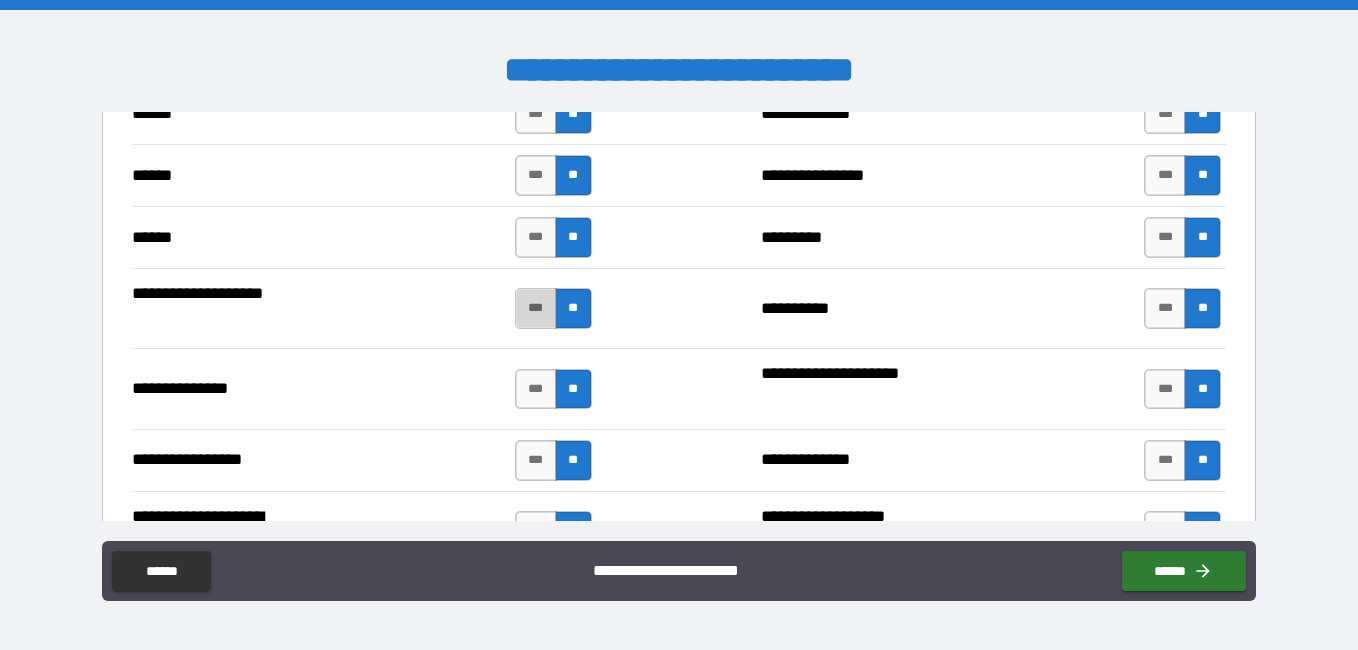 click on "***" at bounding box center [536, 308] 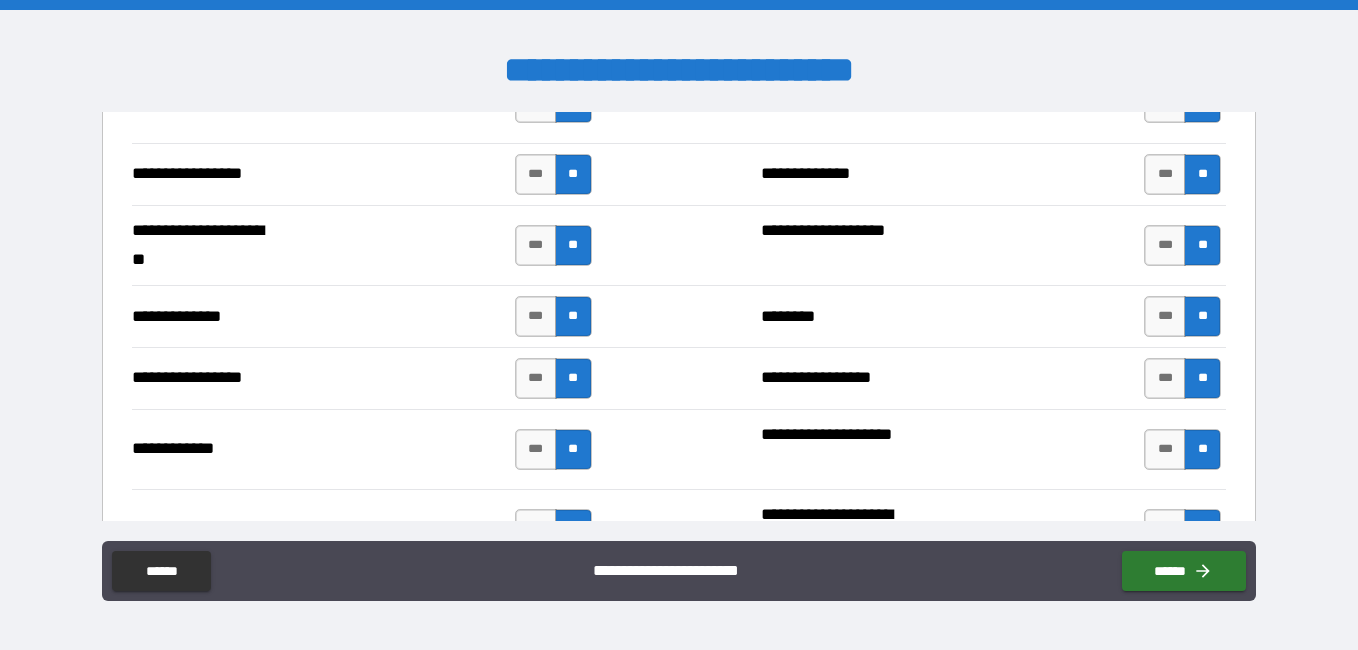 scroll, scrollTop: 2773, scrollLeft: 0, axis: vertical 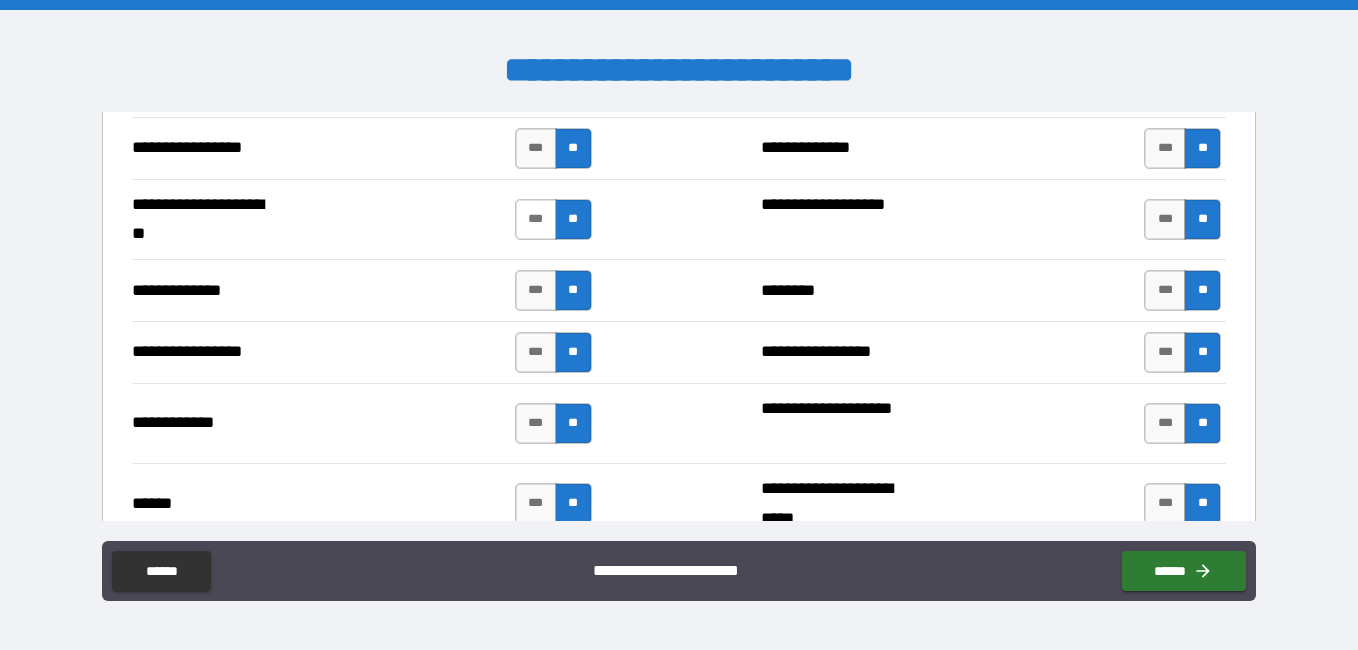 click on "***" at bounding box center [536, 219] 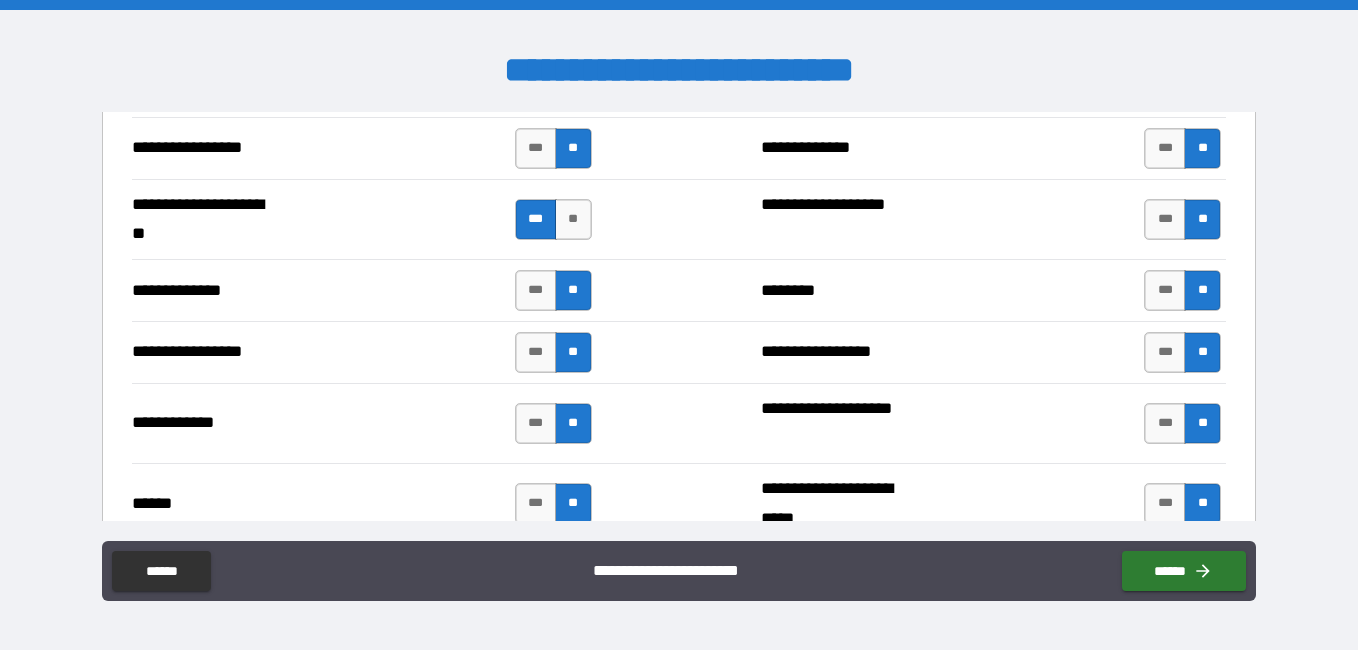 drag, startPoint x: 1220, startPoint y: 374, endPoint x: 1246, endPoint y: 333, distance: 48.548943 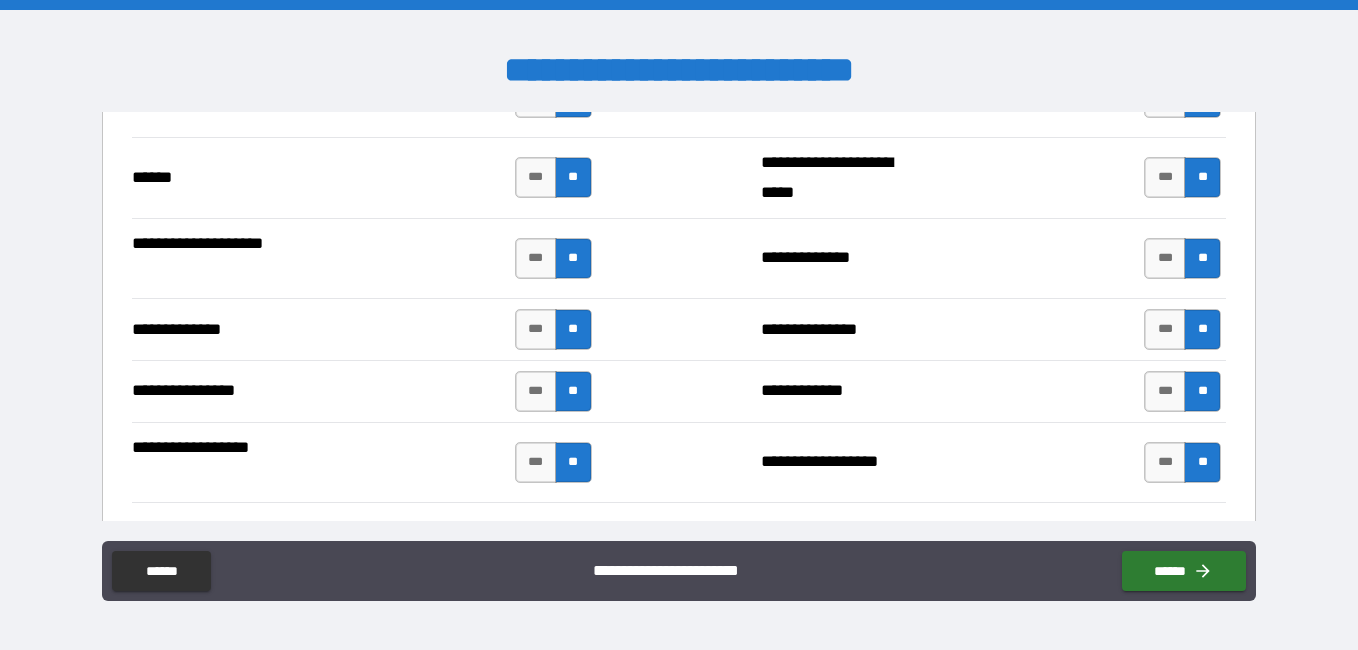 scroll, scrollTop: 3111, scrollLeft: 0, axis: vertical 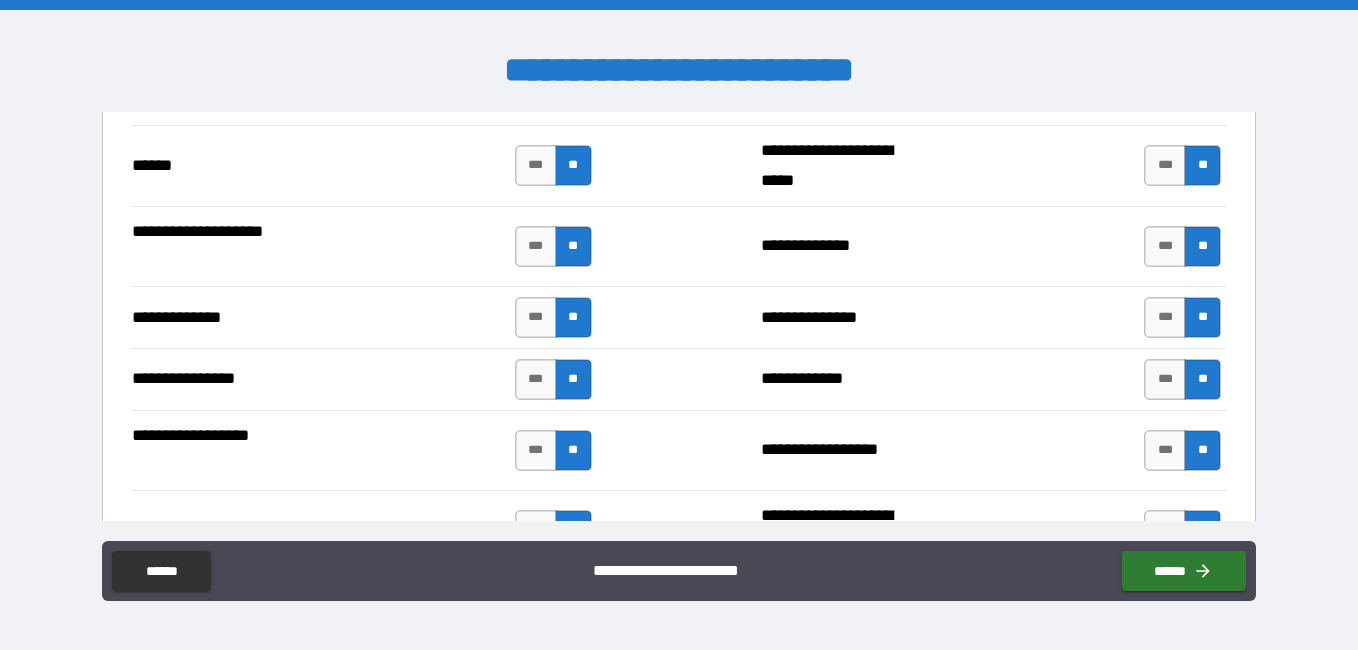 click on "**********" at bounding box center (679, 317) 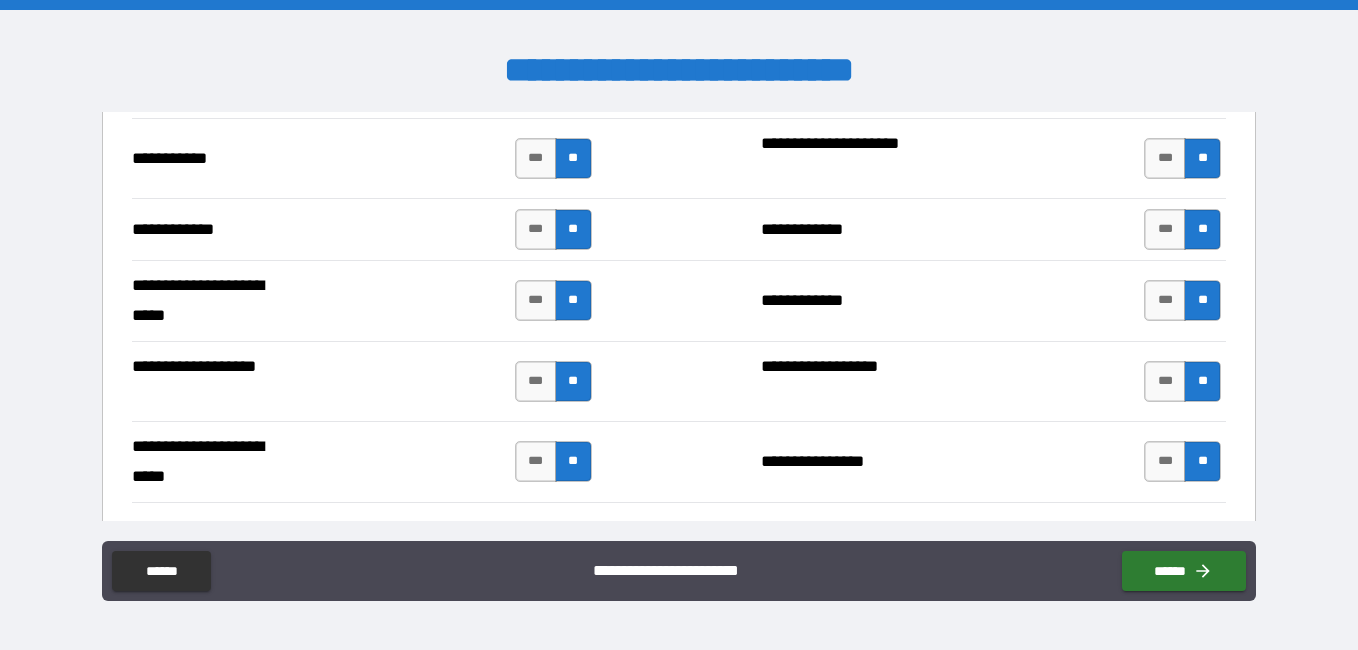 scroll, scrollTop: 4218, scrollLeft: 0, axis: vertical 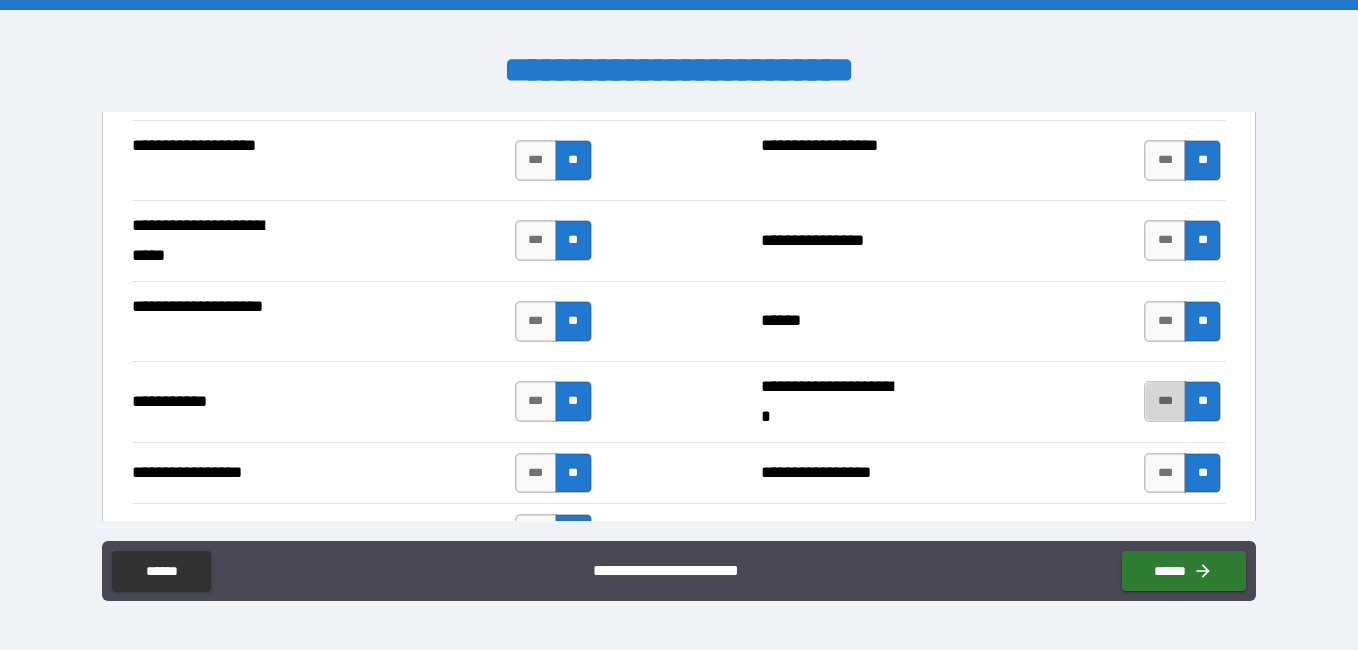 click on "***" at bounding box center (1165, 401) 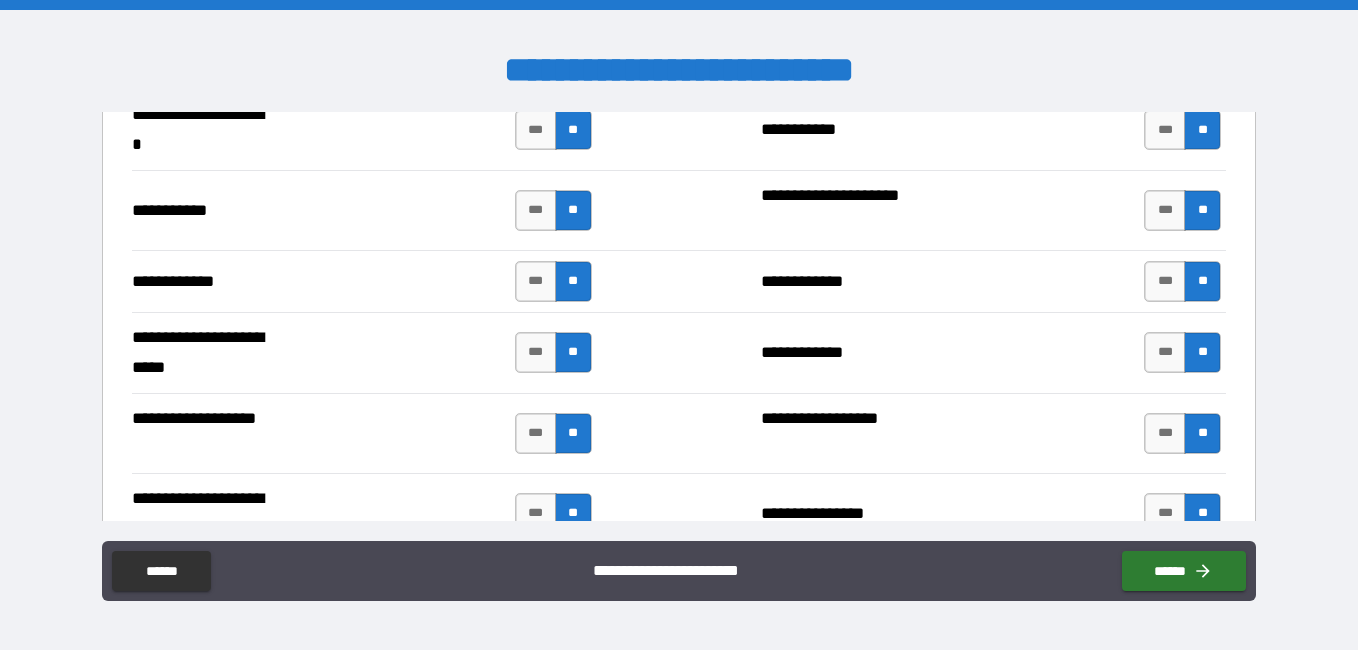 scroll, scrollTop: 4113, scrollLeft: 0, axis: vertical 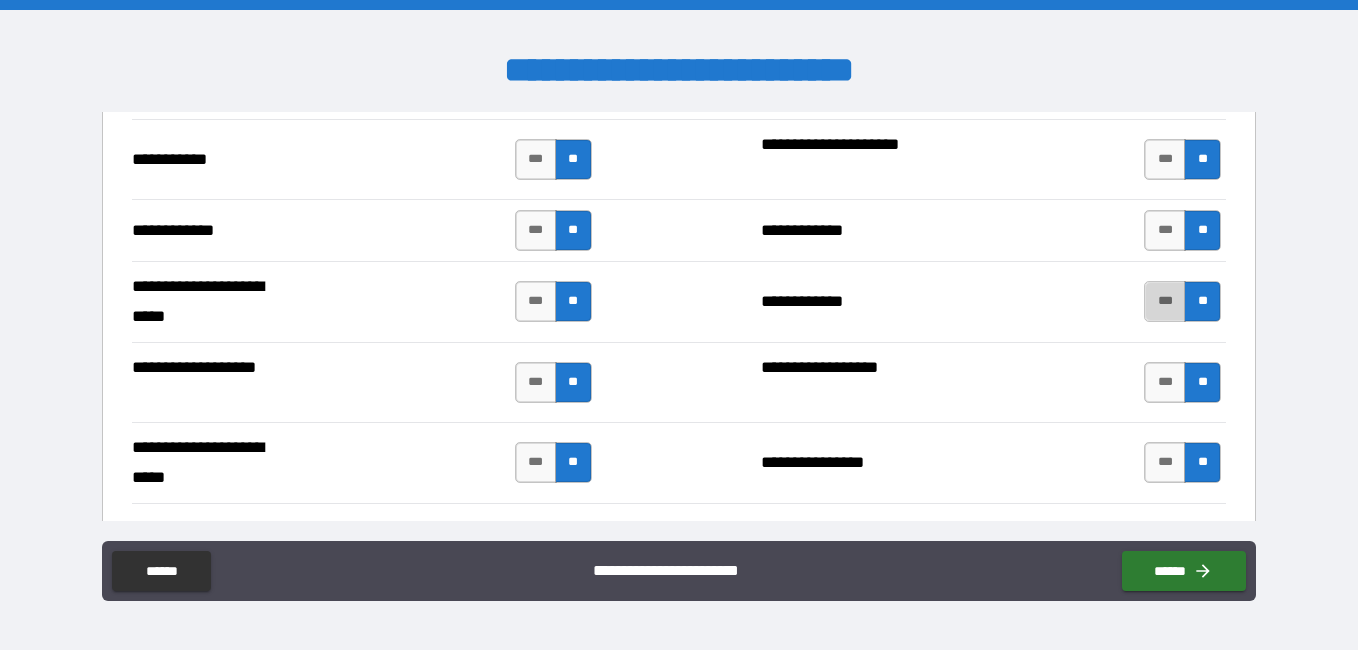 click on "***" at bounding box center [1165, 301] 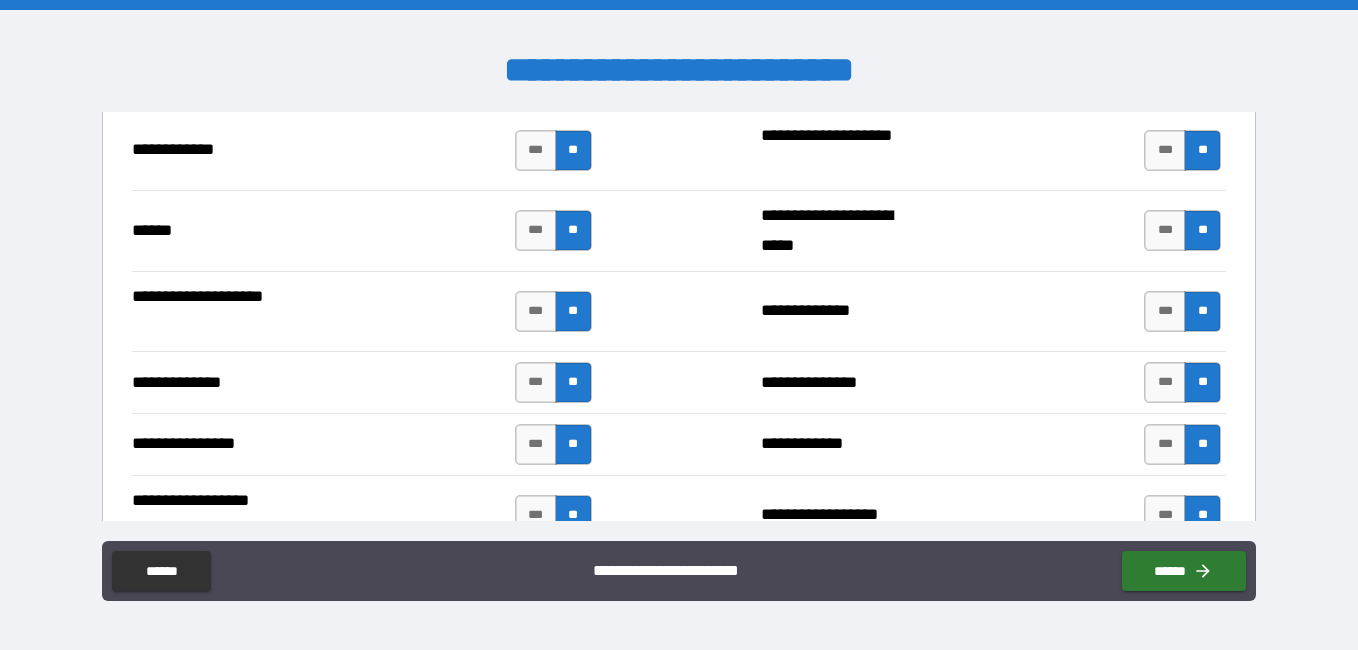scroll, scrollTop: 3020, scrollLeft: 0, axis: vertical 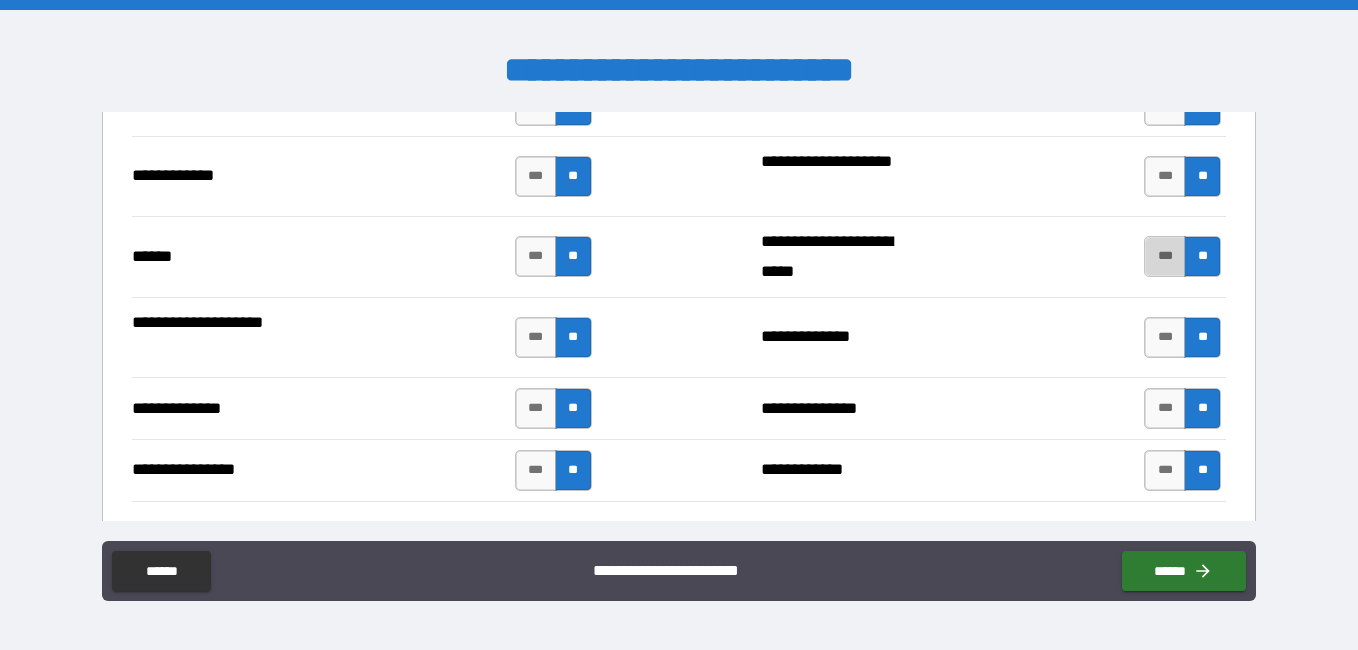 click on "***" at bounding box center (1165, 256) 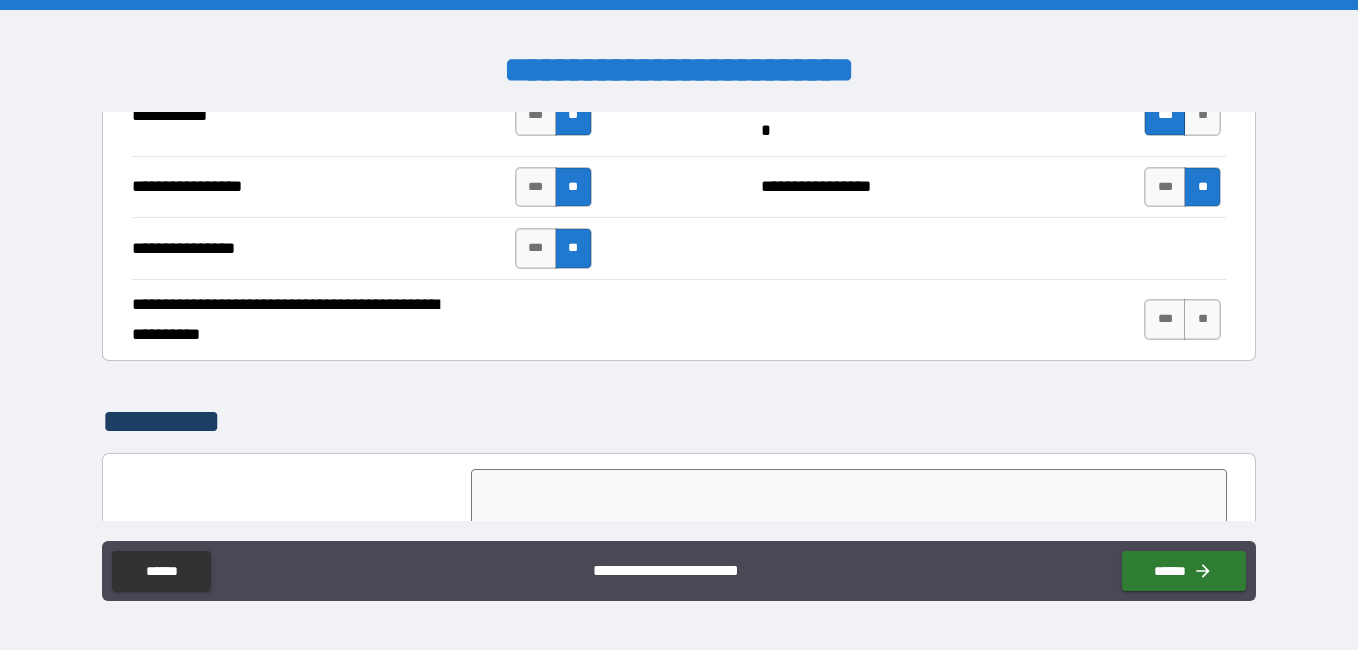 scroll, scrollTop: 4609, scrollLeft: 0, axis: vertical 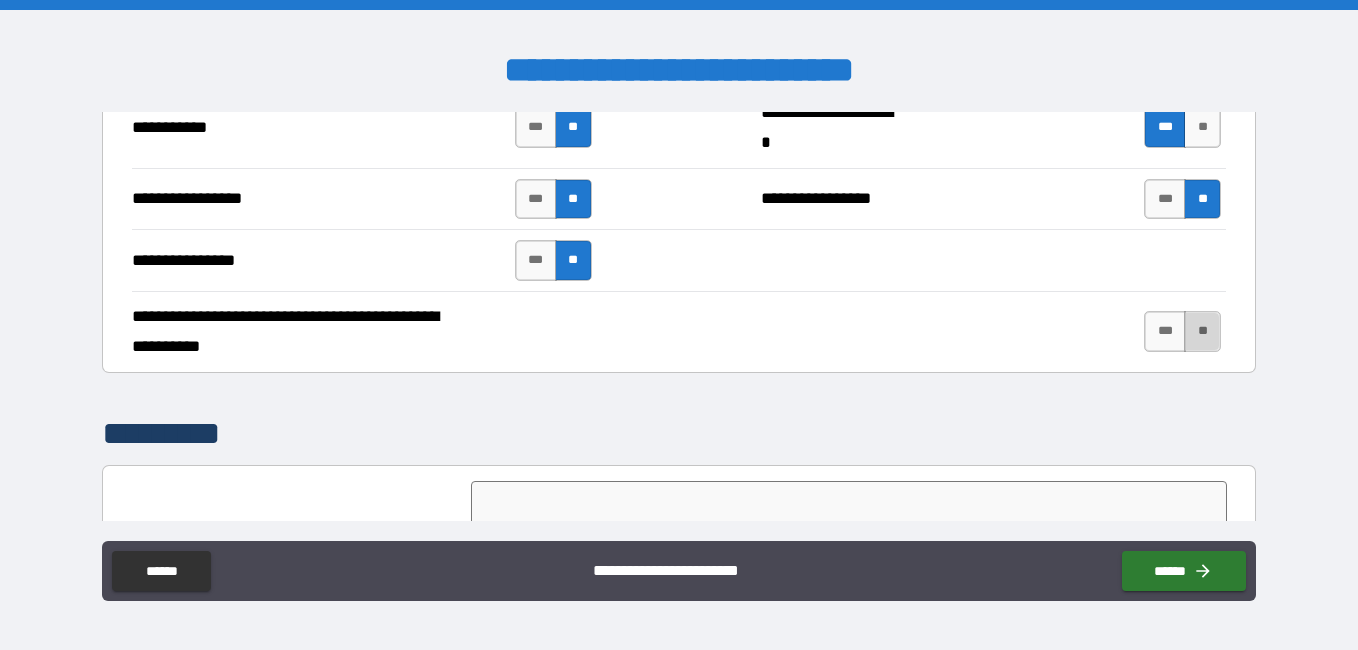 click on "**" at bounding box center [1202, 331] 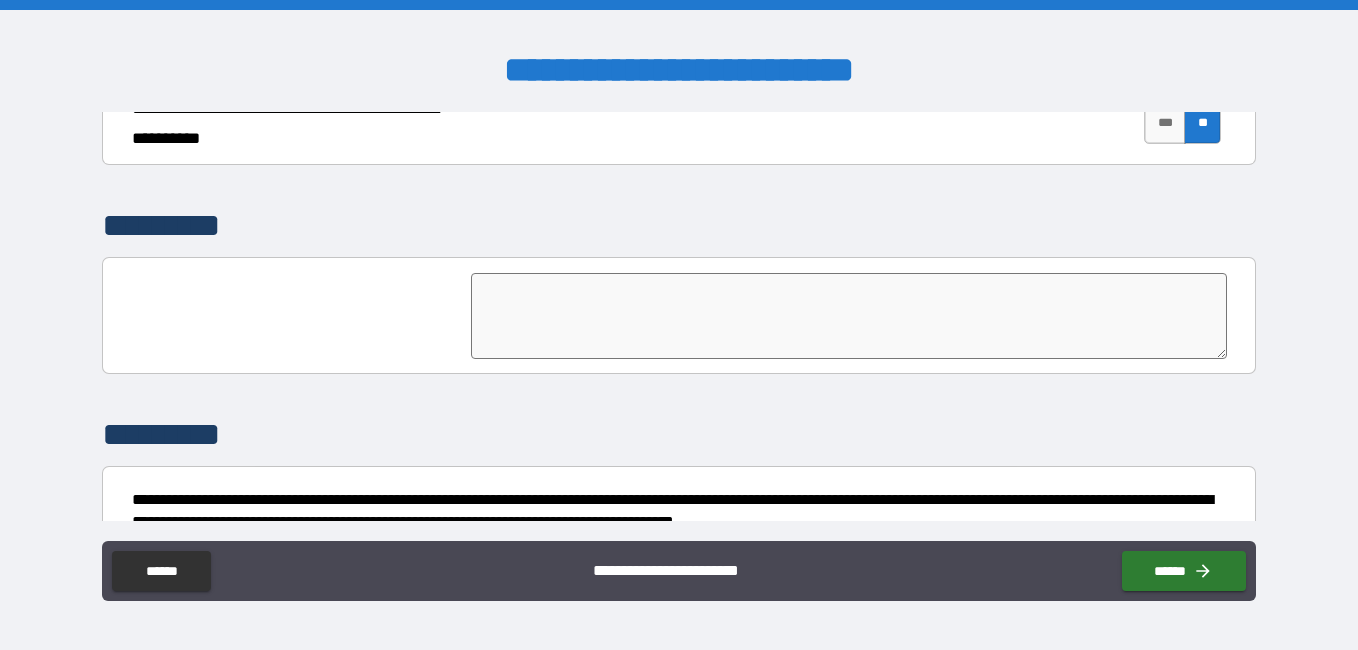 scroll, scrollTop: 4921, scrollLeft: 0, axis: vertical 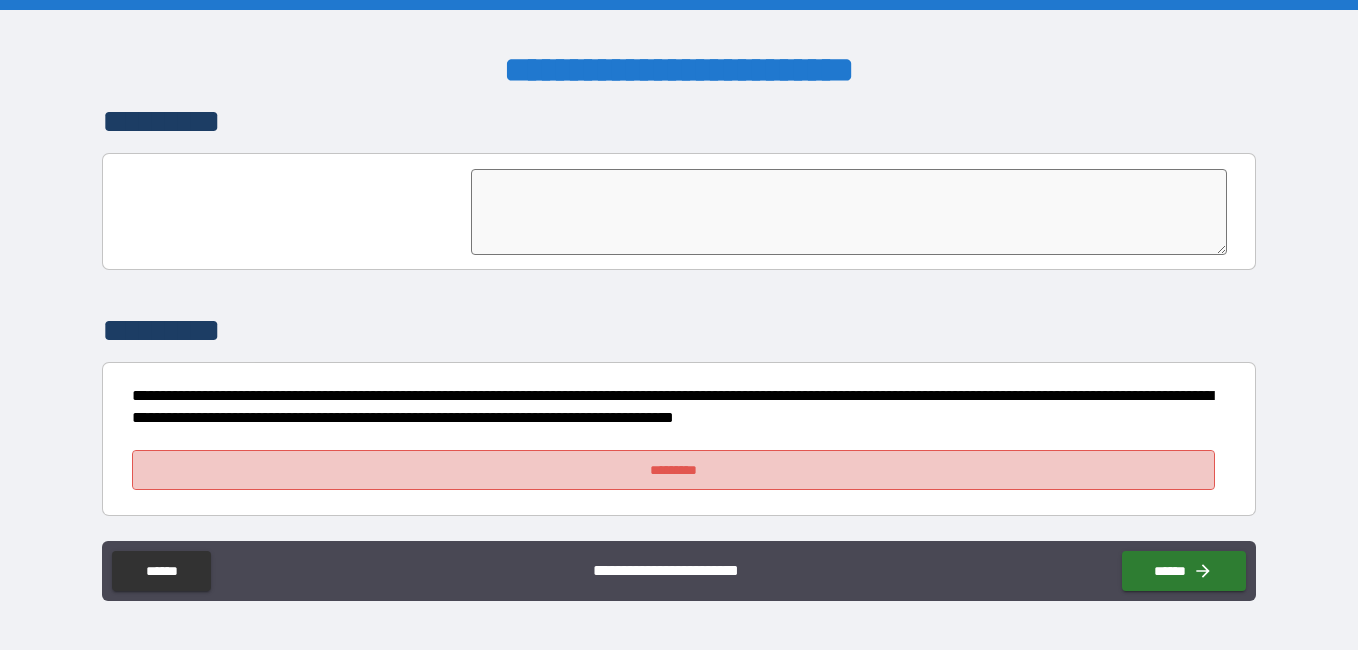 click on "*********" at bounding box center (673, 470) 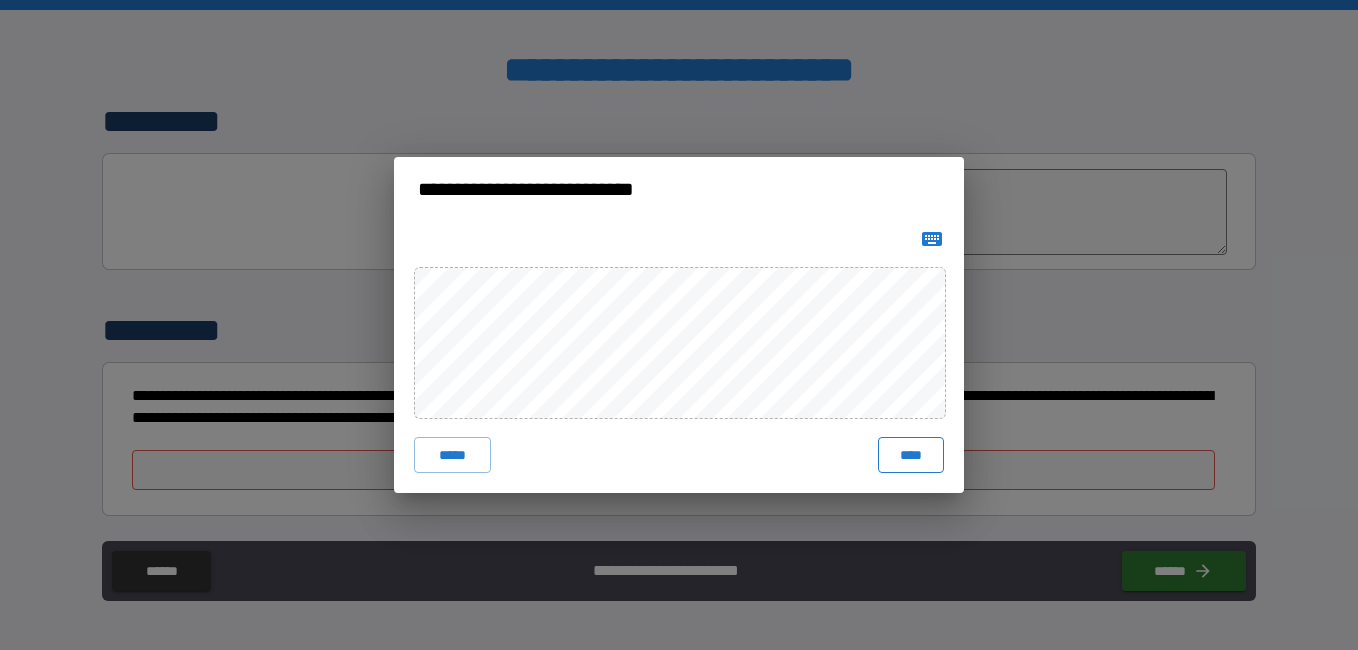 click on "****" at bounding box center [911, 455] 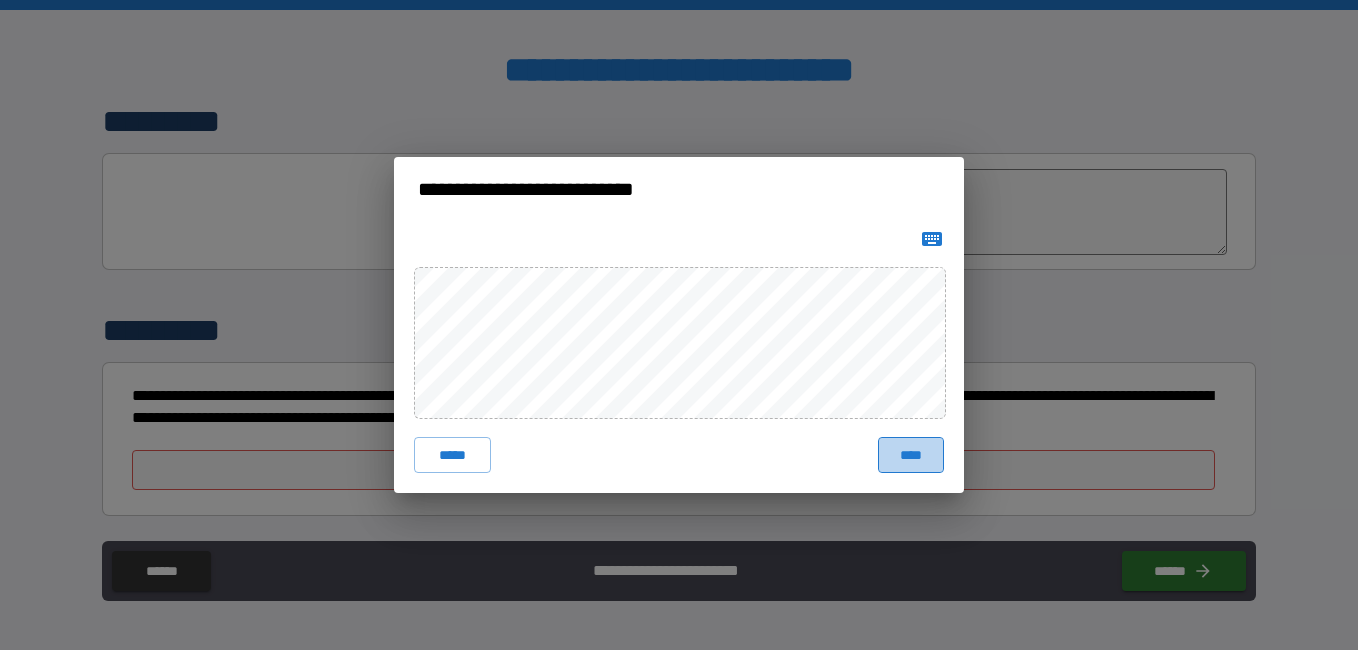click on "****" at bounding box center (911, 455) 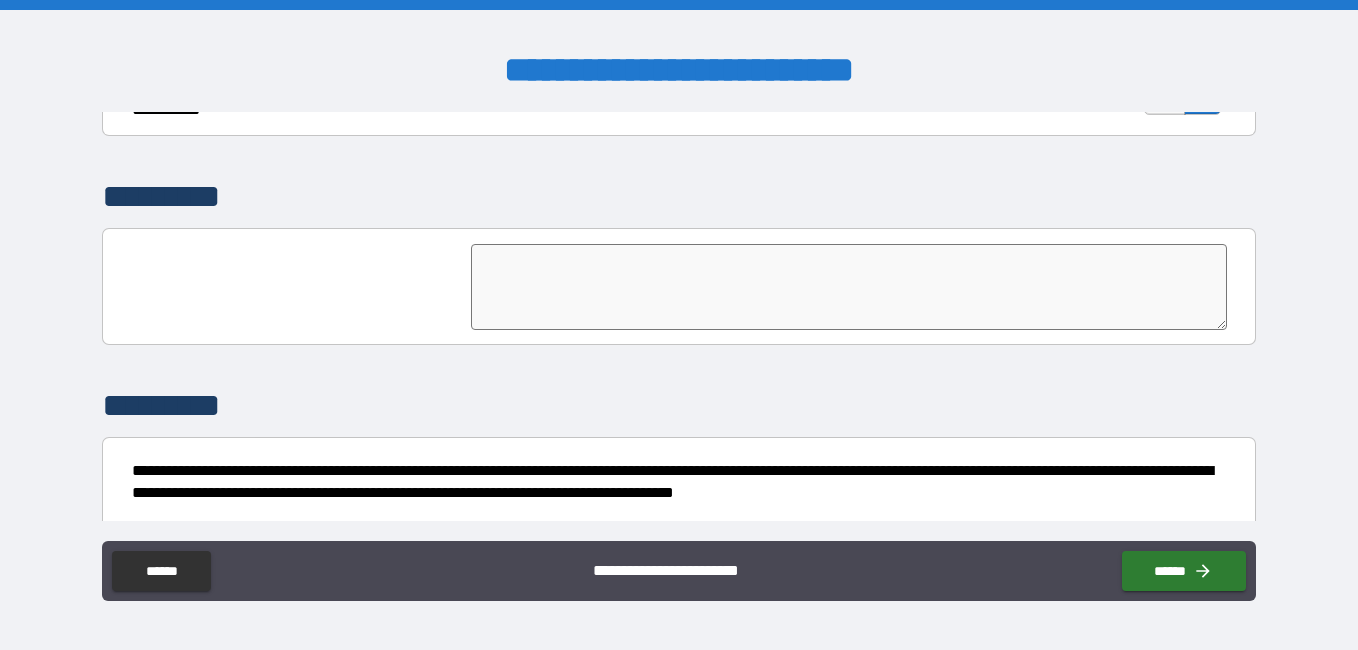 scroll, scrollTop: 4938, scrollLeft: 0, axis: vertical 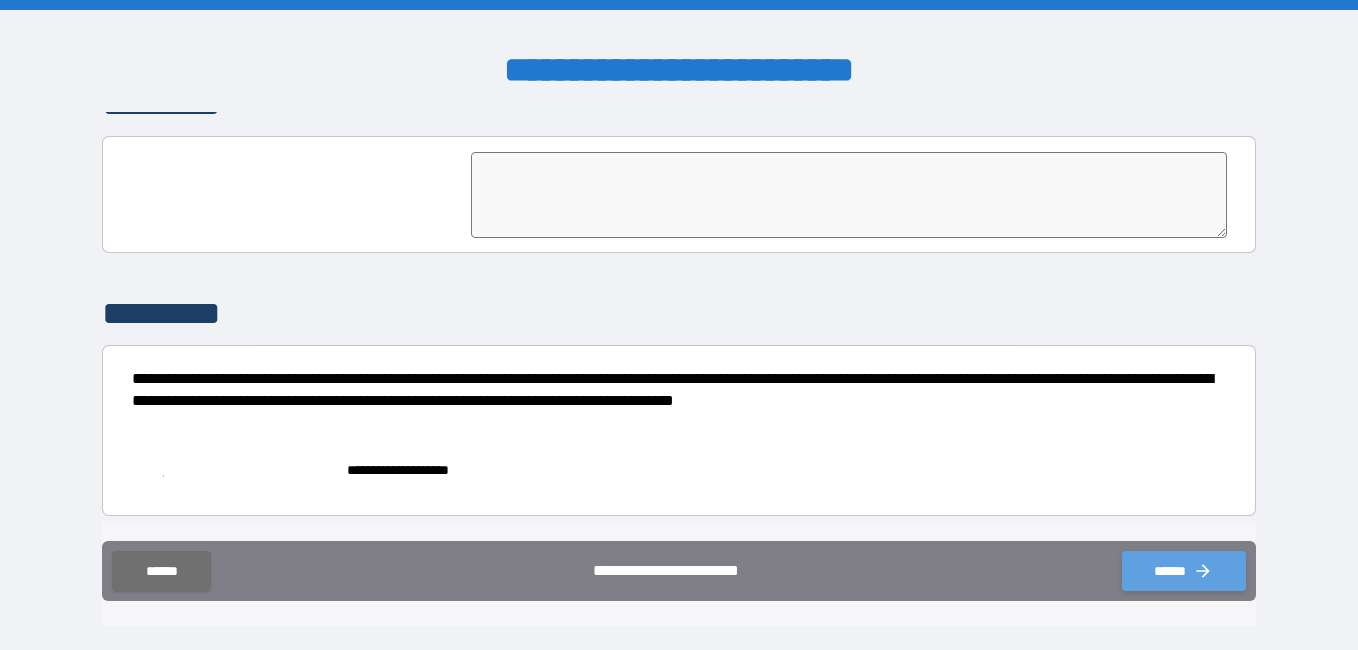 click on "******" at bounding box center (1184, 571) 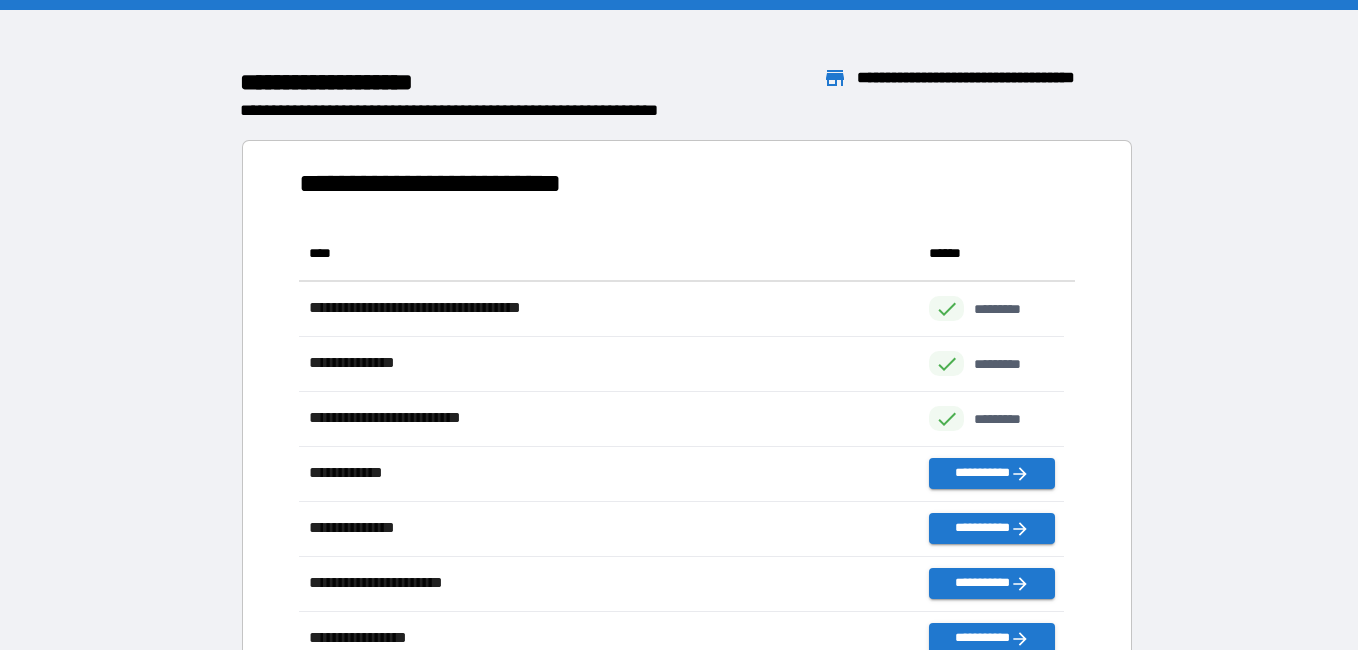 scroll, scrollTop: 536, scrollLeft: 751, axis: both 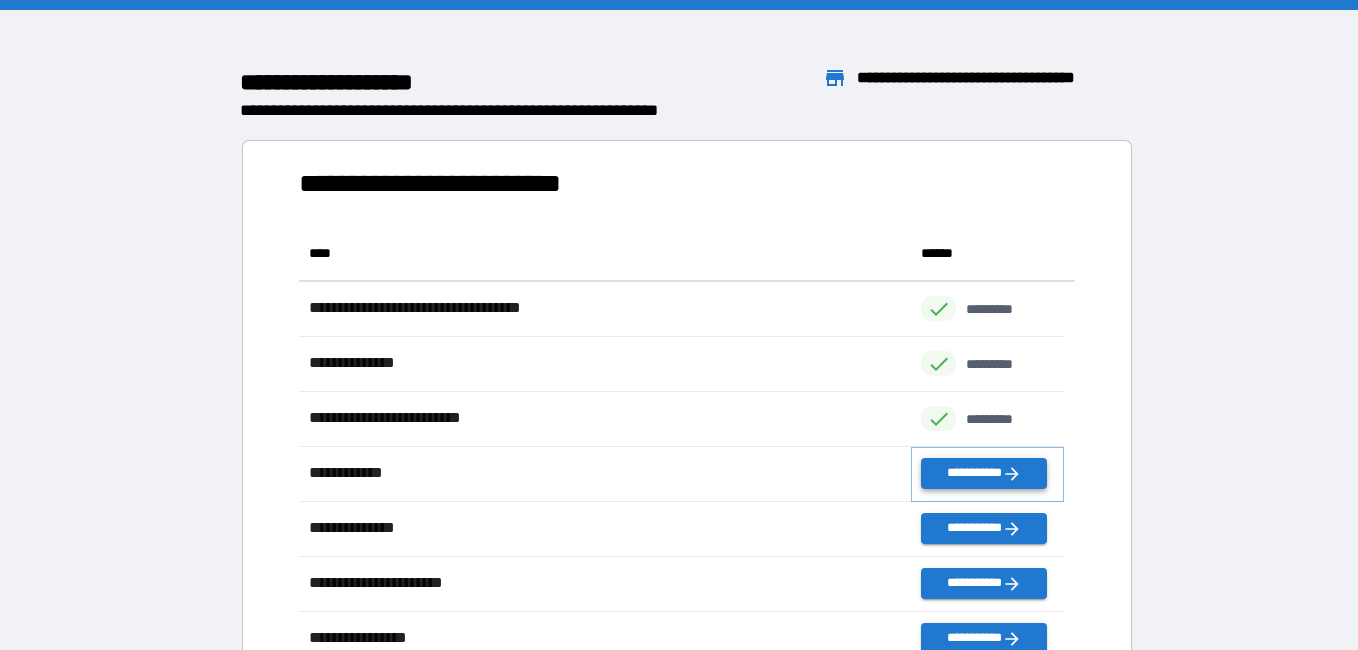 click on "**********" at bounding box center (983, 473) 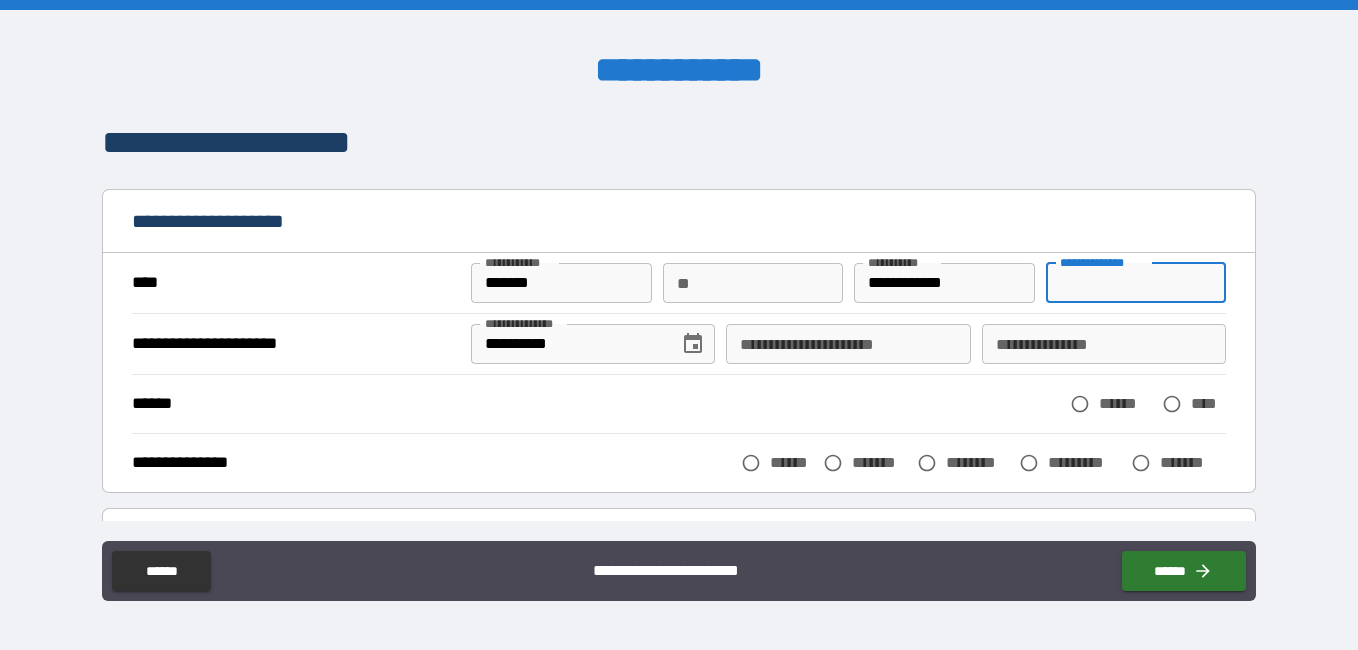 click on "**********" at bounding box center (1136, 283) 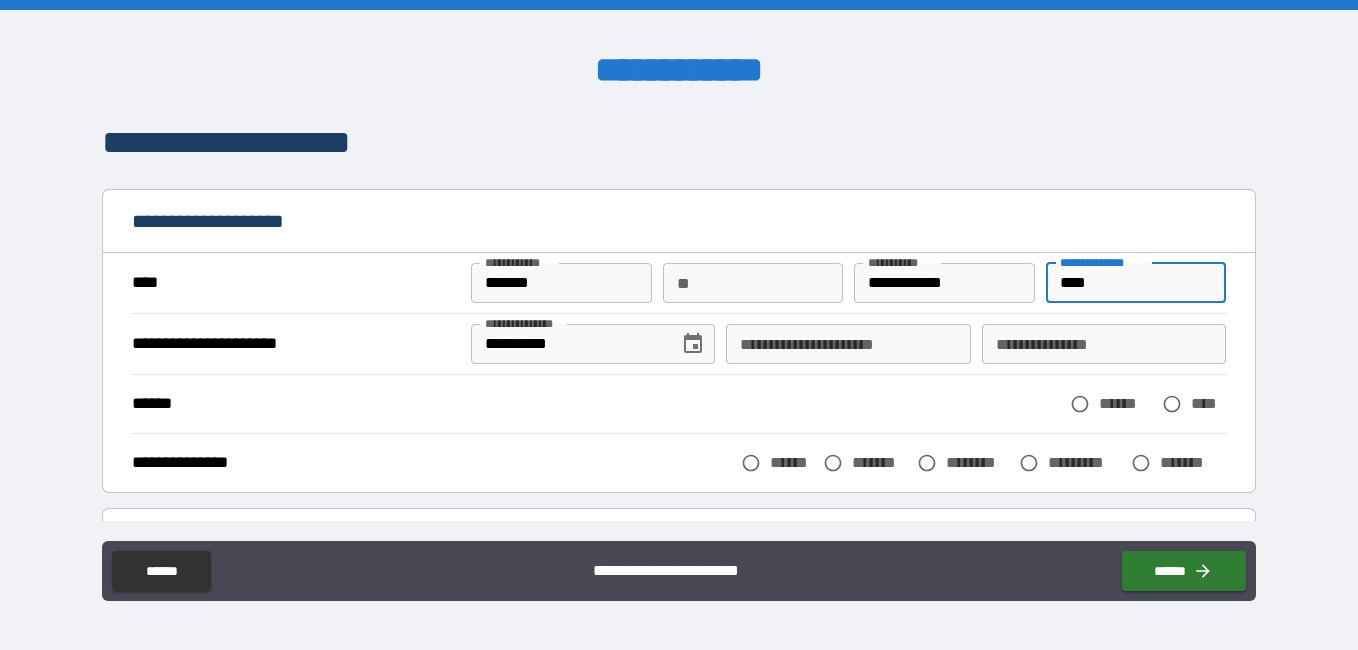 type on "****" 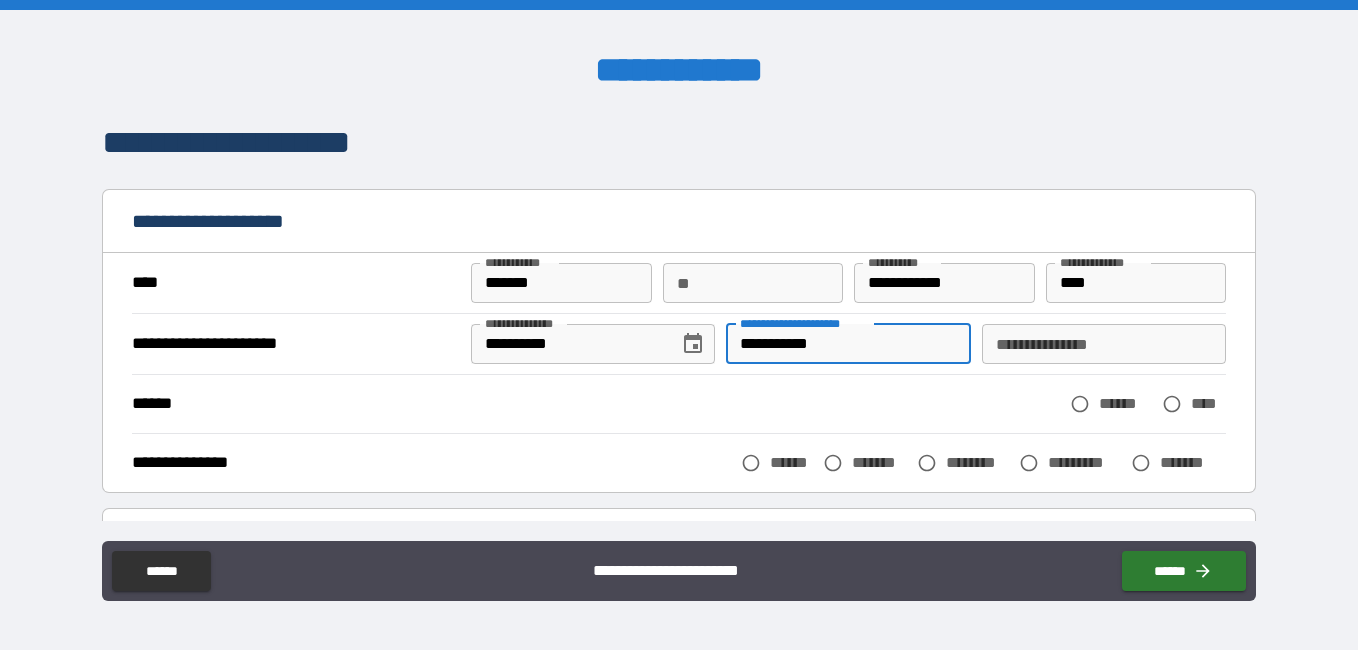 type on "**********" 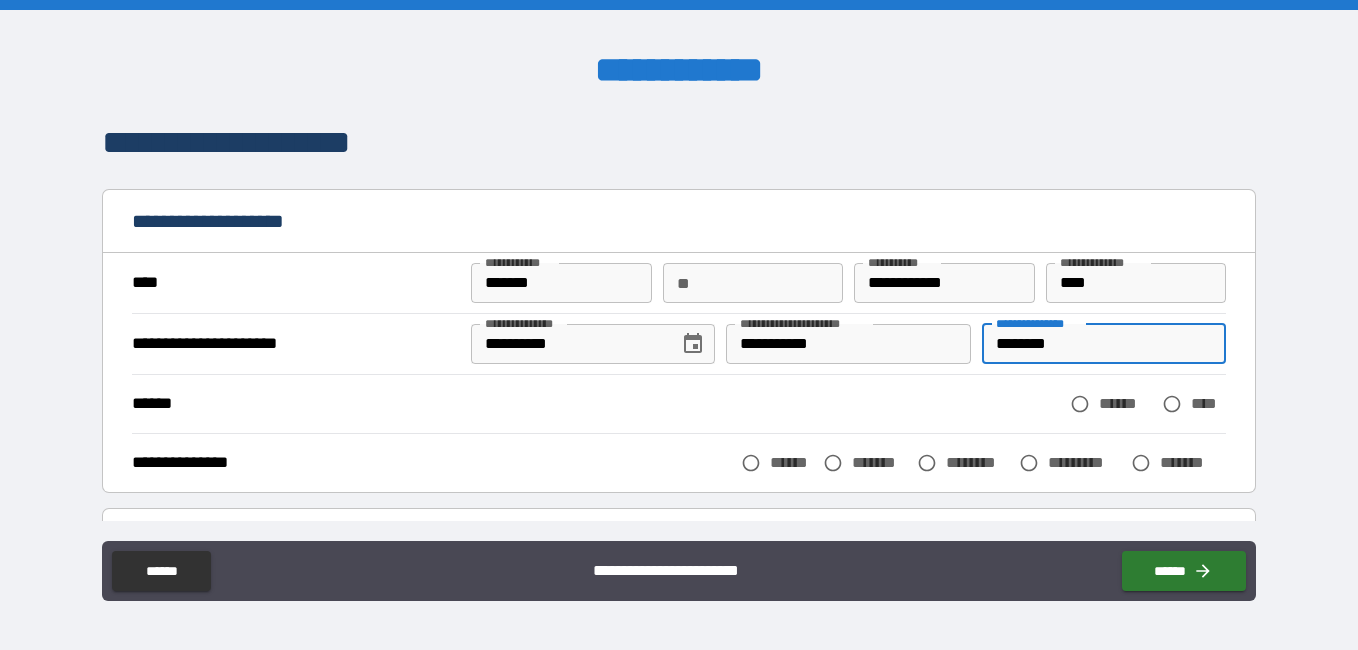 type on "********" 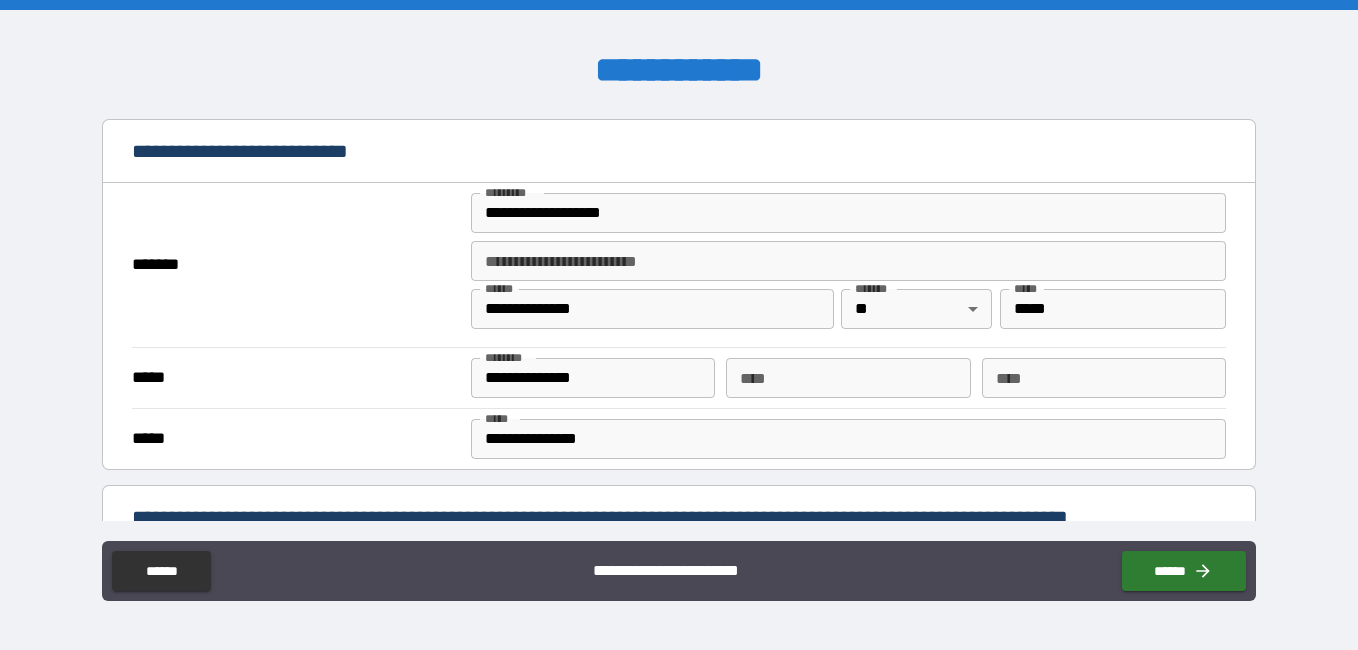 scroll, scrollTop: 502, scrollLeft: 0, axis: vertical 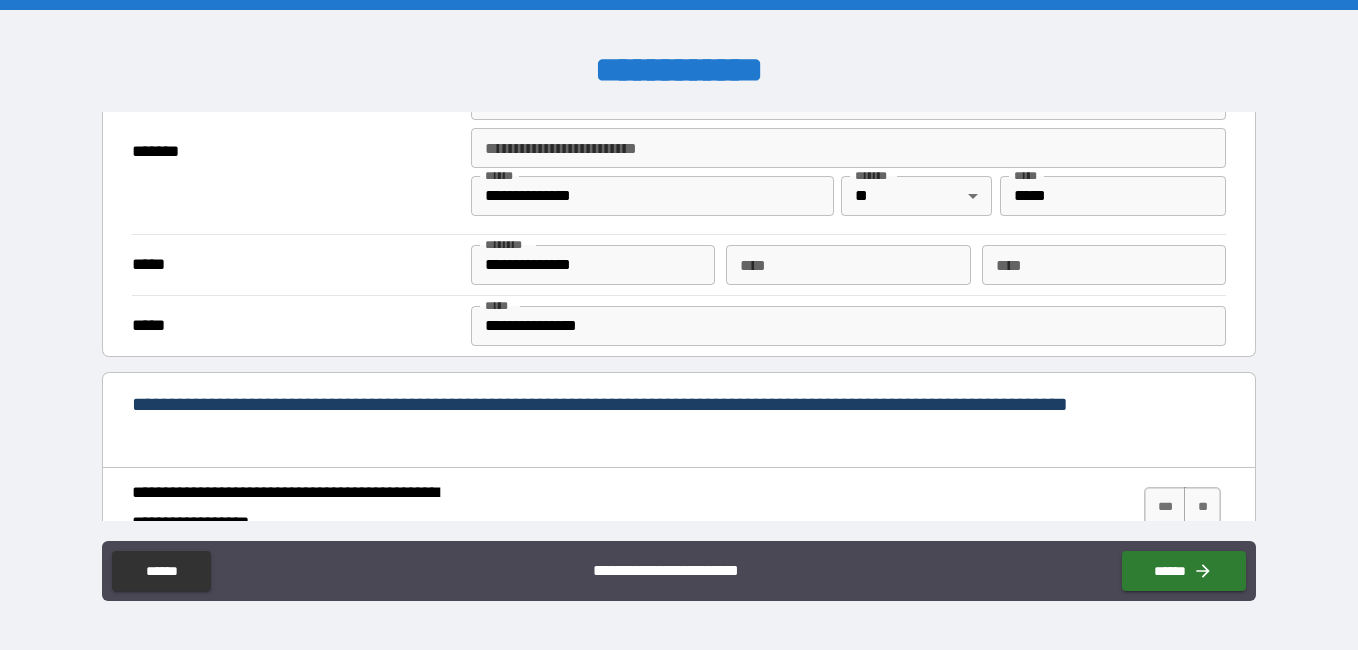 click on "**********" at bounding box center [679, 264] 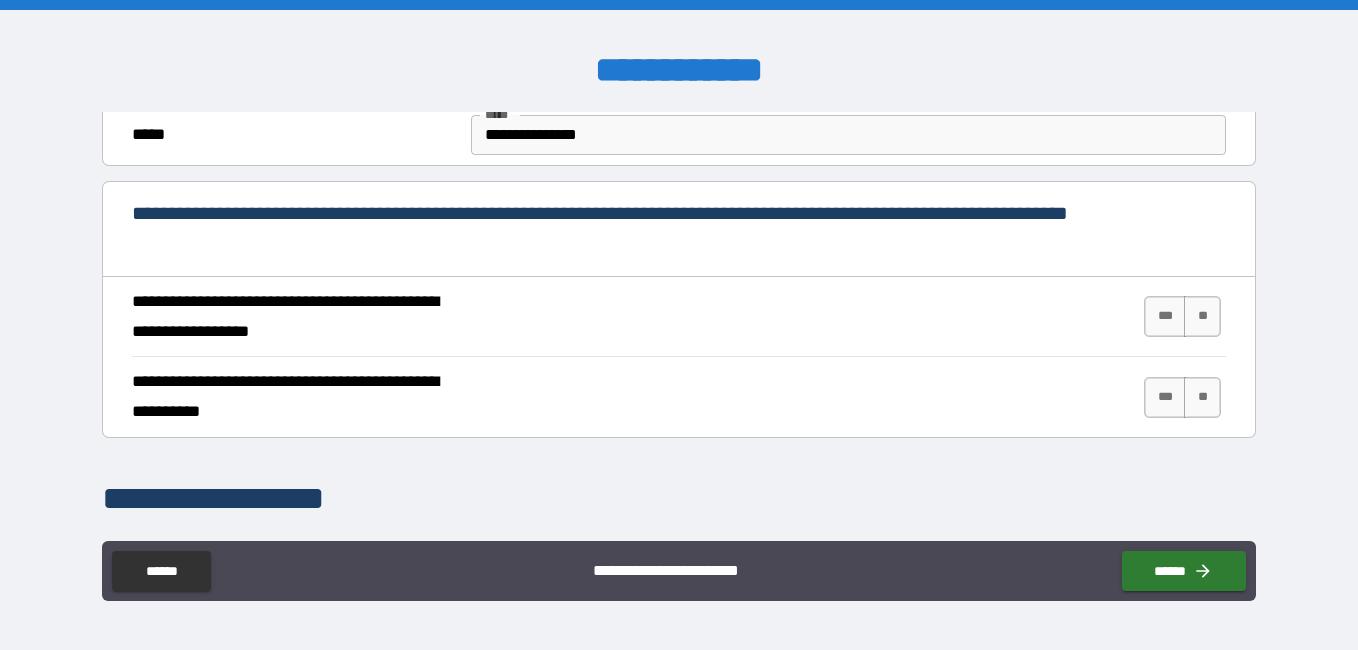 scroll, scrollTop: 716, scrollLeft: 0, axis: vertical 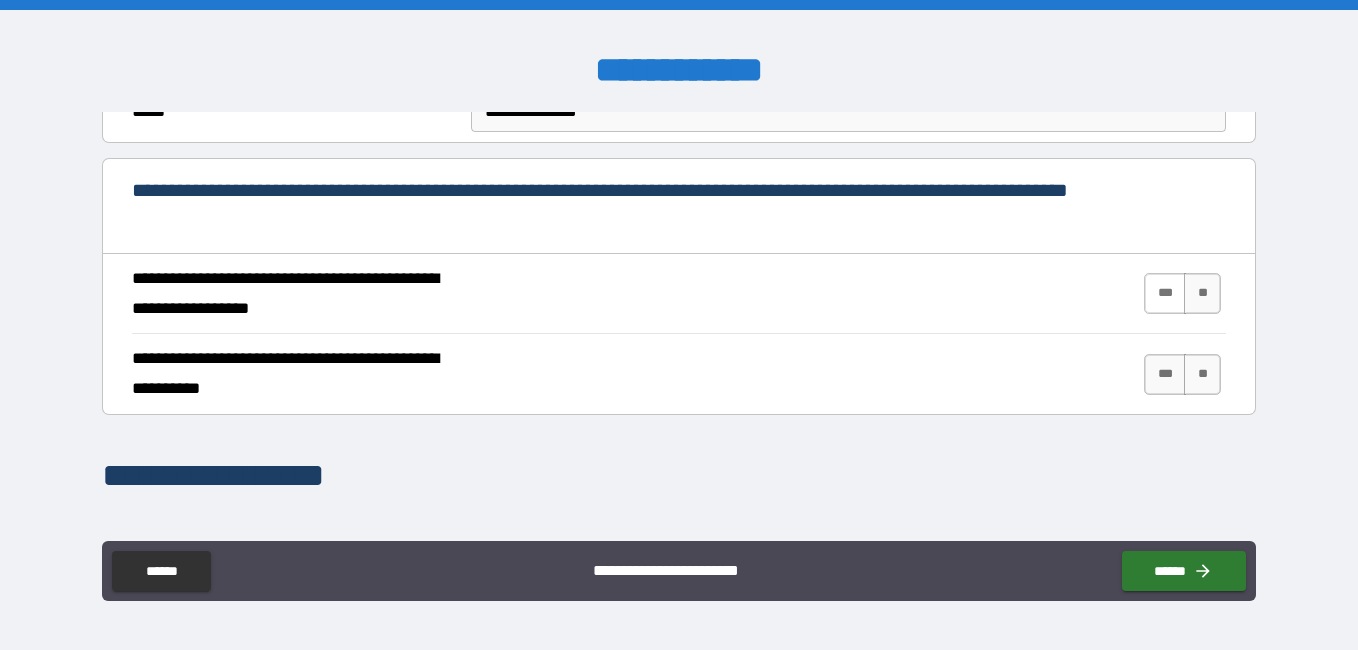 click on "***" at bounding box center (1165, 293) 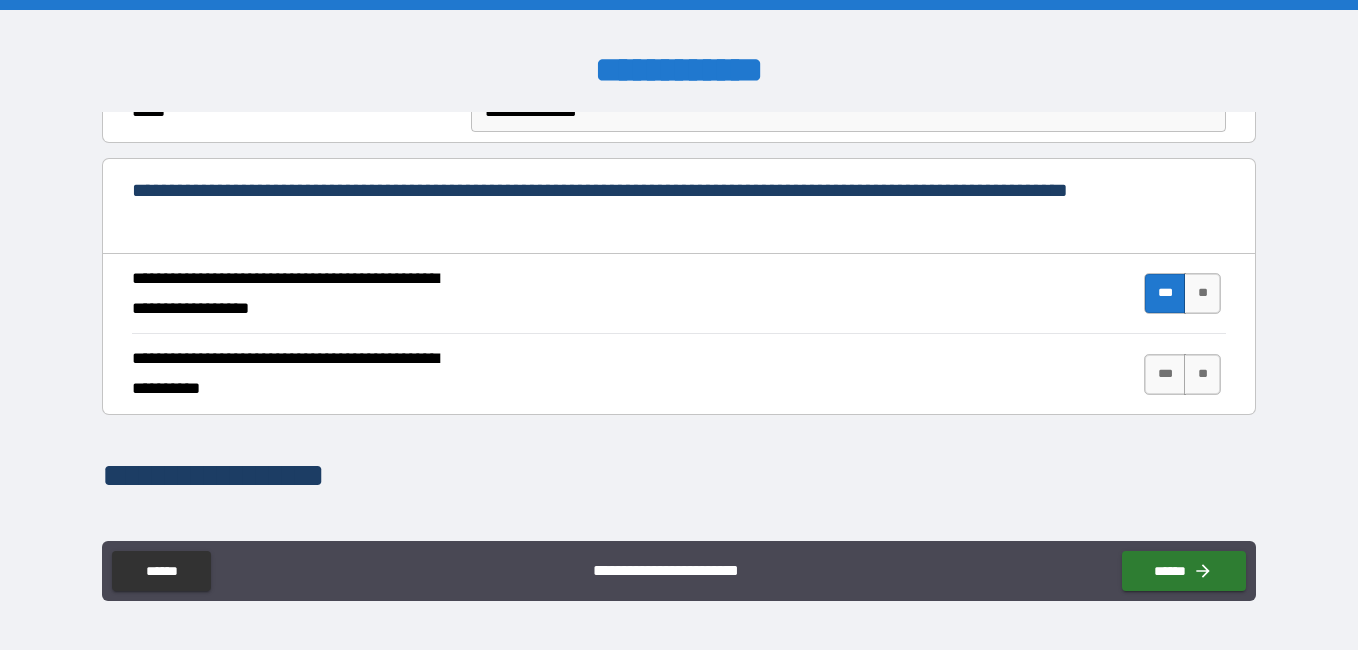 click on "***" at bounding box center [1165, 293] 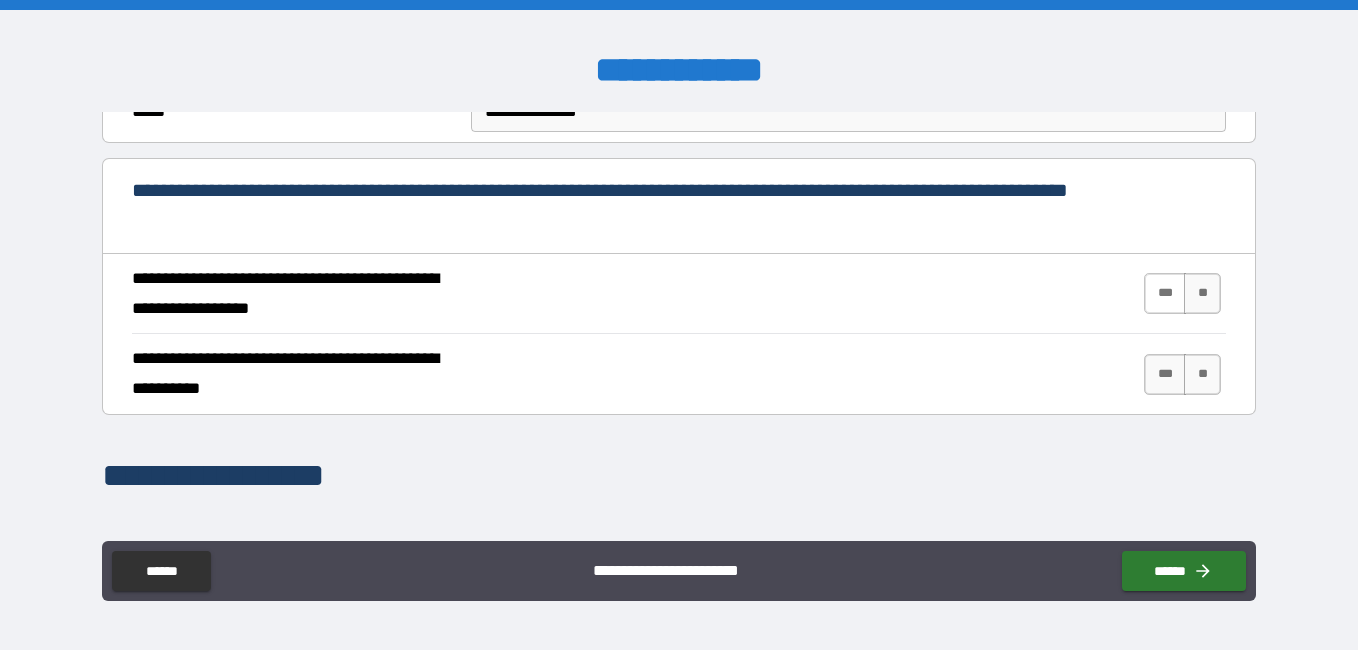 click on "***" at bounding box center (1165, 293) 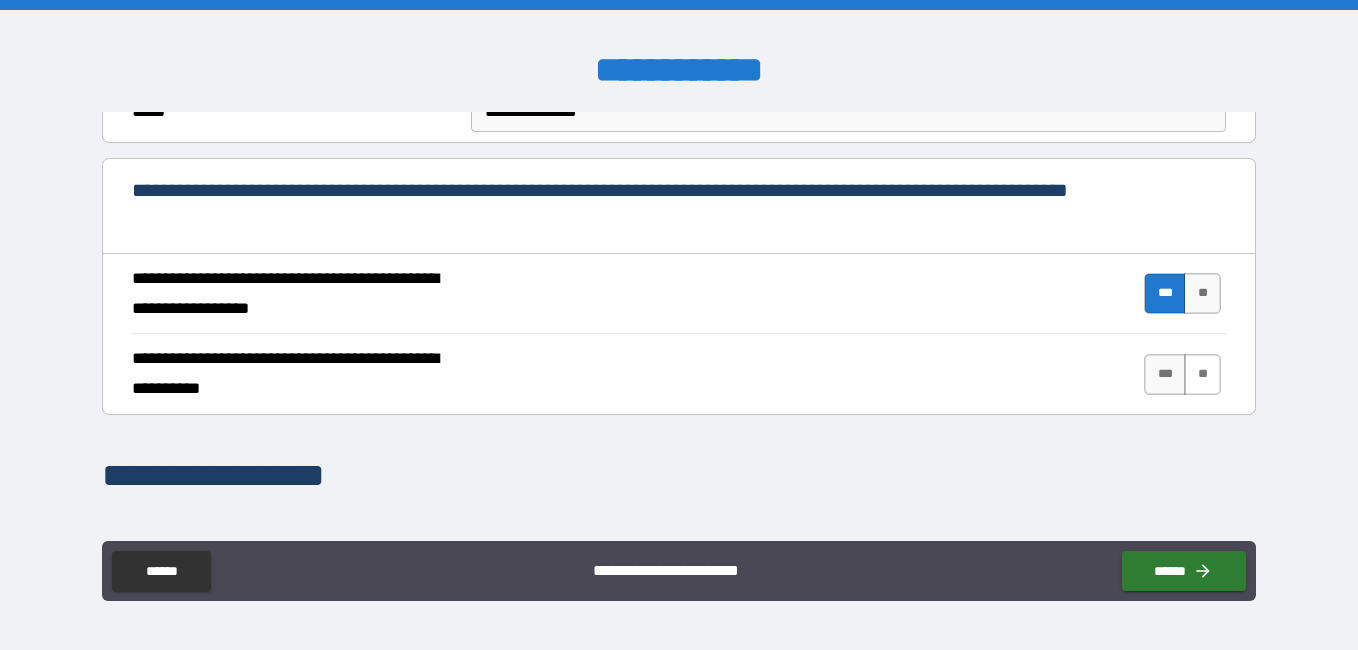 click on "**" at bounding box center [1202, 374] 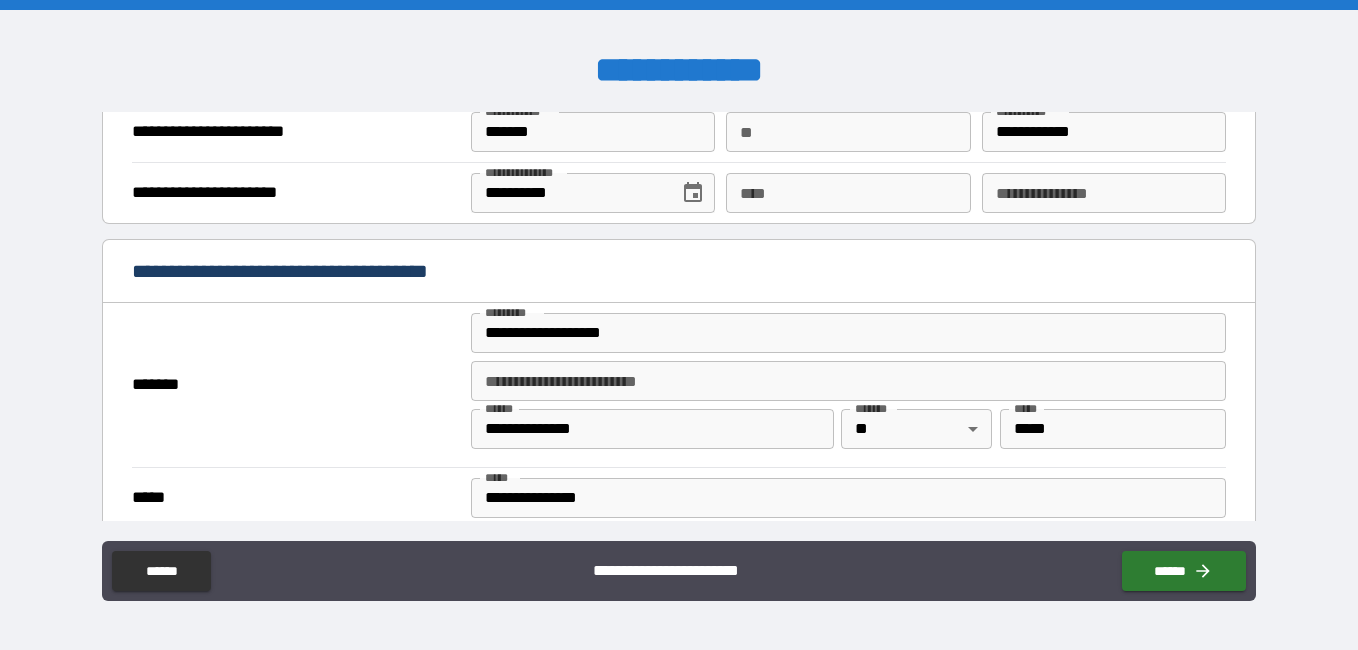 scroll, scrollTop: 1356, scrollLeft: 0, axis: vertical 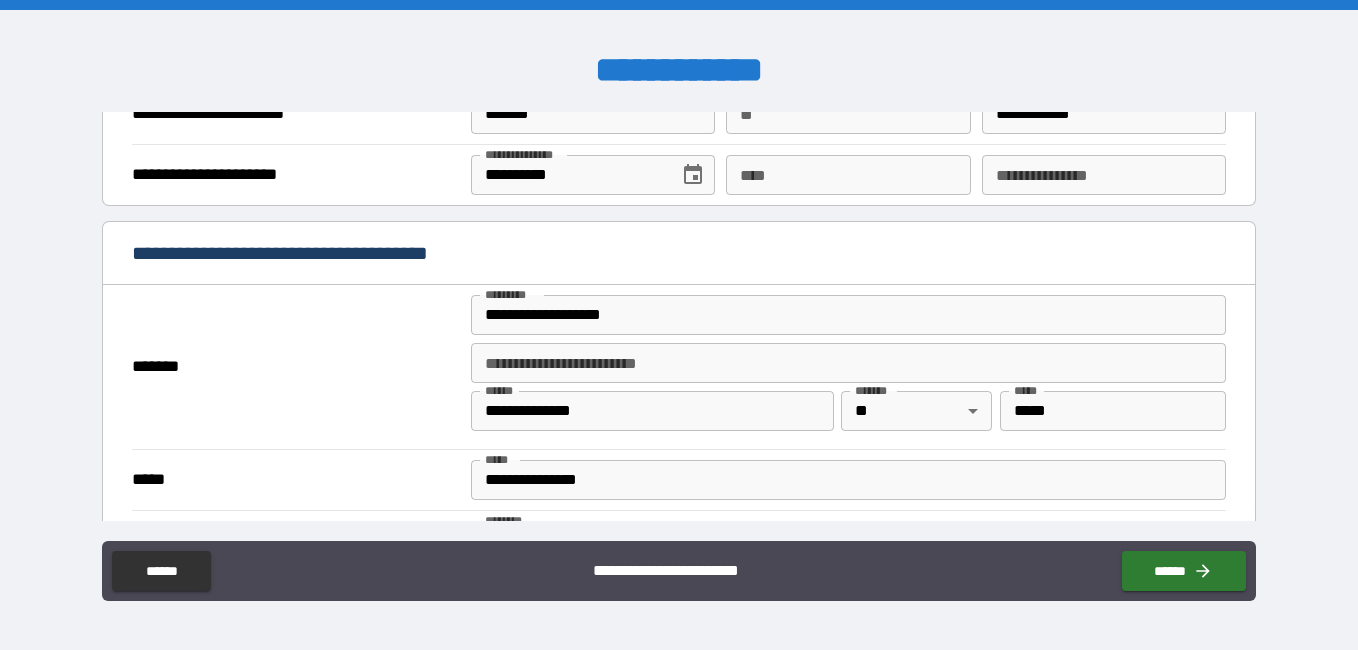 click on "**********" at bounding box center [679, 367] 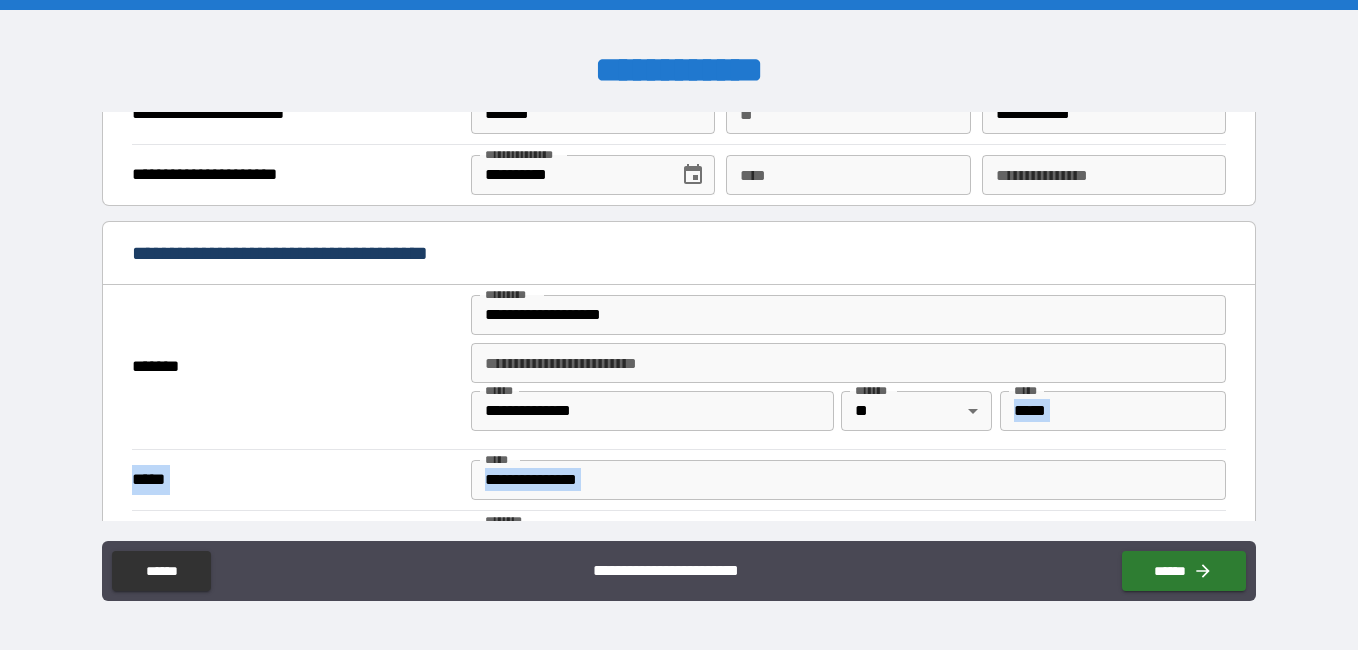 drag, startPoint x: 1272, startPoint y: 455, endPoint x: 1254, endPoint y: 410, distance: 48.466484 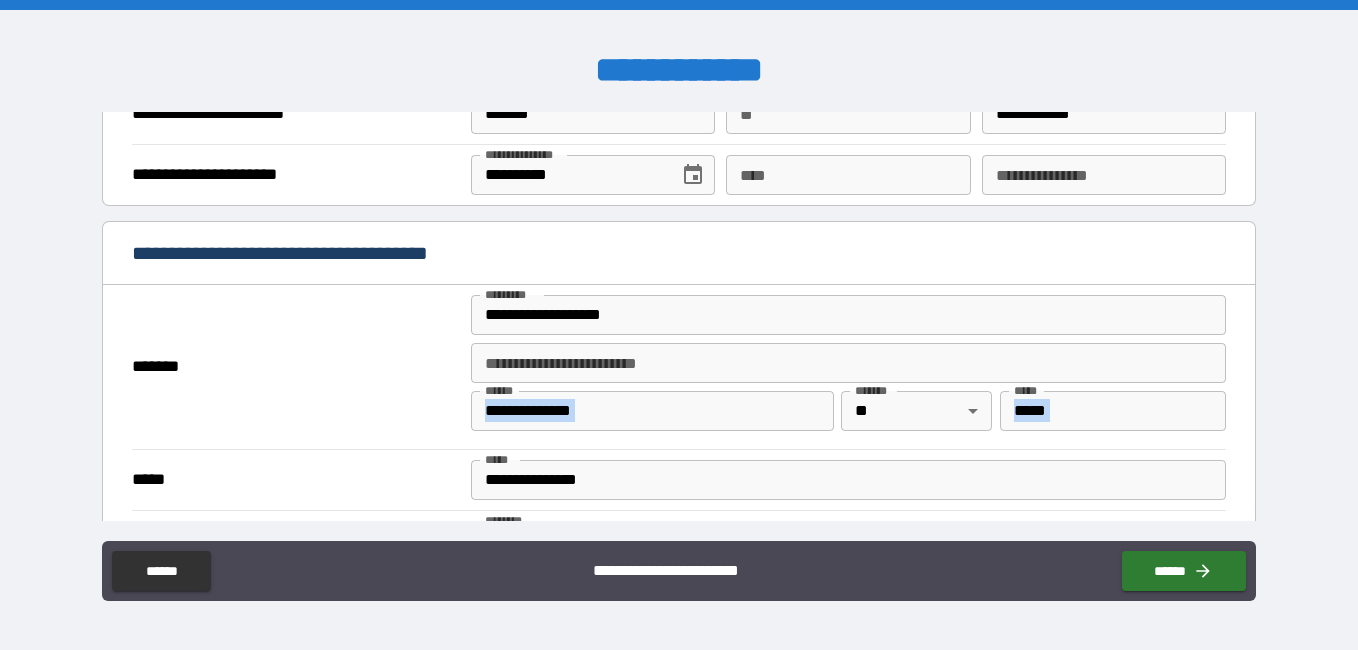 drag, startPoint x: 1254, startPoint y: 410, endPoint x: 1240, endPoint y: 394, distance: 21.260292 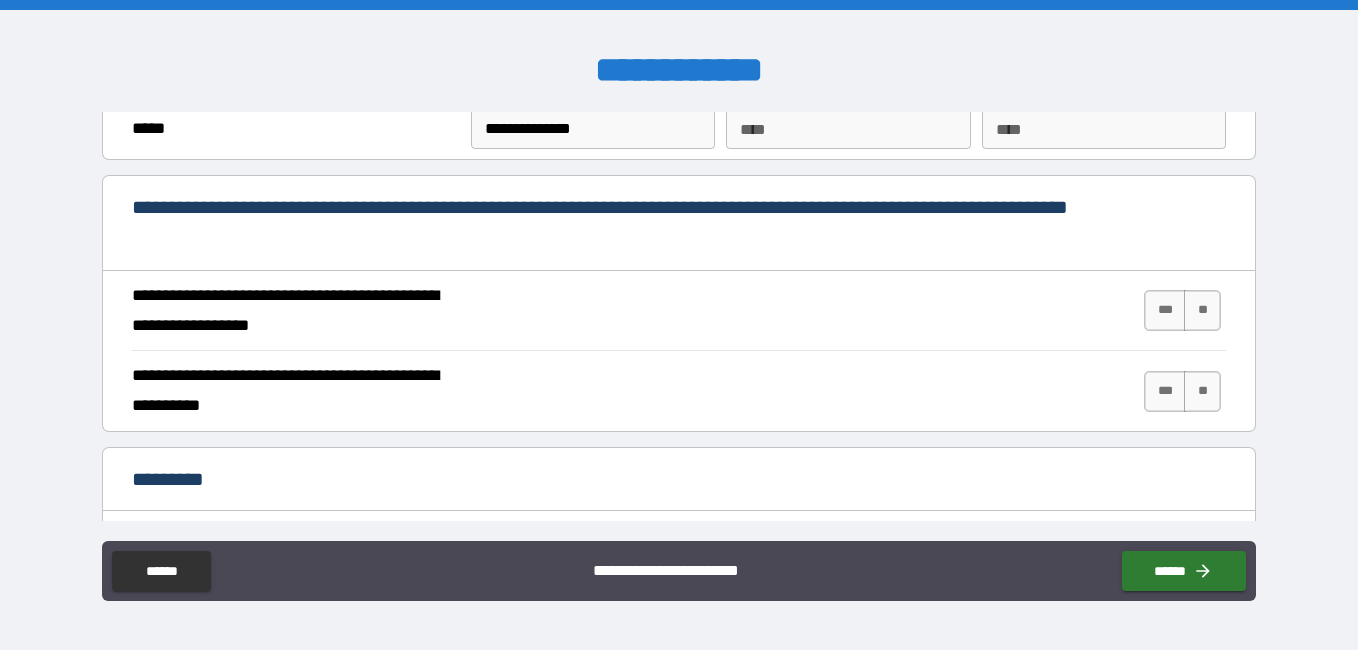 scroll, scrollTop: 1774, scrollLeft: 0, axis: vertical 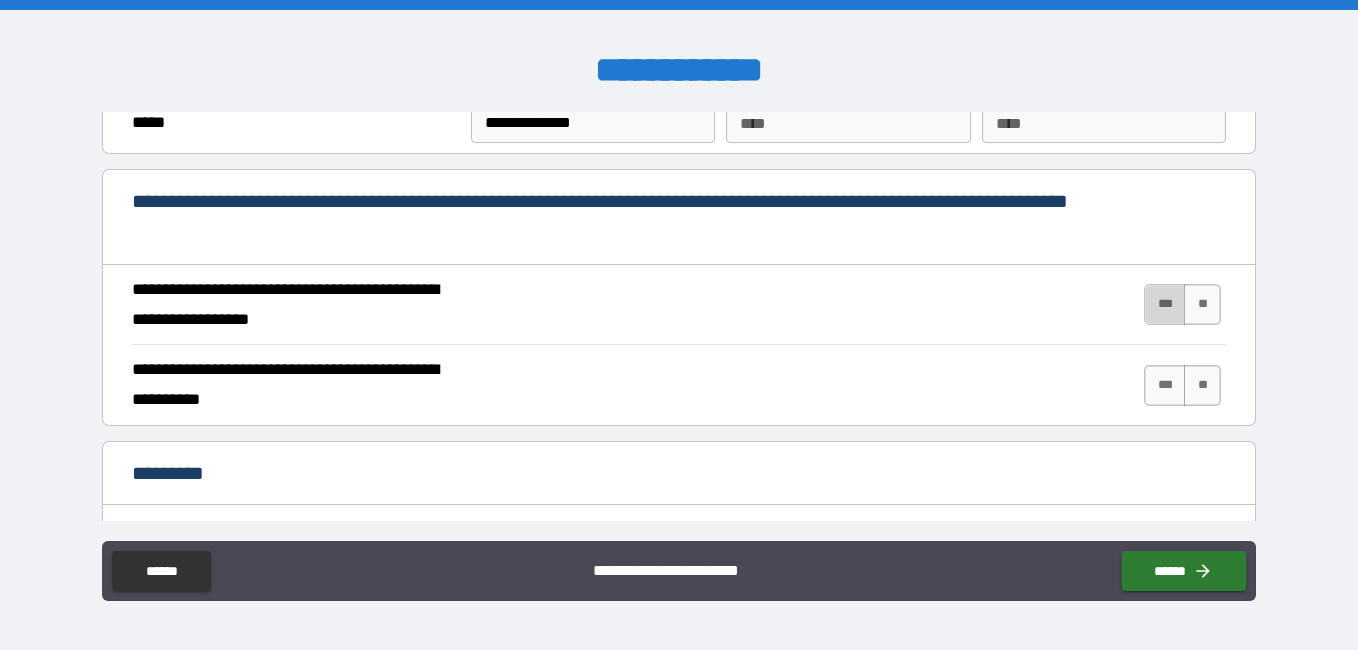 click on "***" at bounding box center [1165, 304] 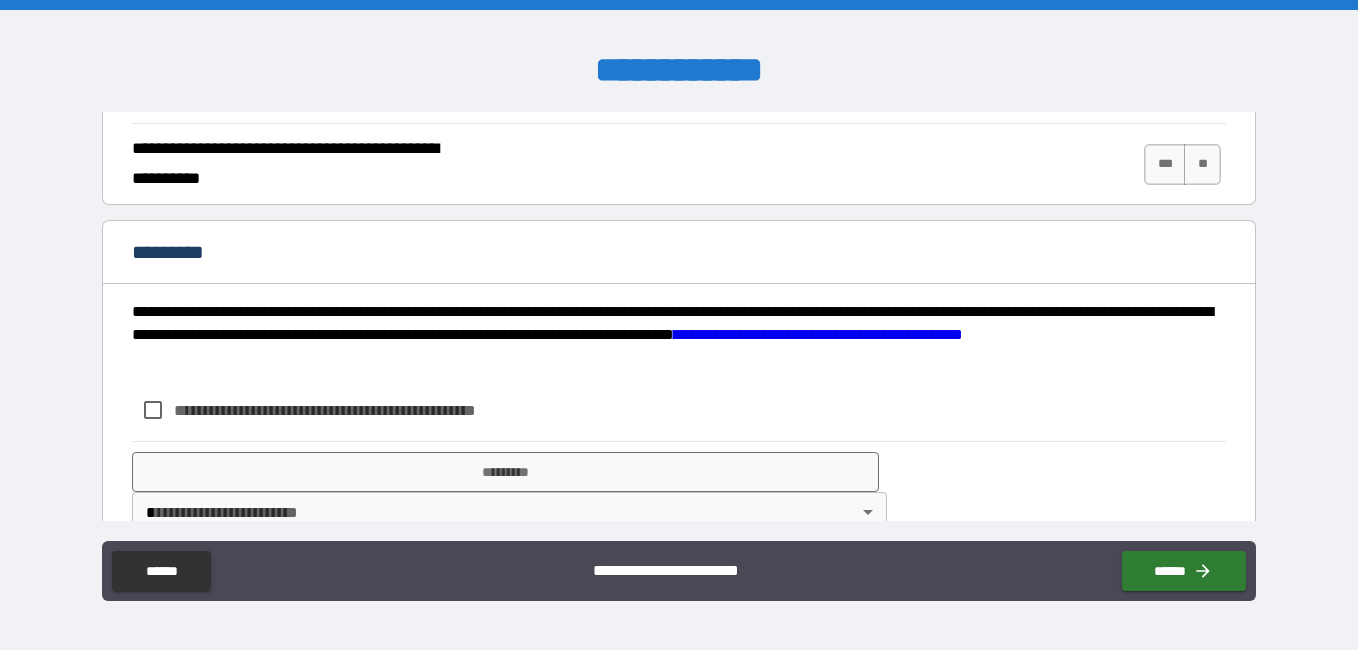 scroll, scrollTop: 2037, scrollLeft: 0, axis: vertical 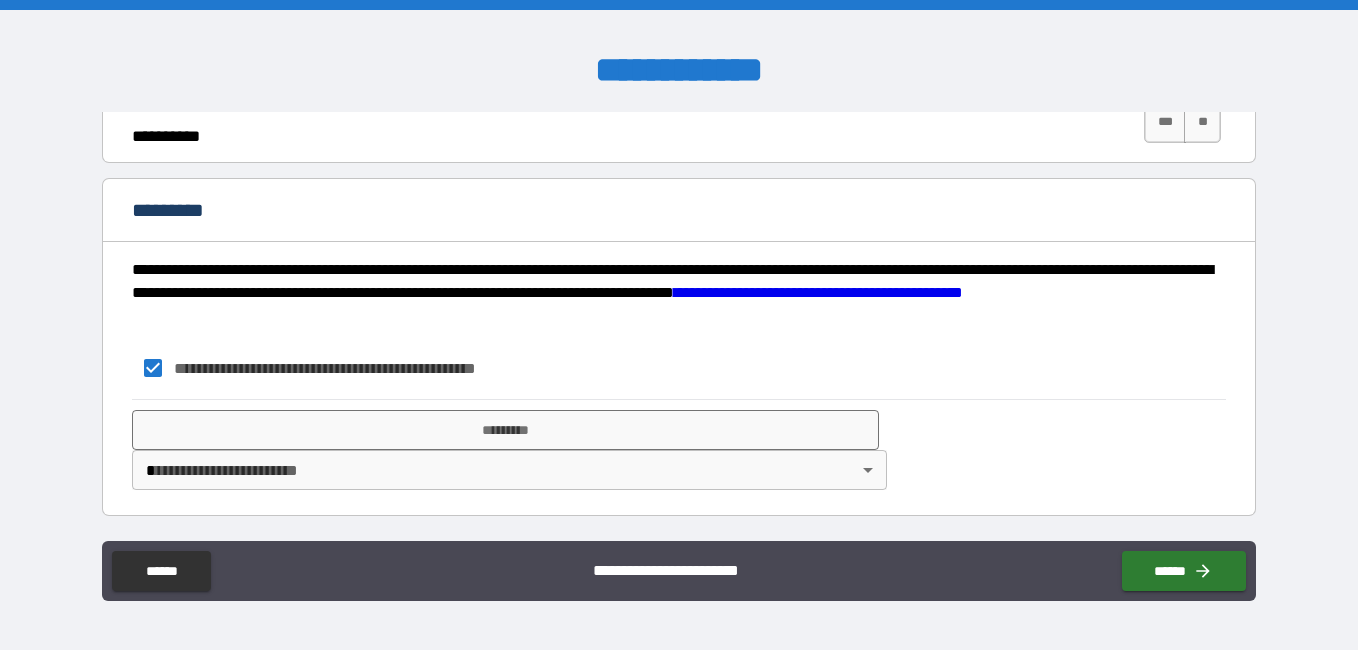 click on "**********" at bounding box center [679, 573] 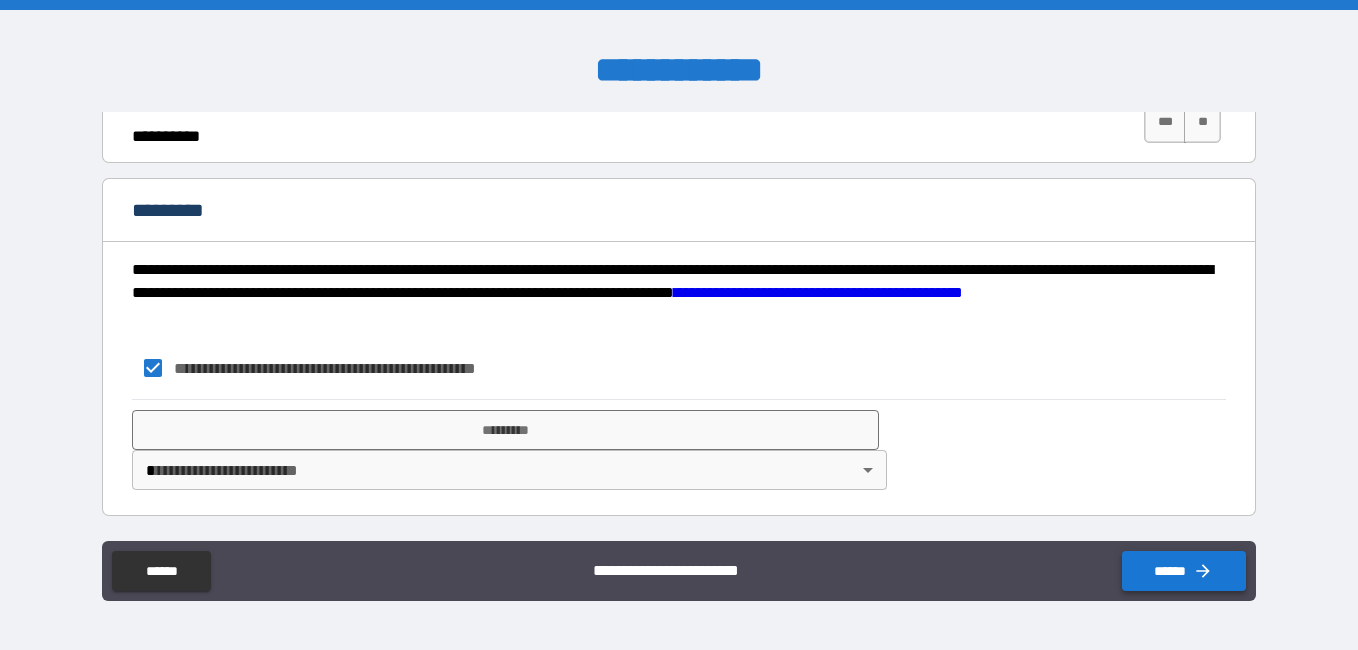 click 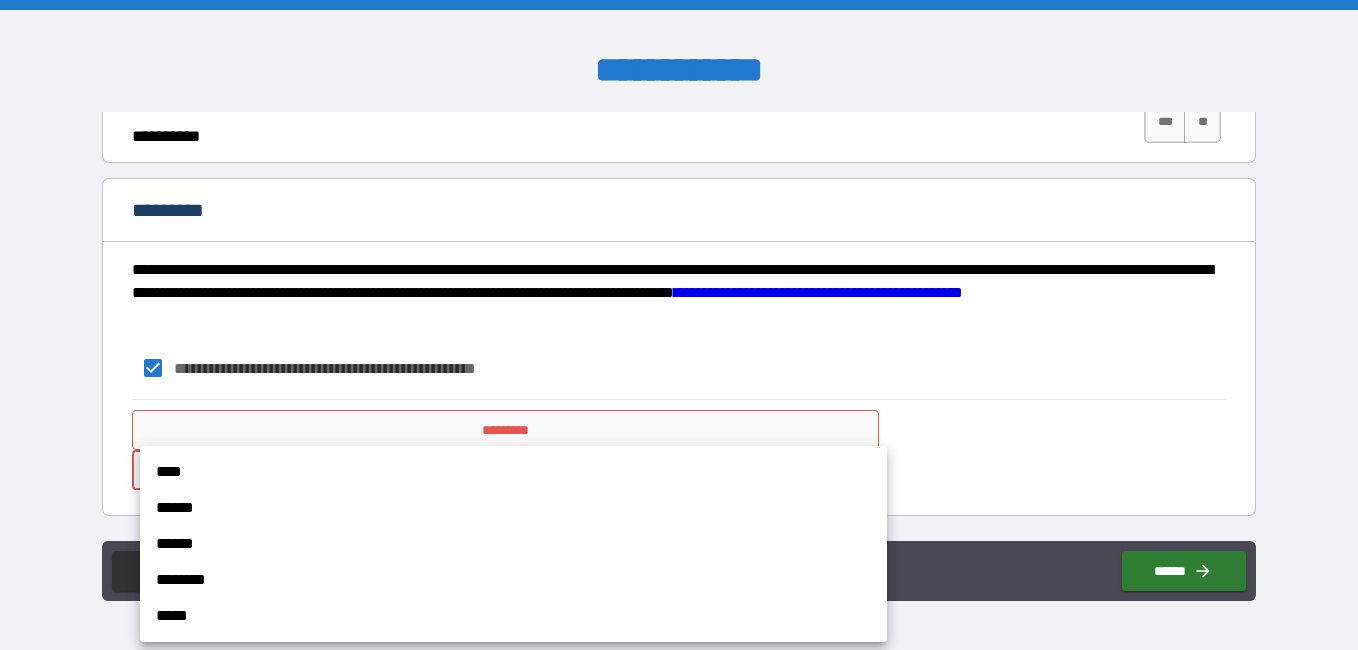 click on "**********" at bounding box center (679, 325) 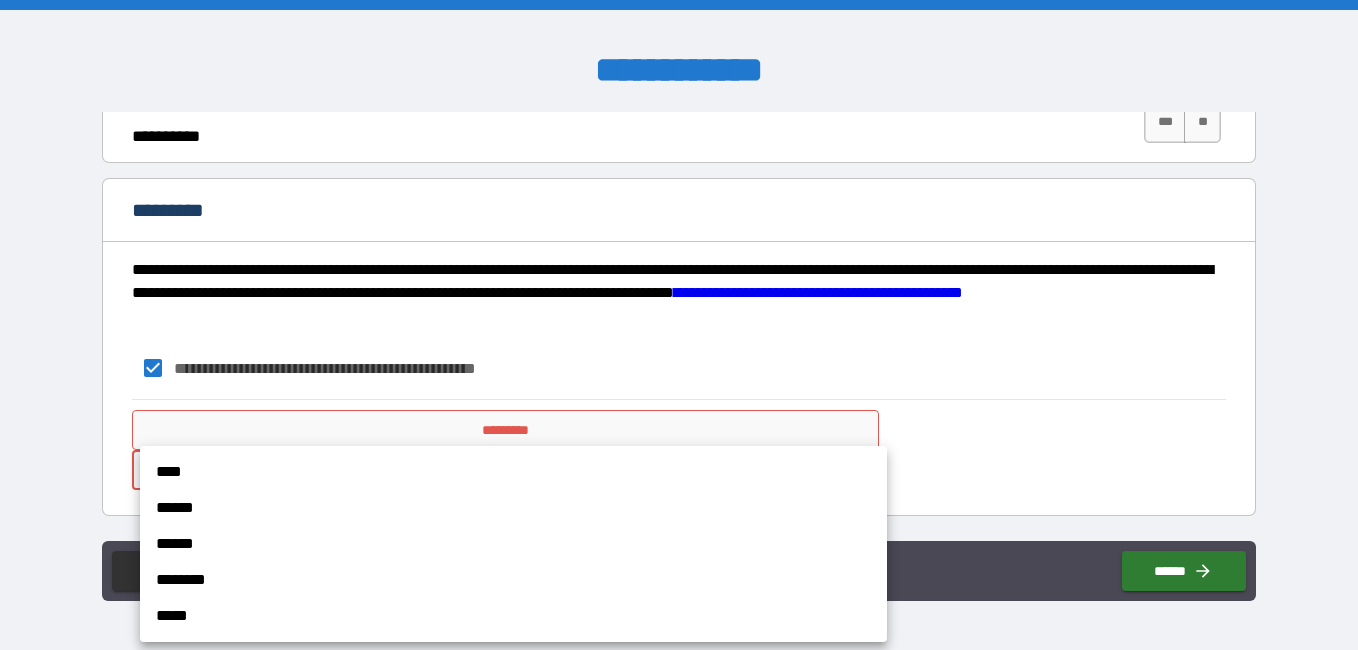 click on "****" at bounding box center (513, 472) 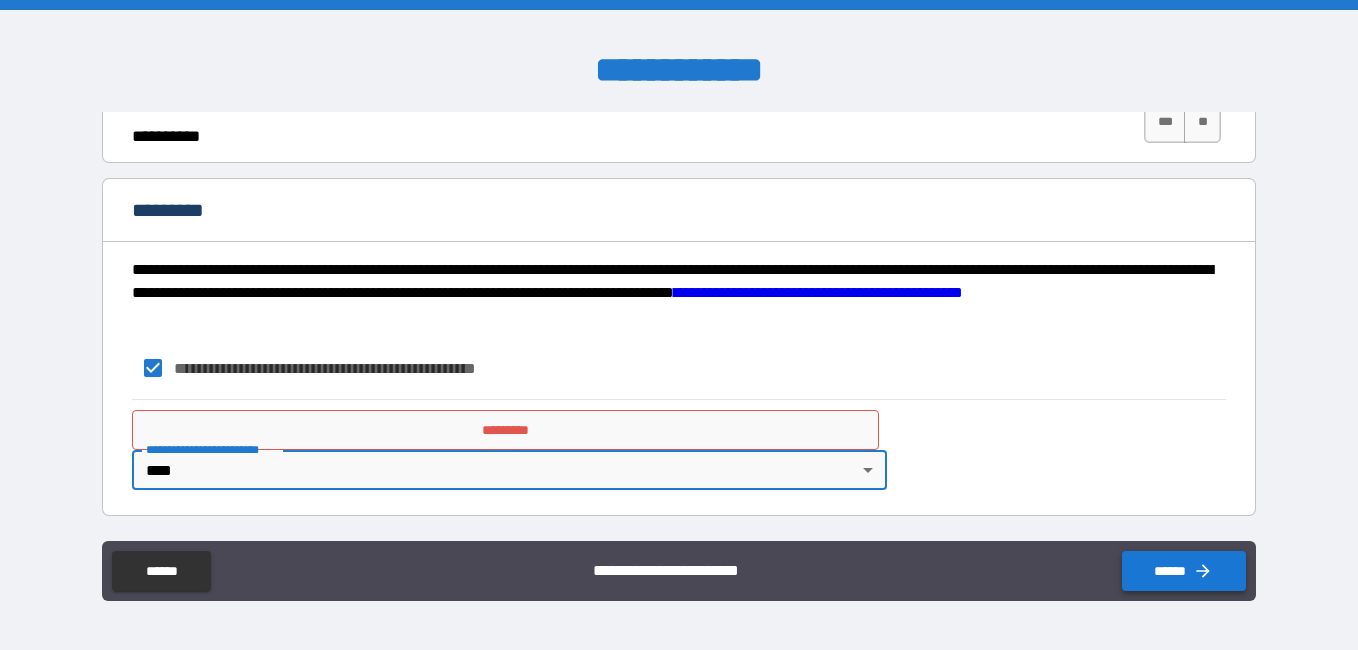 click on "******" at bounding box center [1184, 571] 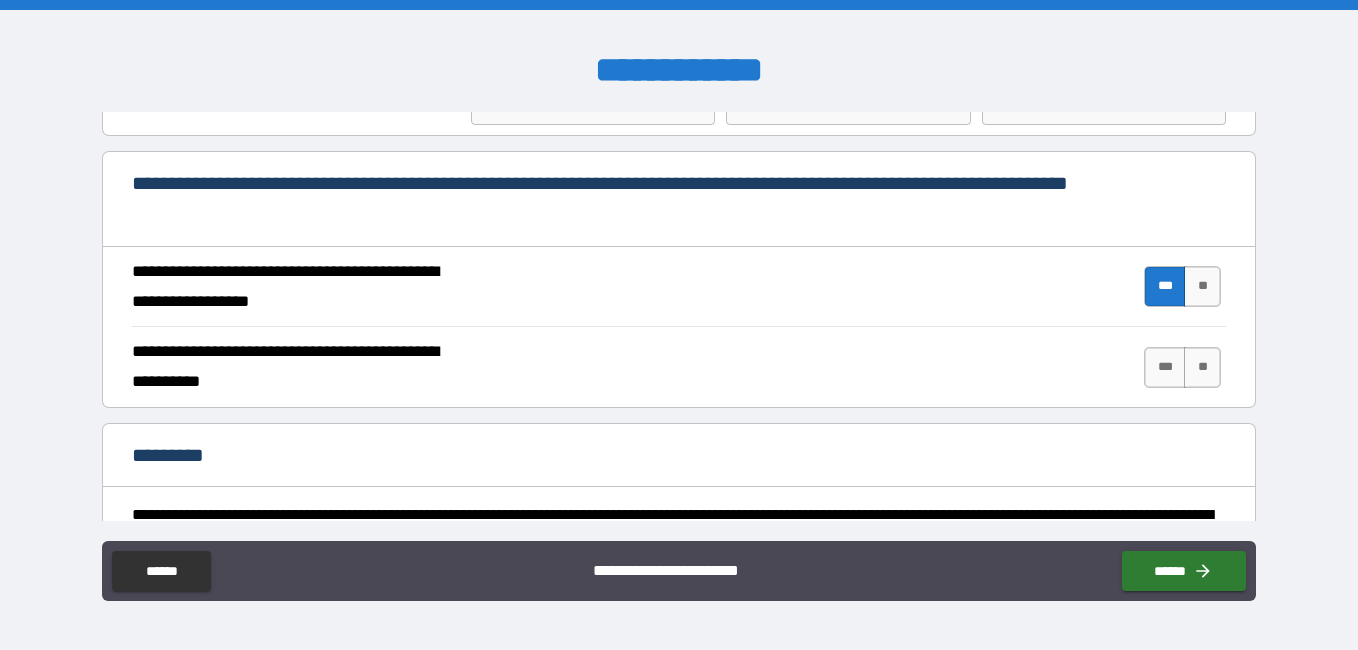 scroll, scrollTop: 1757, scrollLeft: 0, axis: vertical 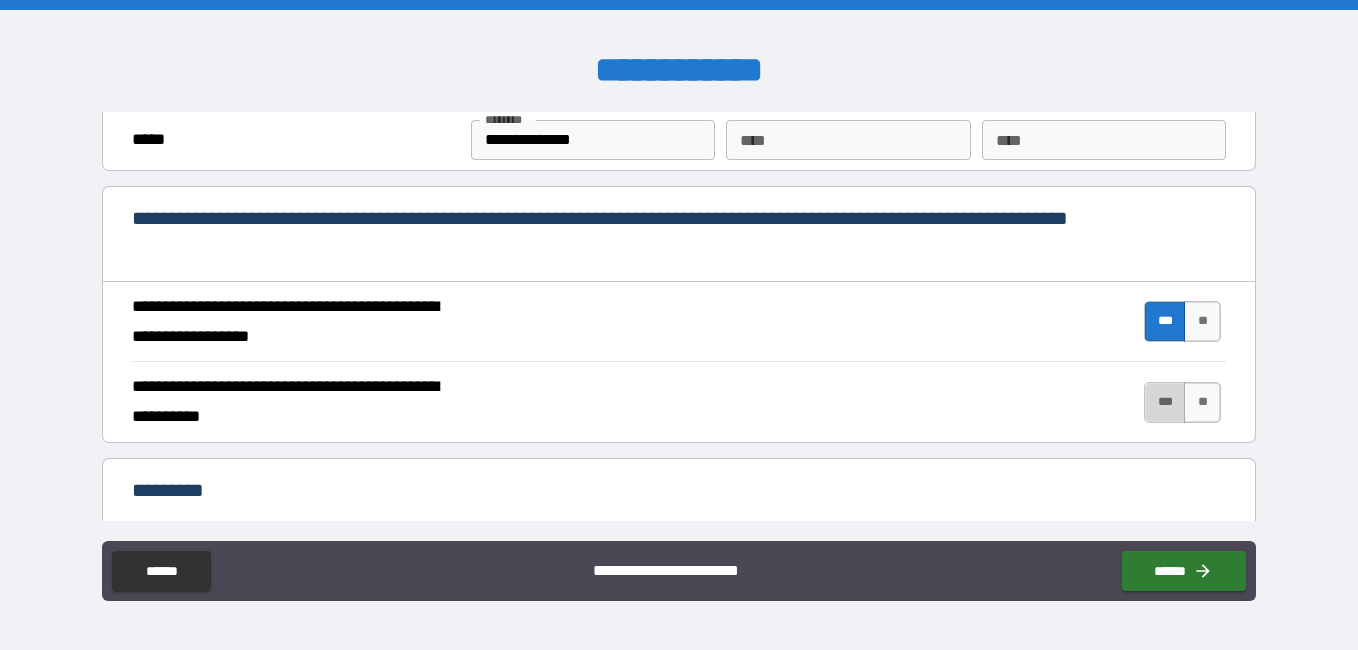 click on "***" at bounding box center [1165, 402] 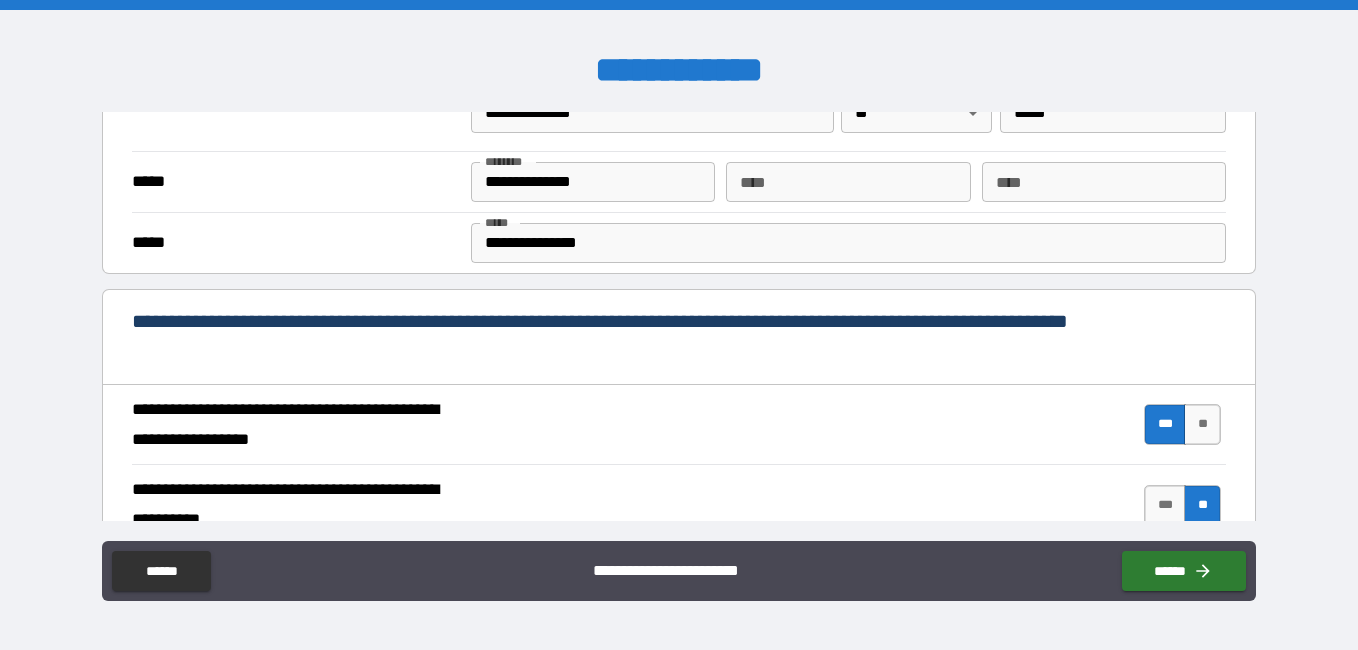 scroll, scrollTop: 675, scrollLeft: 0, axis: vertical 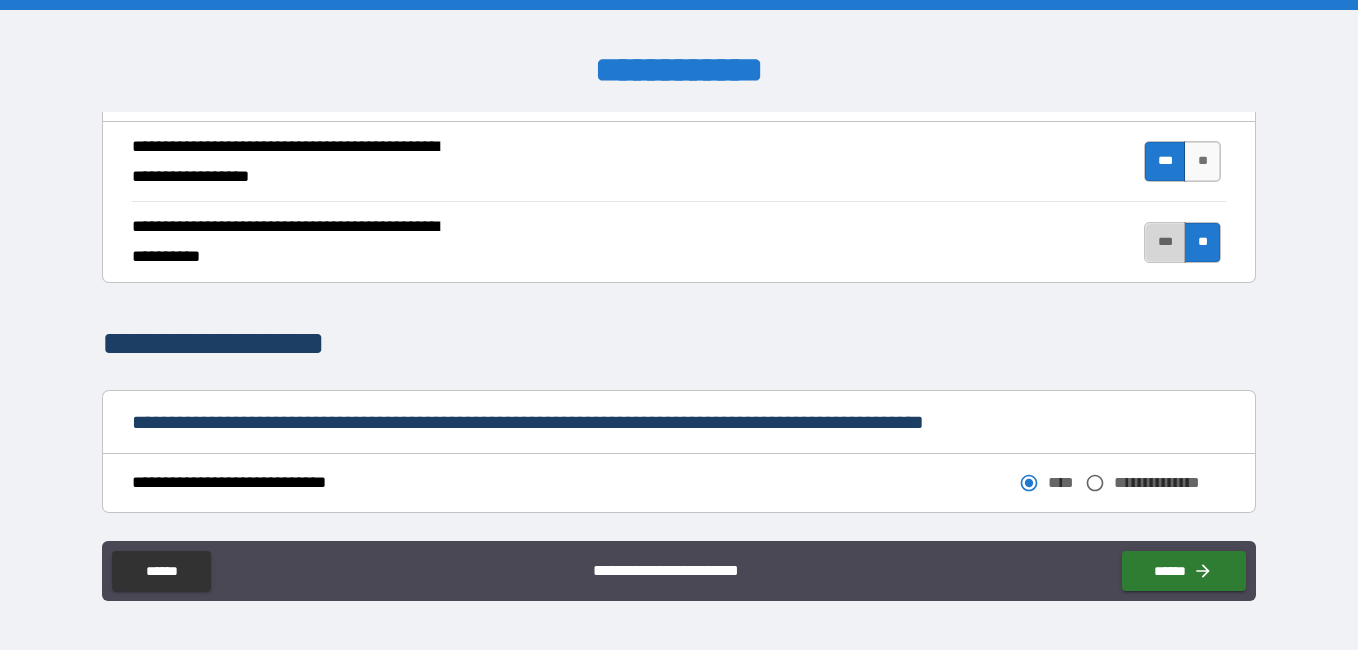 click on "***" at bounding box center (1165, 242) 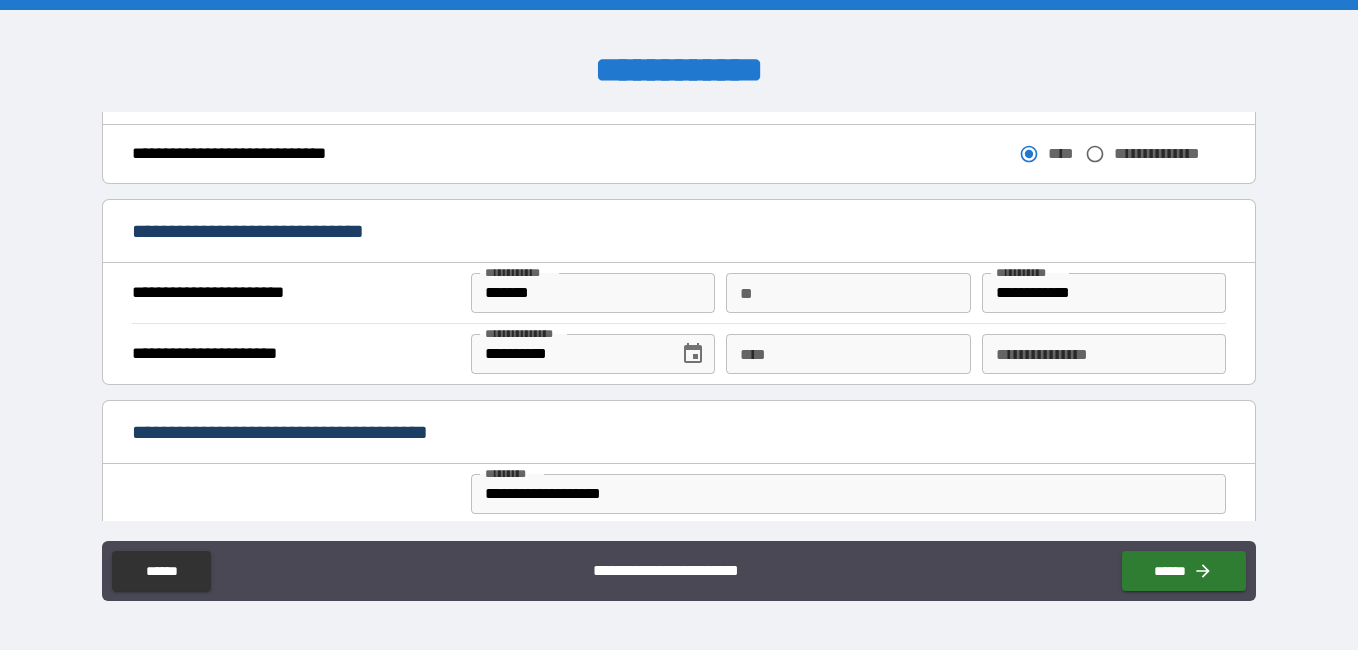 scroll, scrollTop: 1183, scrollLeft: 0, axis: vertical 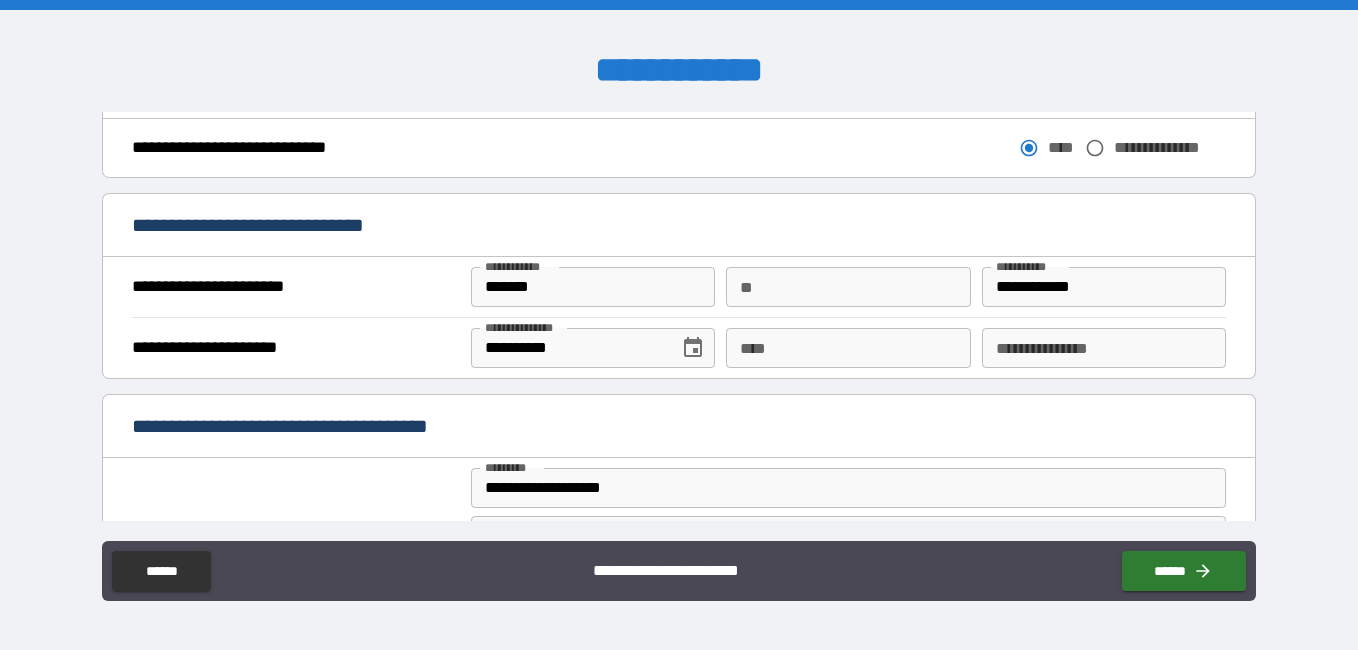 click on "****" at bounding box center (848, 348) 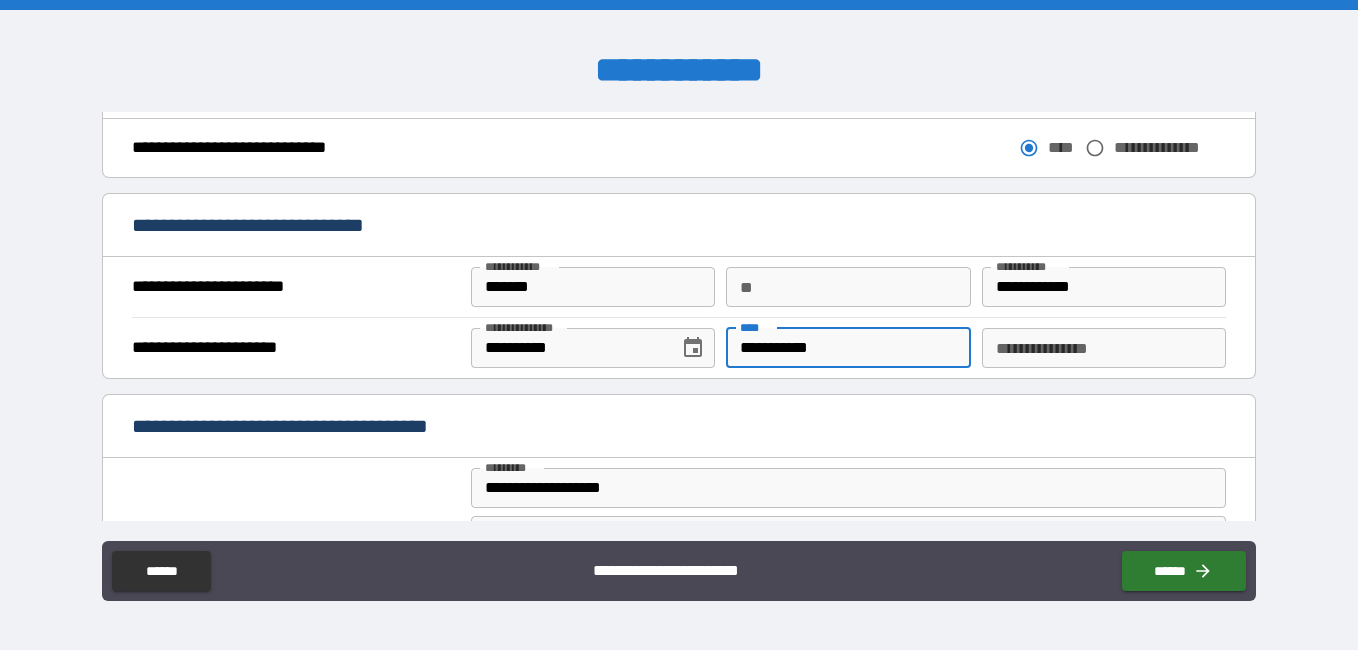 type on "**********" 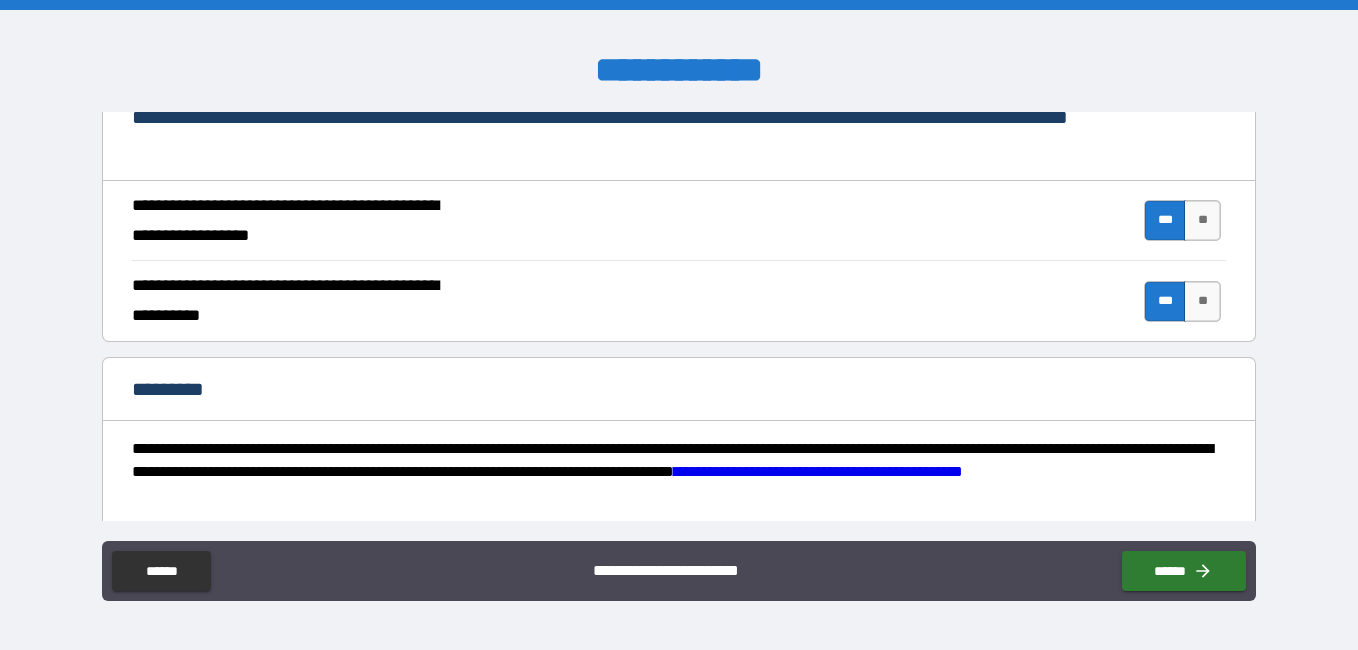 scroll, scrollTop: 2037, scrollLeft: 0, axis: vertical 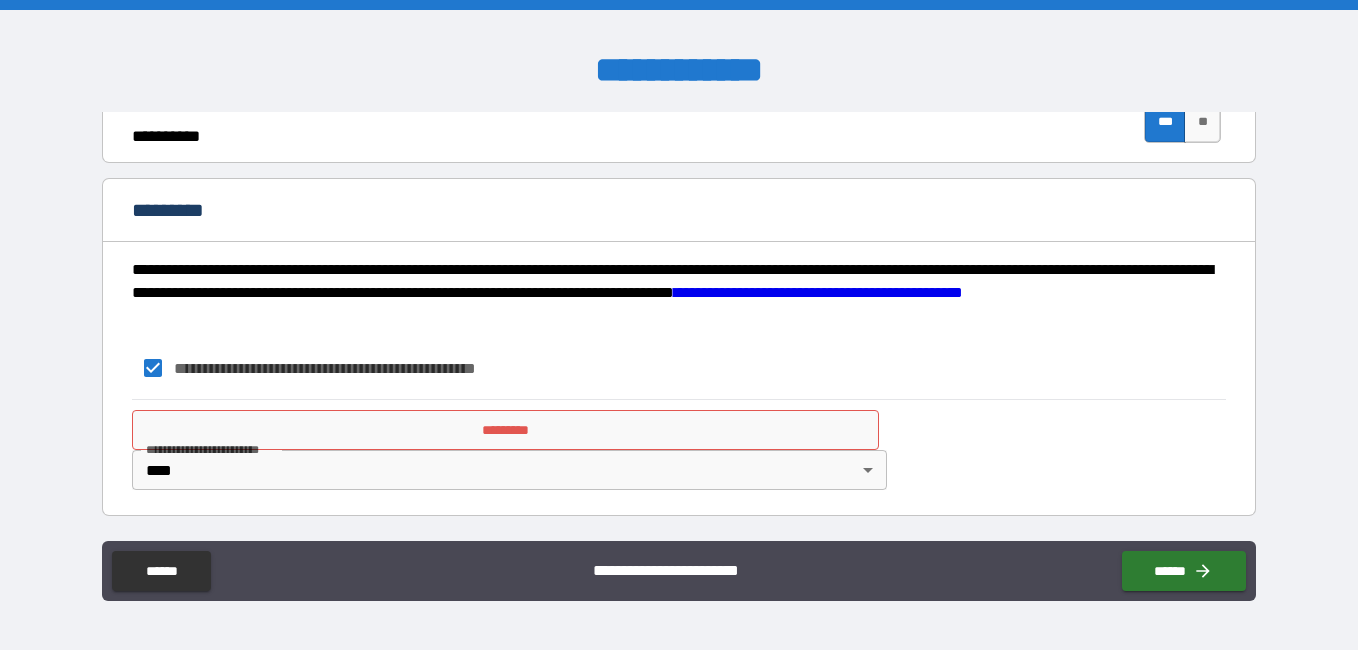 type on "********" 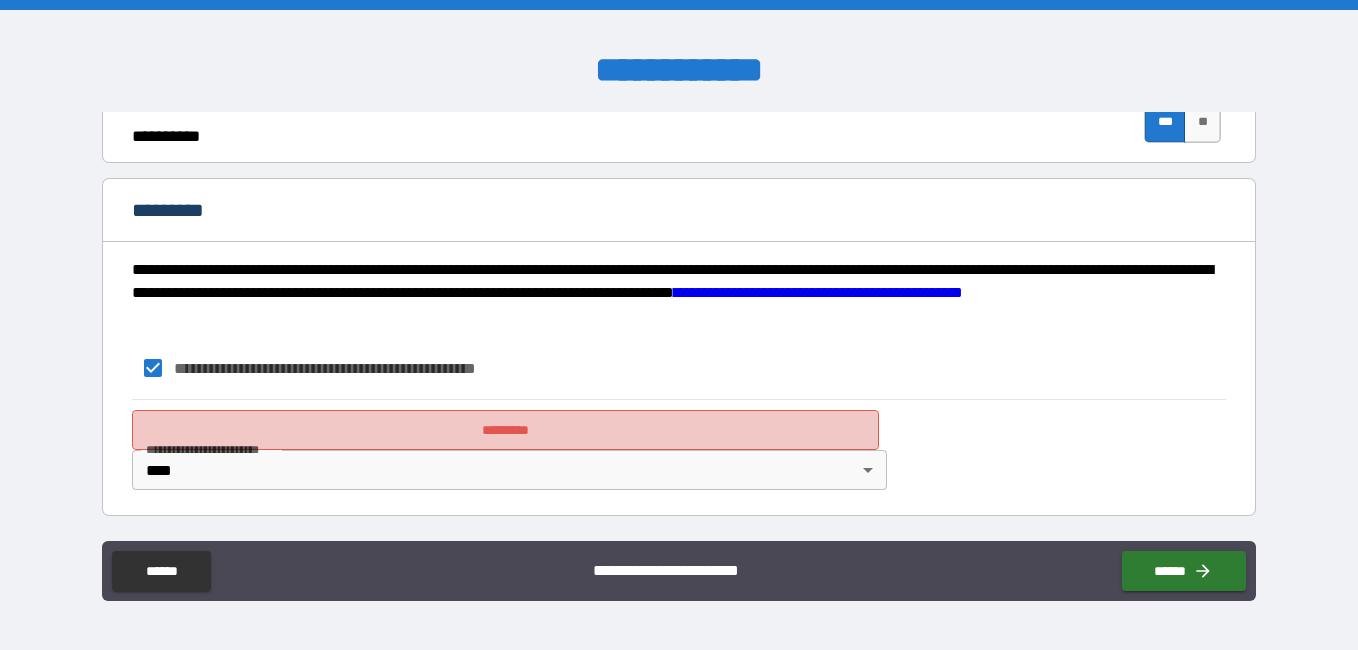 click on "*********" at bounding box center [505, 430] 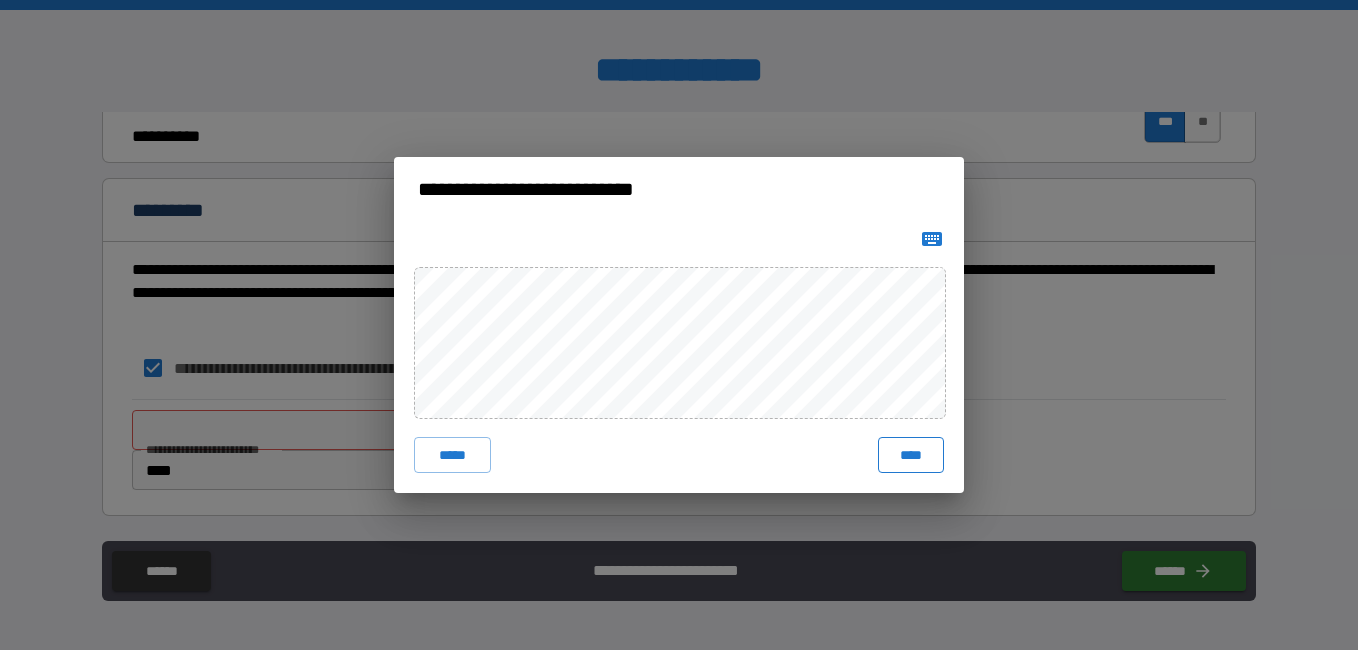 click on "****" at bounding box center (911, 455) 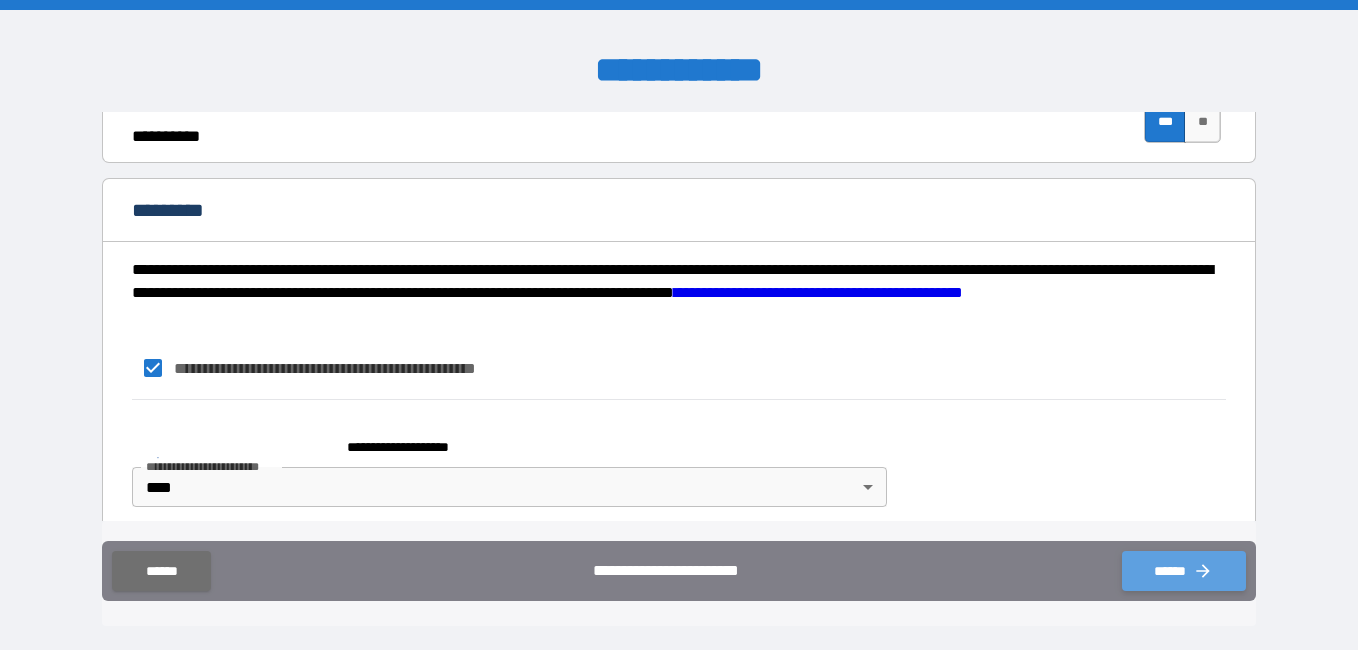 click on "******" at bounding box center (1184, 571) 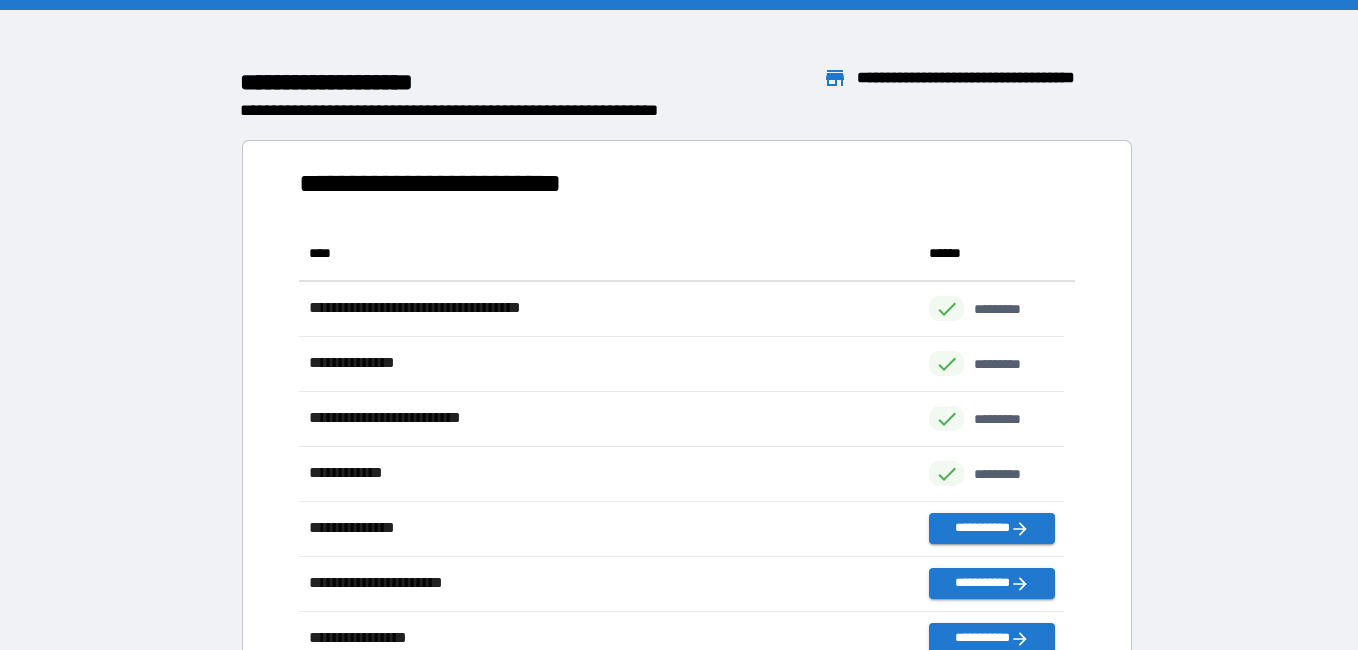 scroll, scrollTop: 16, scrollLeft: 16, axis: both 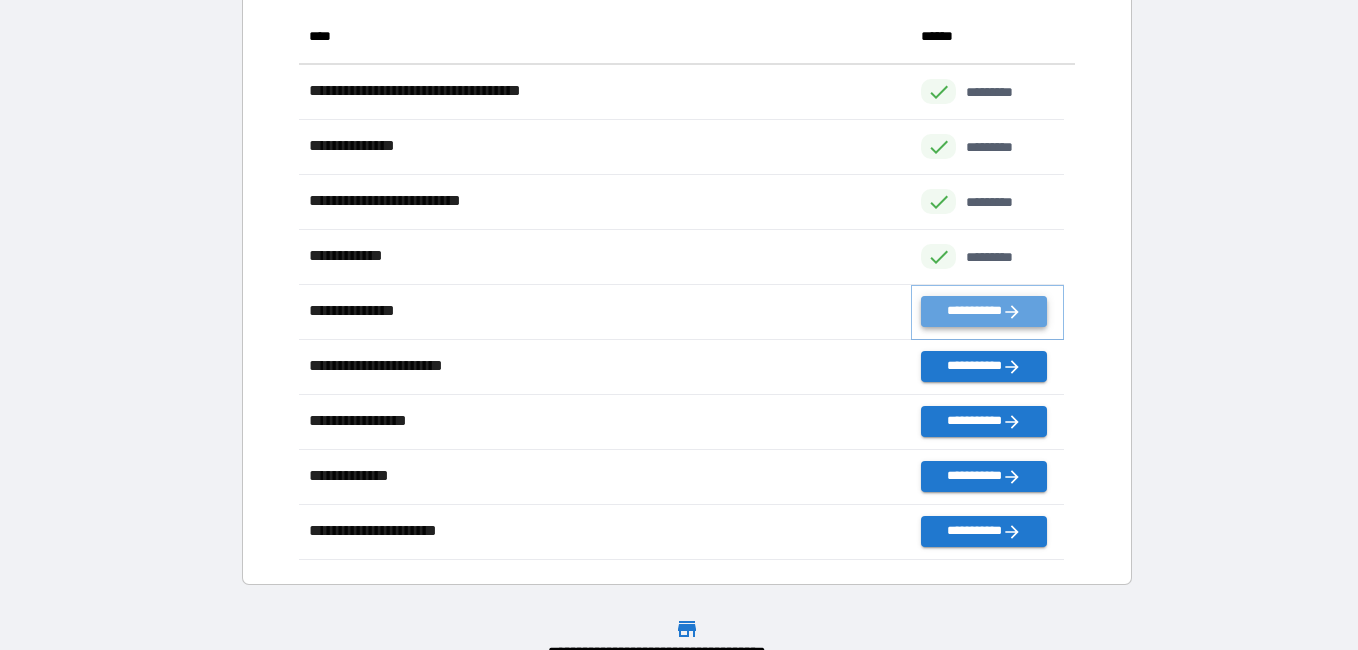 click on "**********" at bounding box center (983, 311) 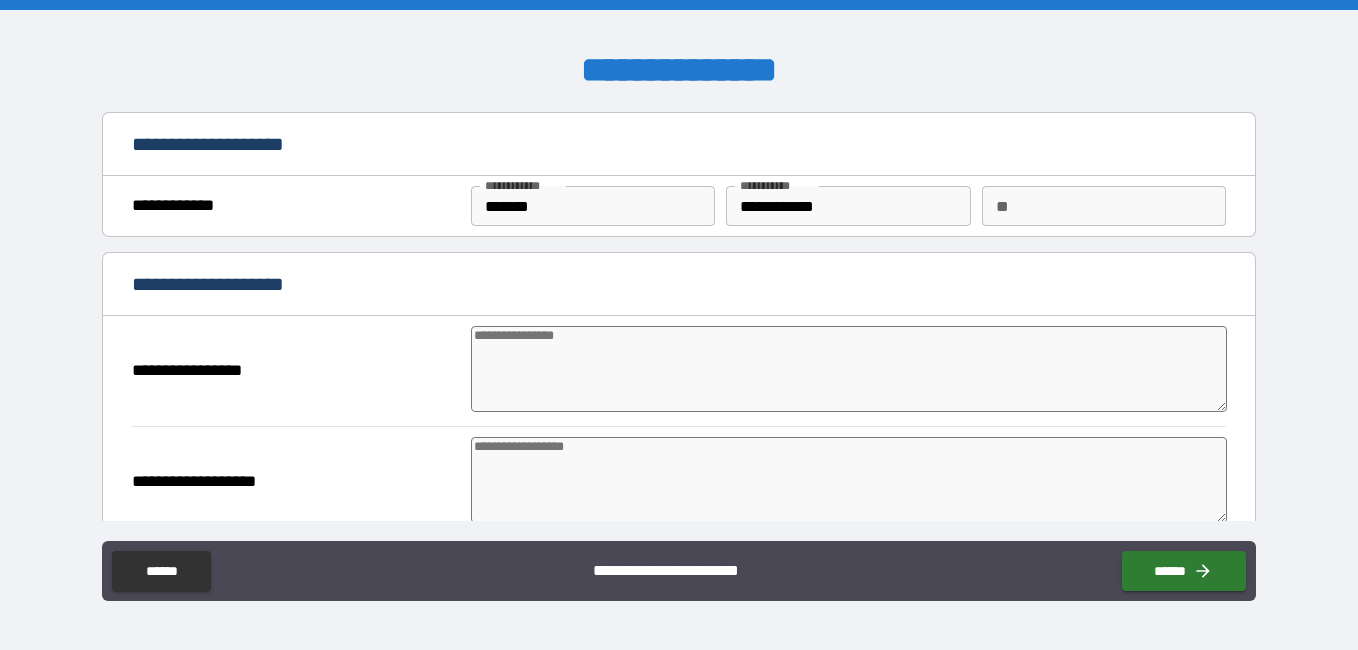 type on "*" 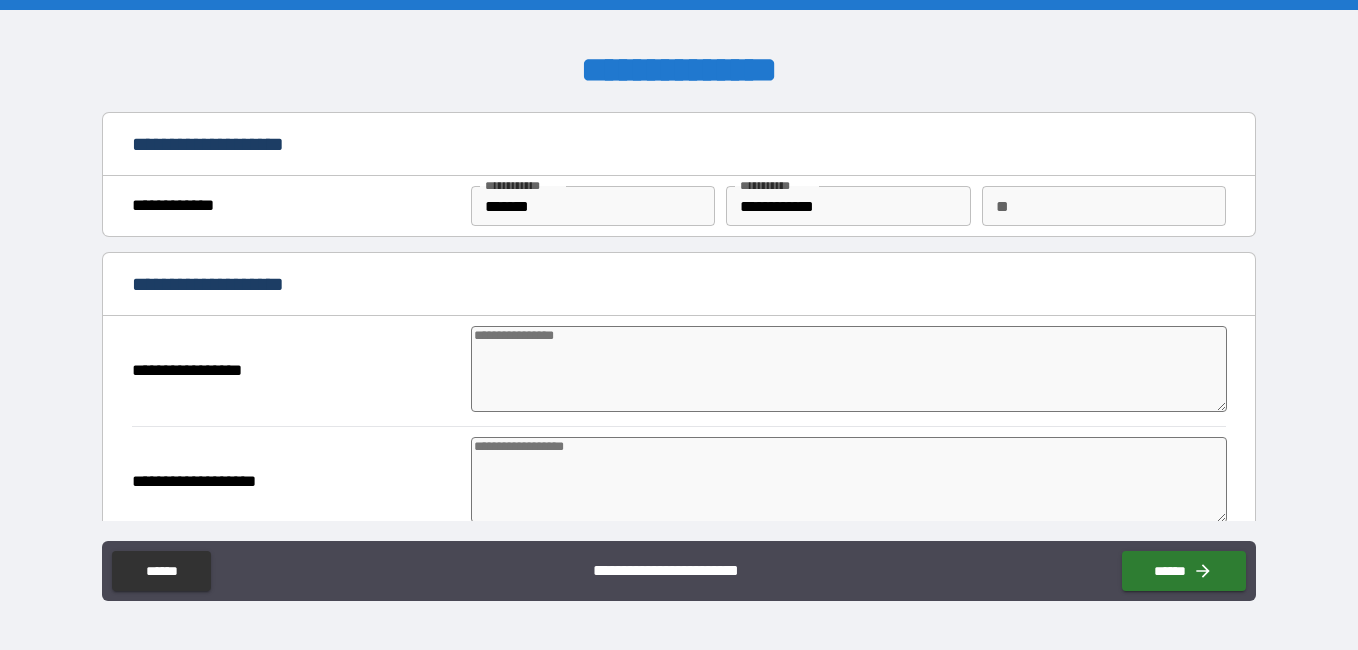 type on "*" 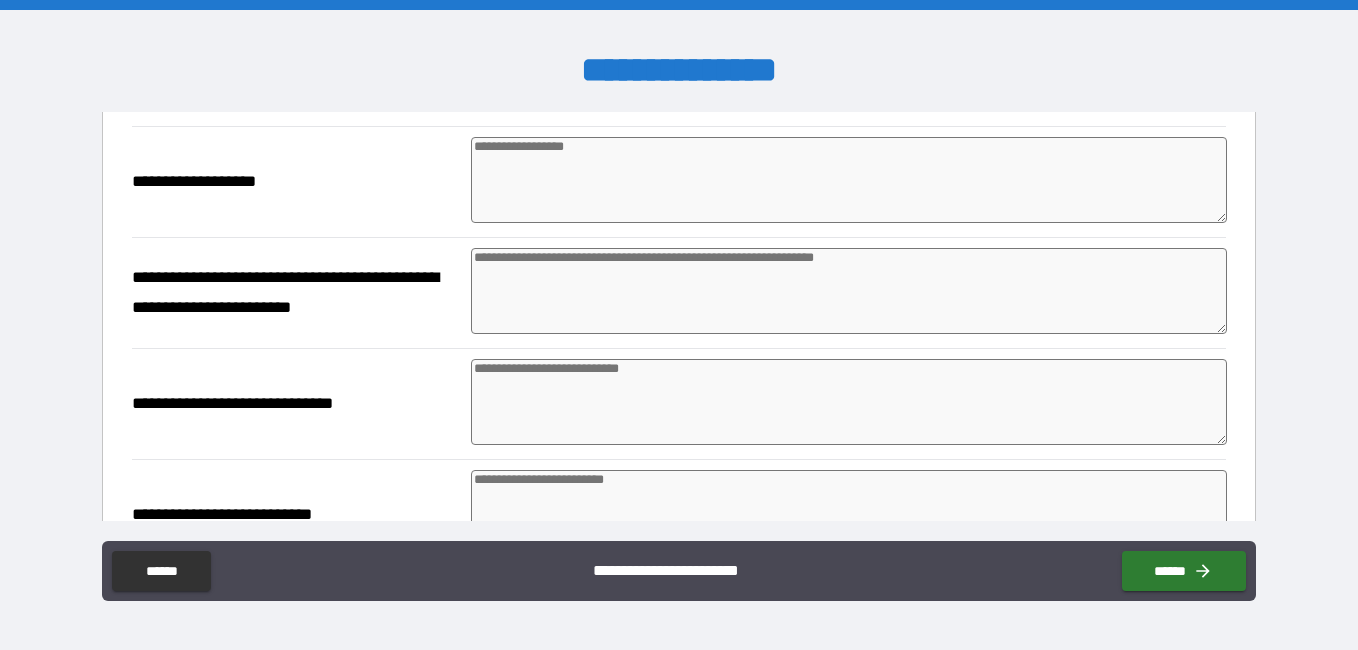 scroll, scrollTop: 372, scrollLeft: 0, axis: vertical 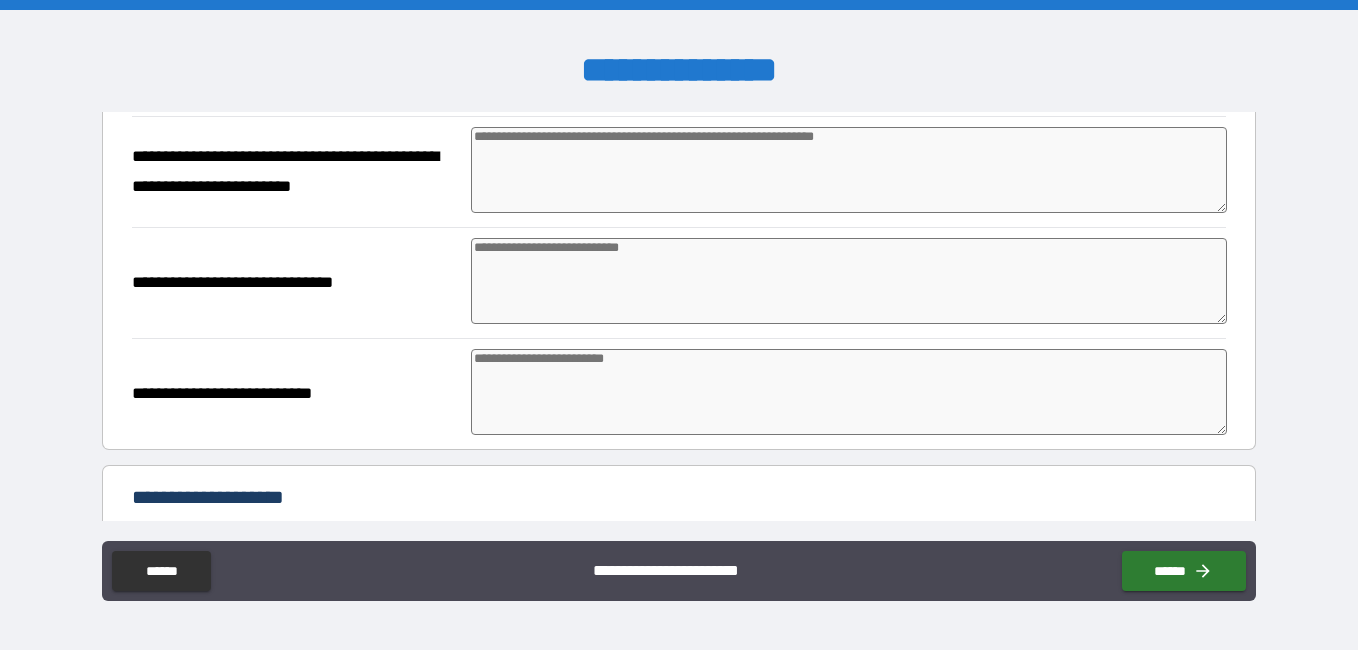 click at bounding box center (849, 170) 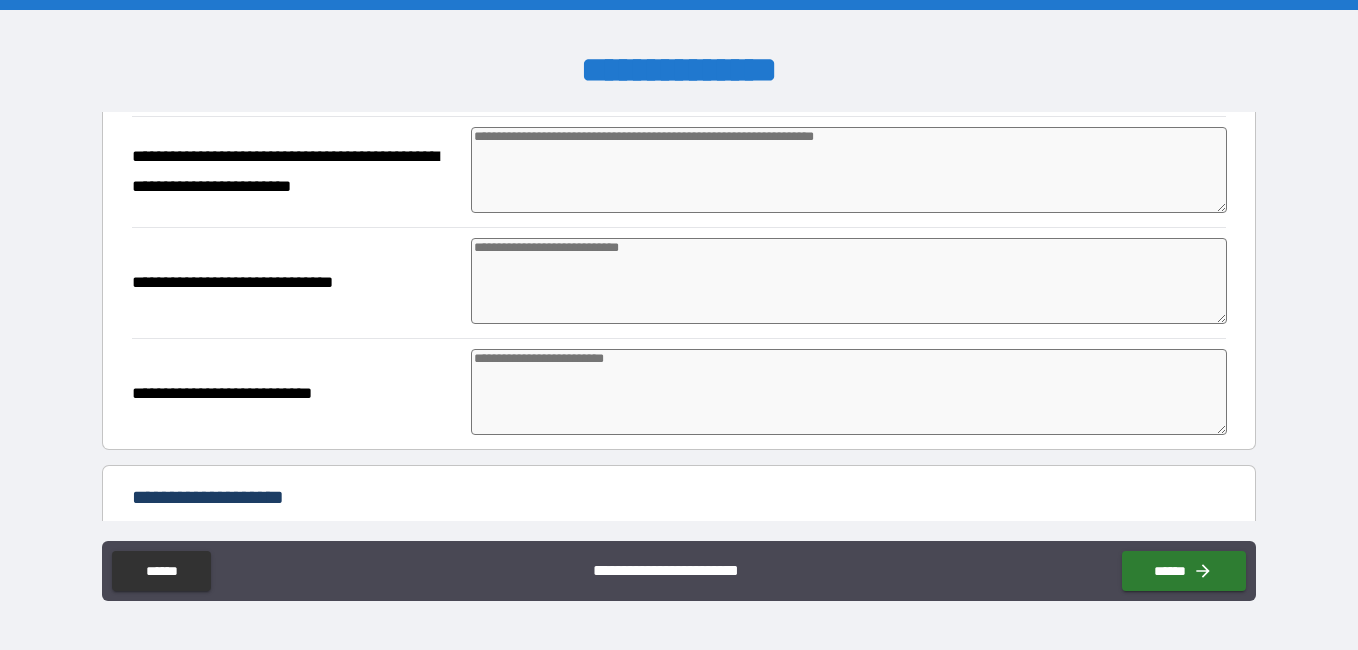 type on "*" 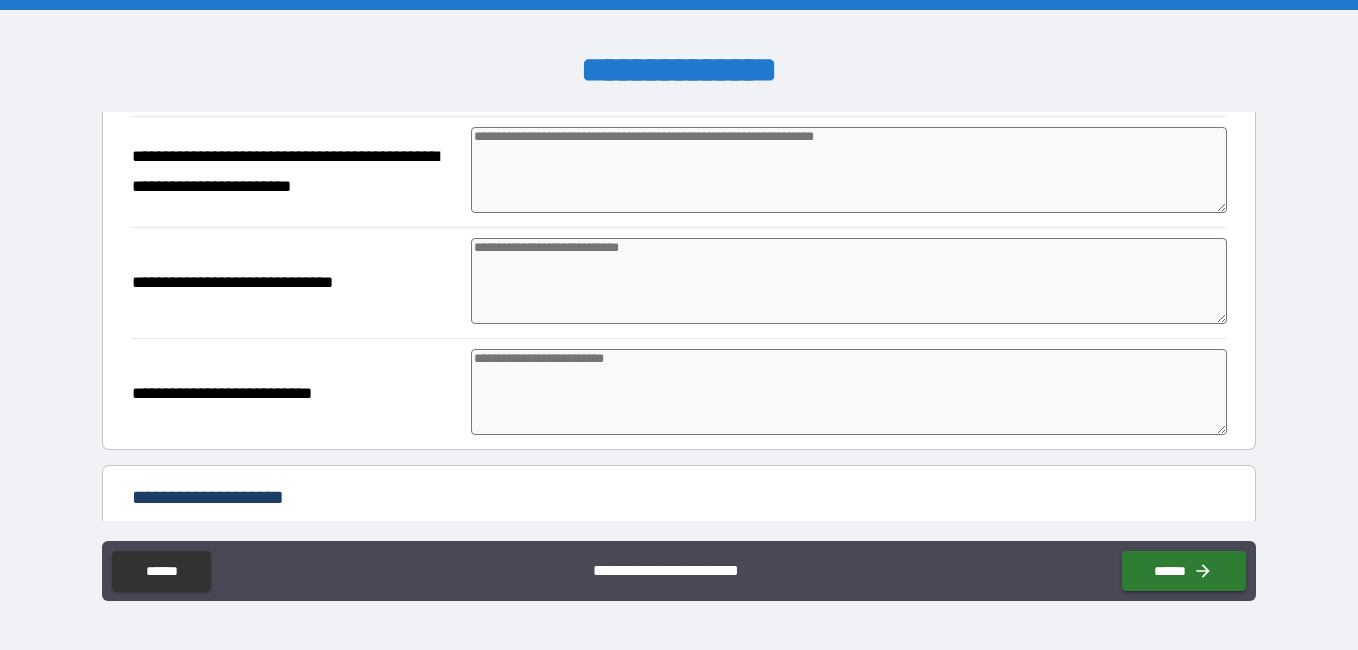 type on "*" 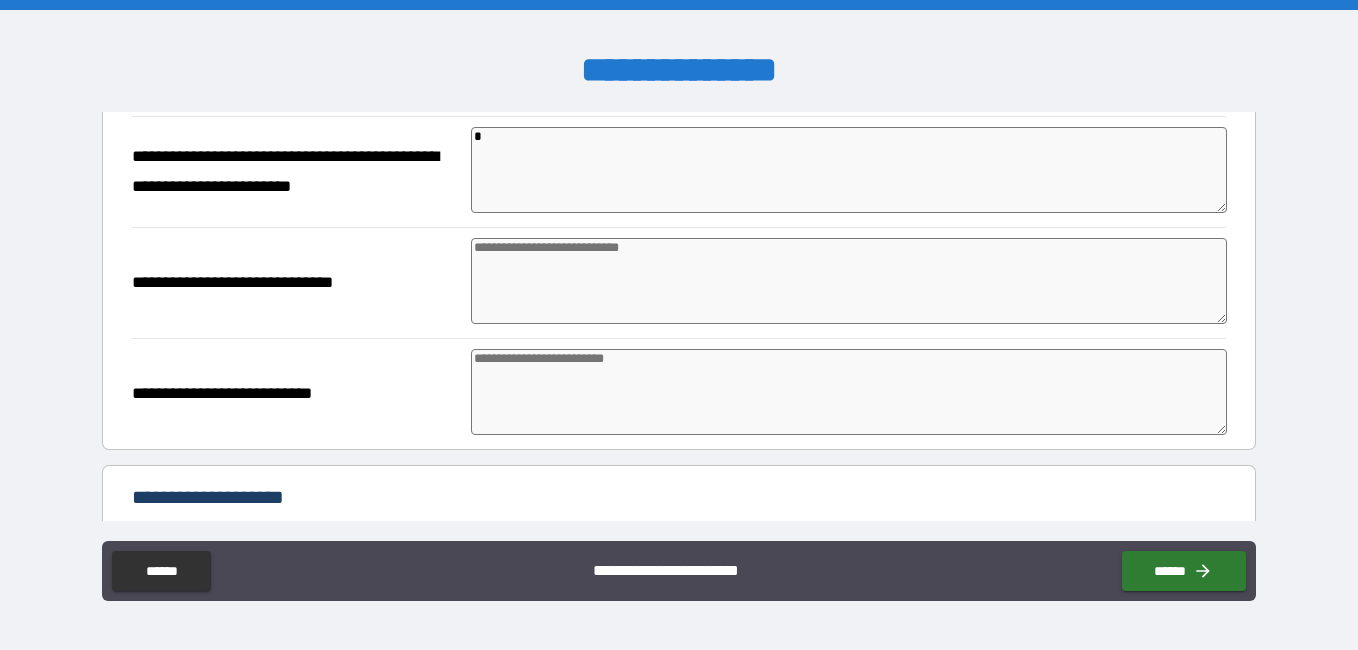 type on "*" 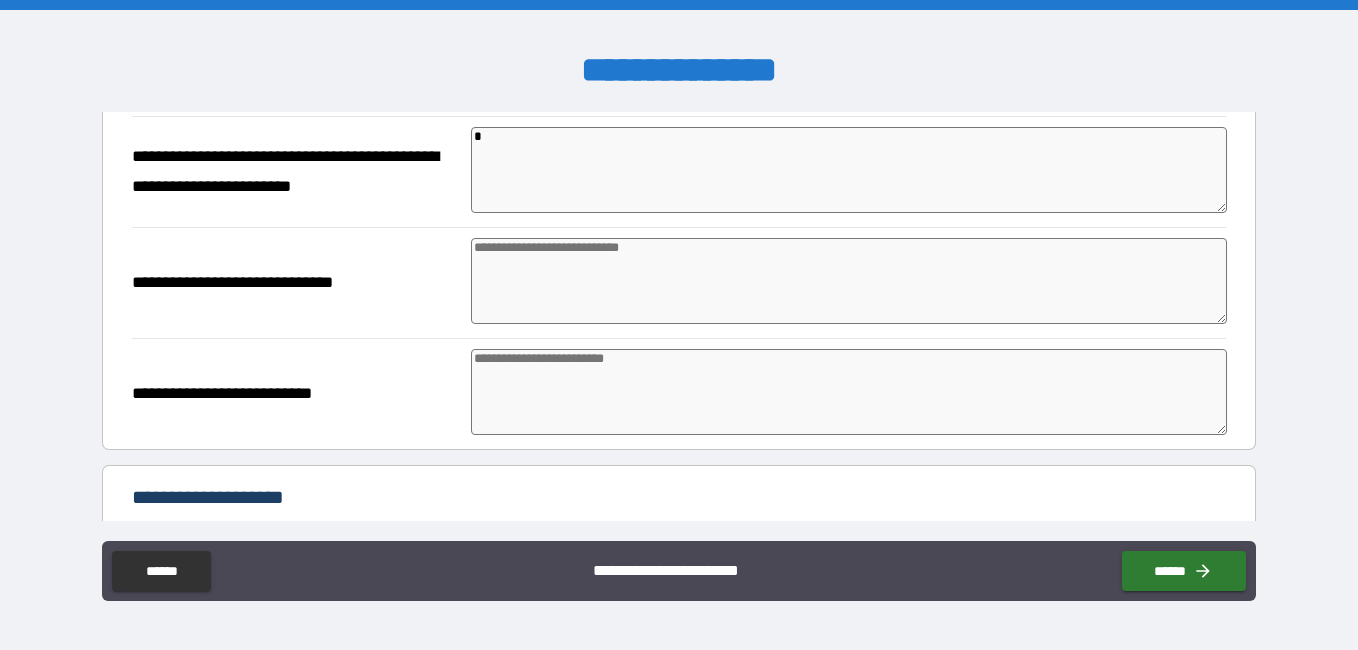 type on "*" 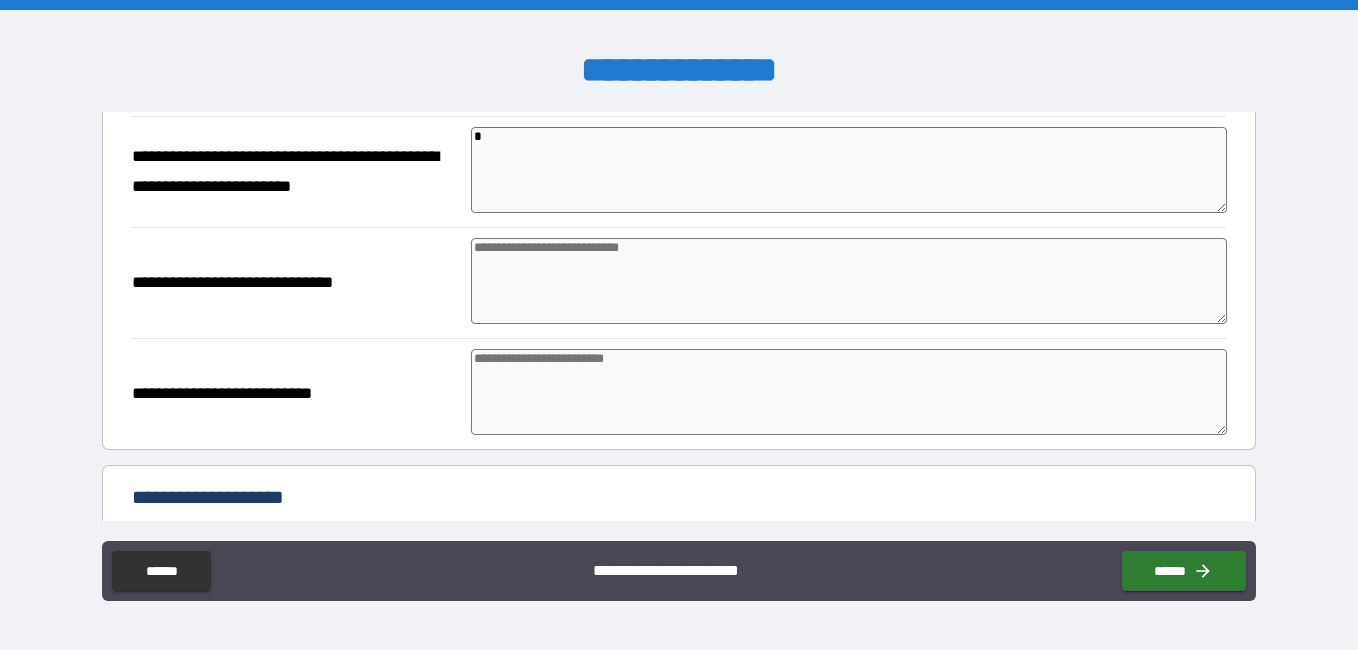 type on "*" 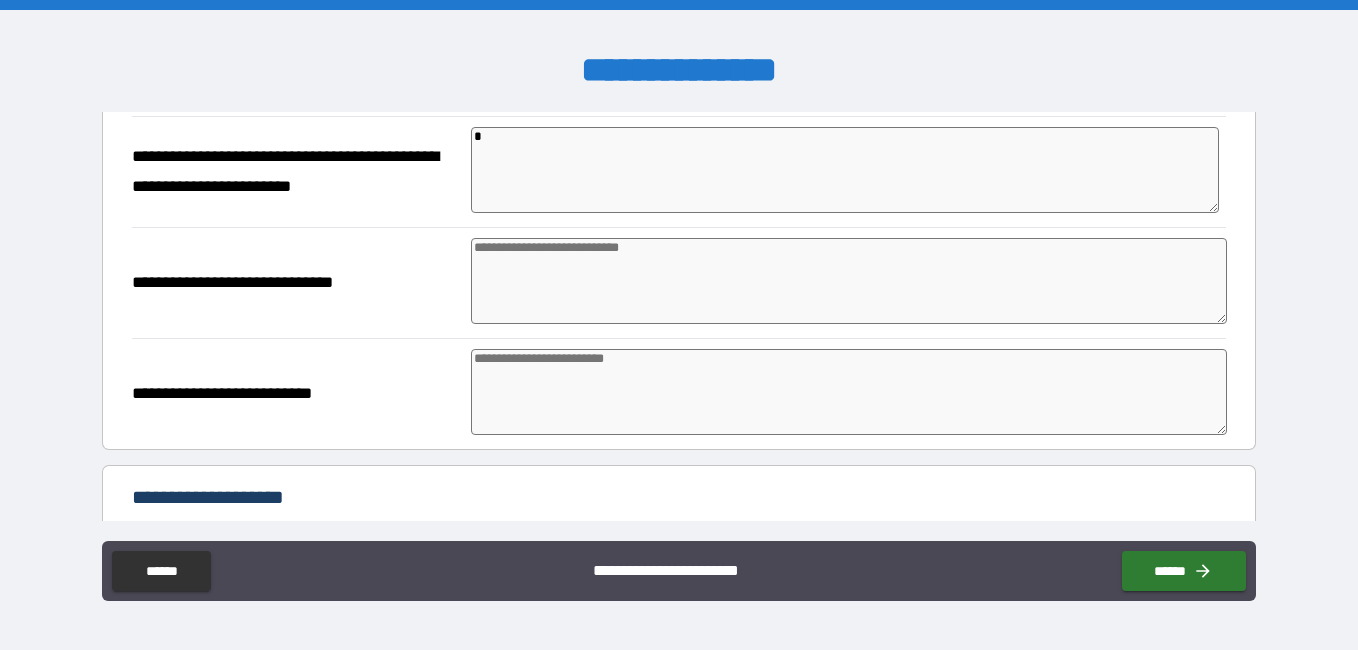 type on "*" 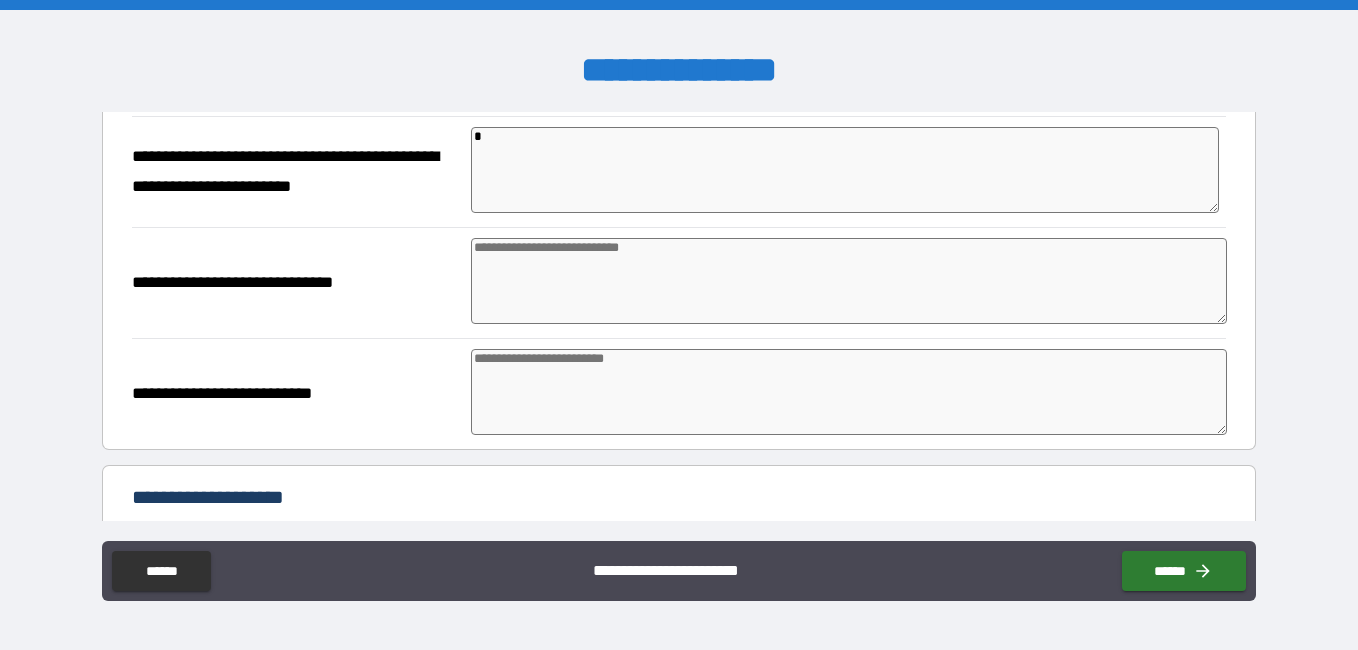 type on "*" 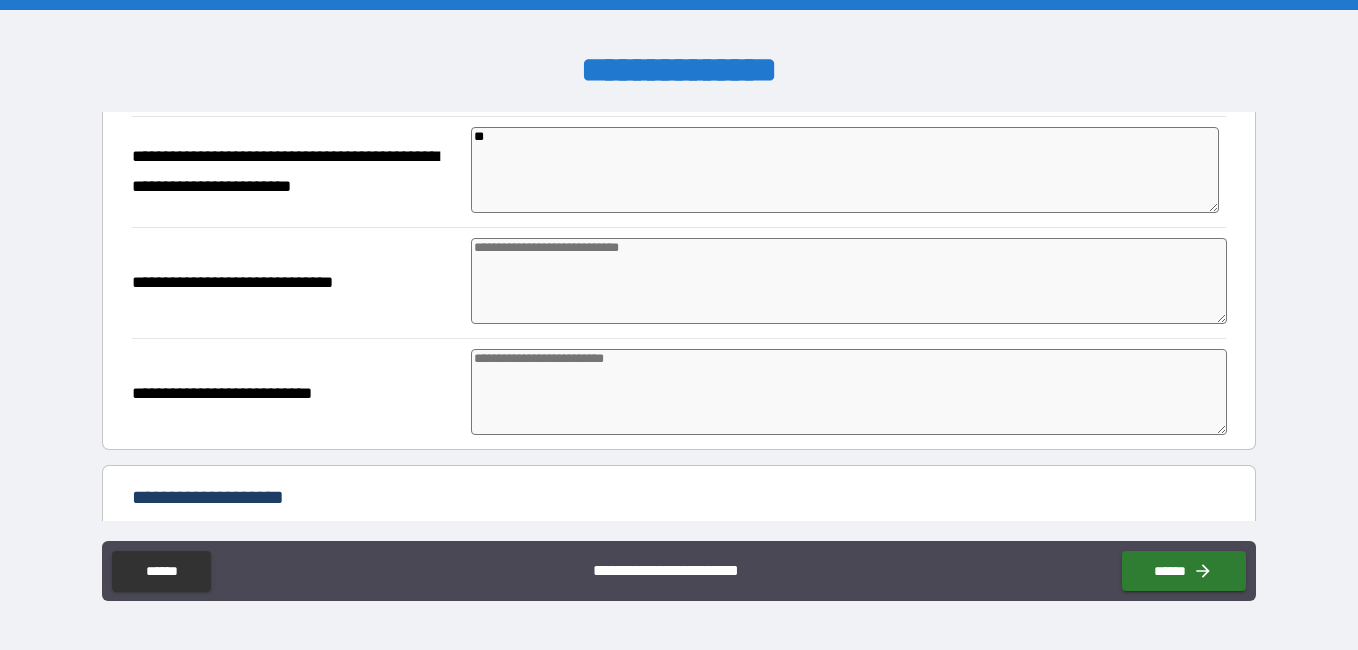 type on "*" 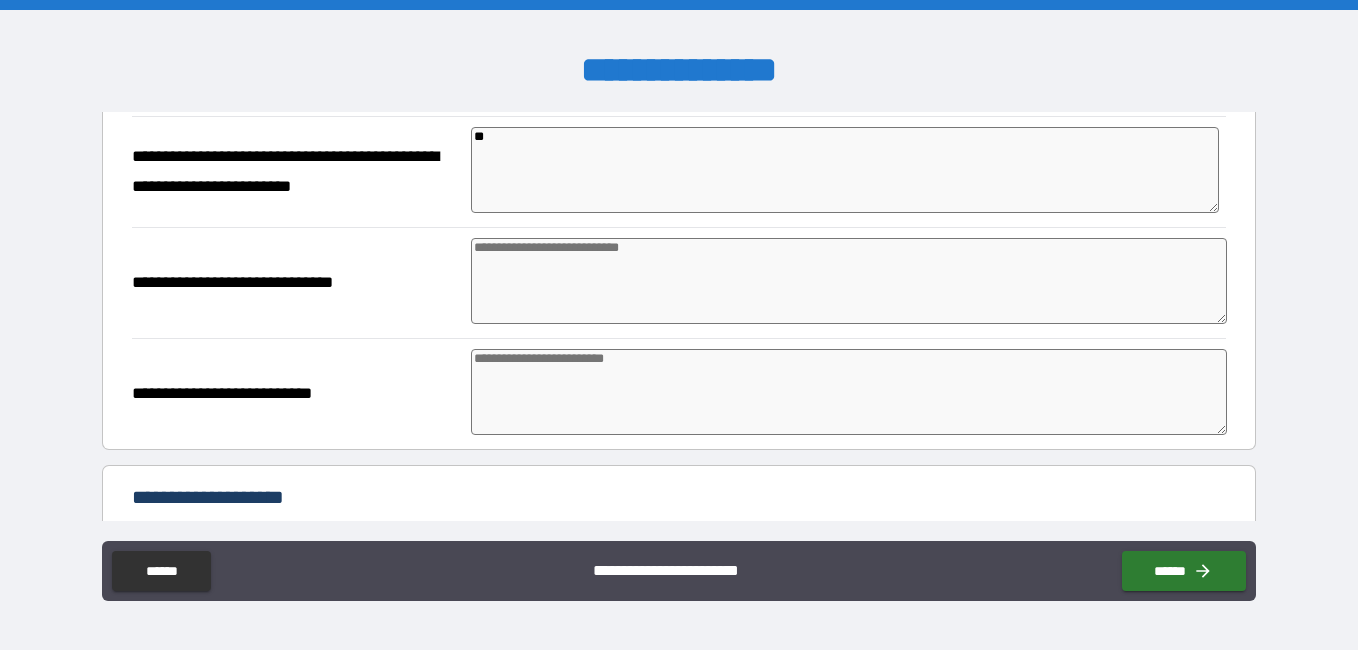 type on "*" 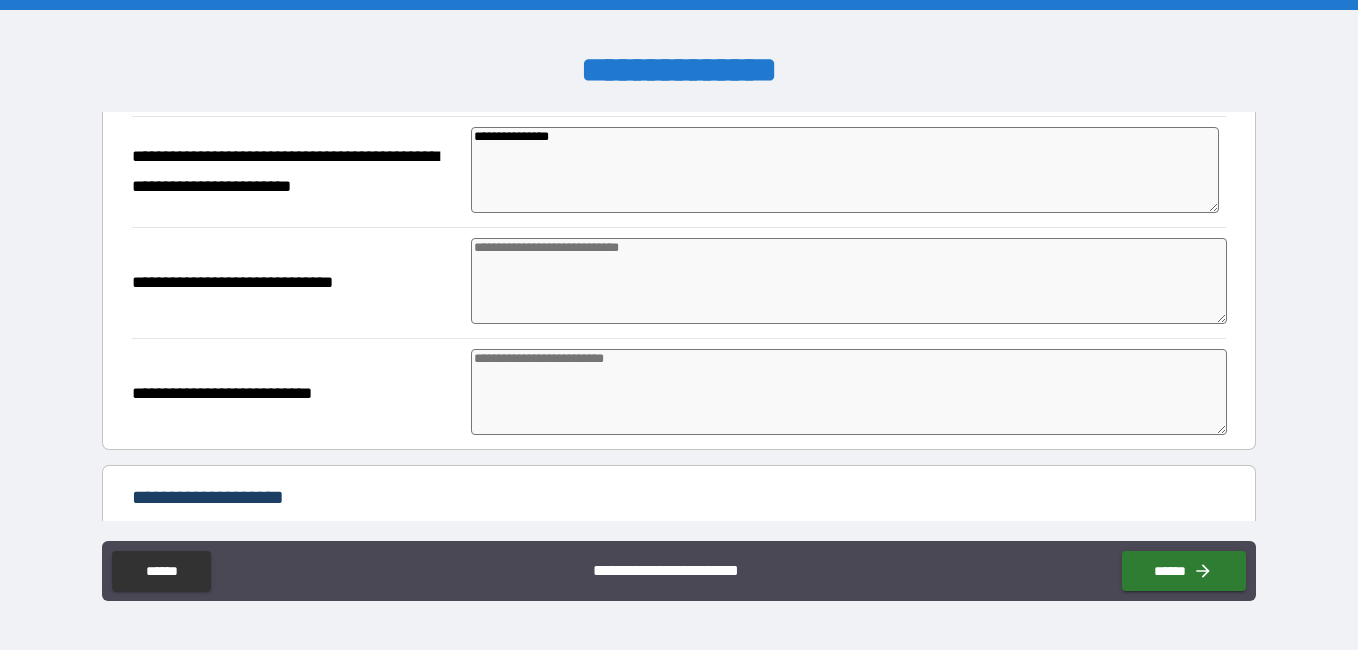 click at bounding box center [849, 281] 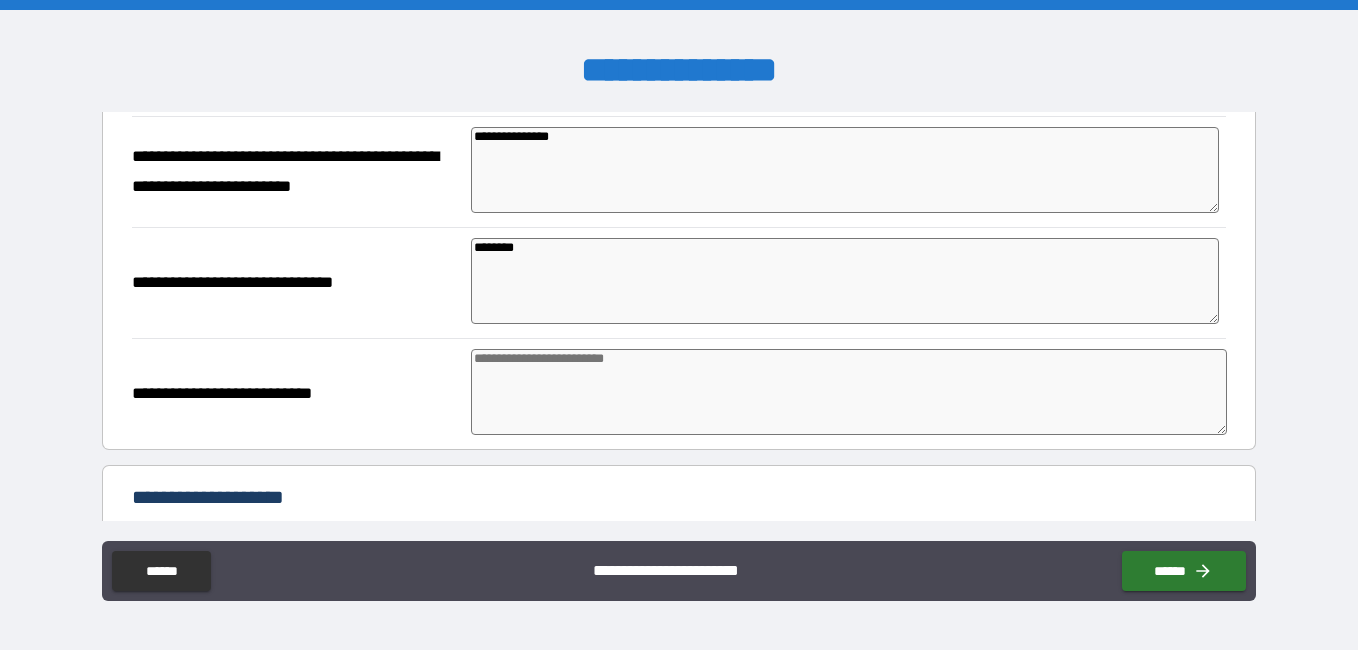 click at bounding box center (849, 392) 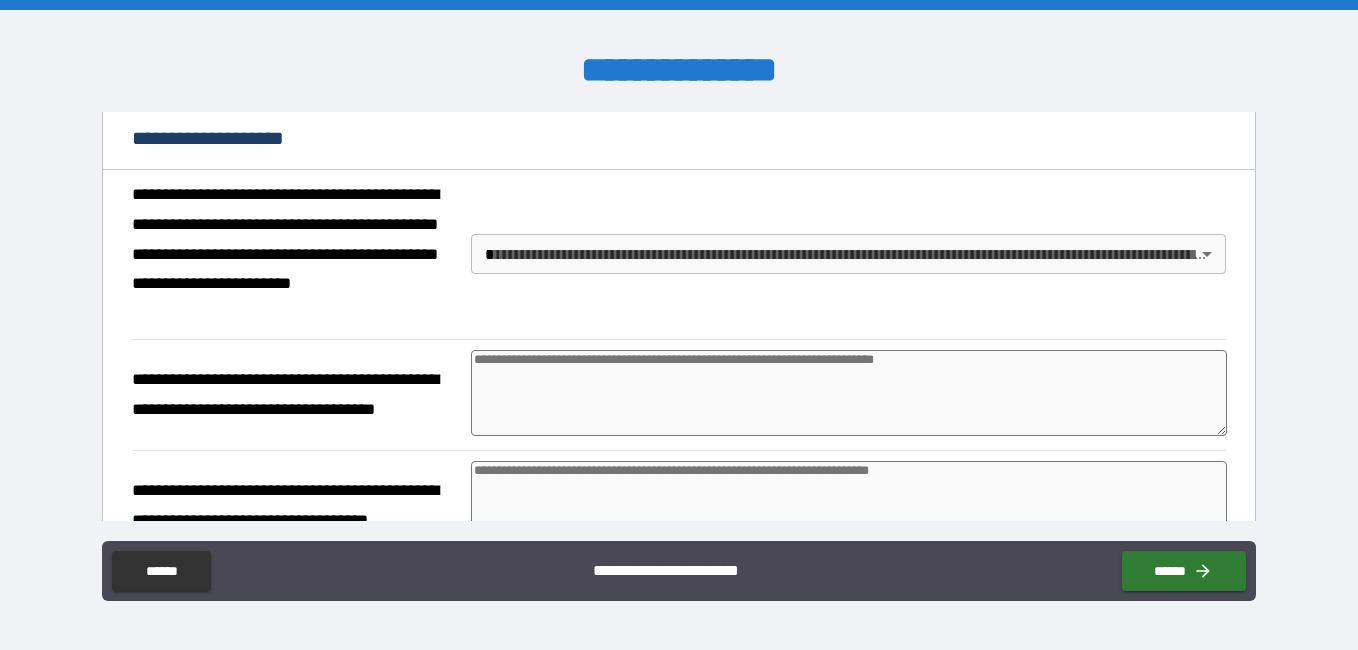 scroll, scrollTop: 804, scrollLeft: 0, axis: vertical 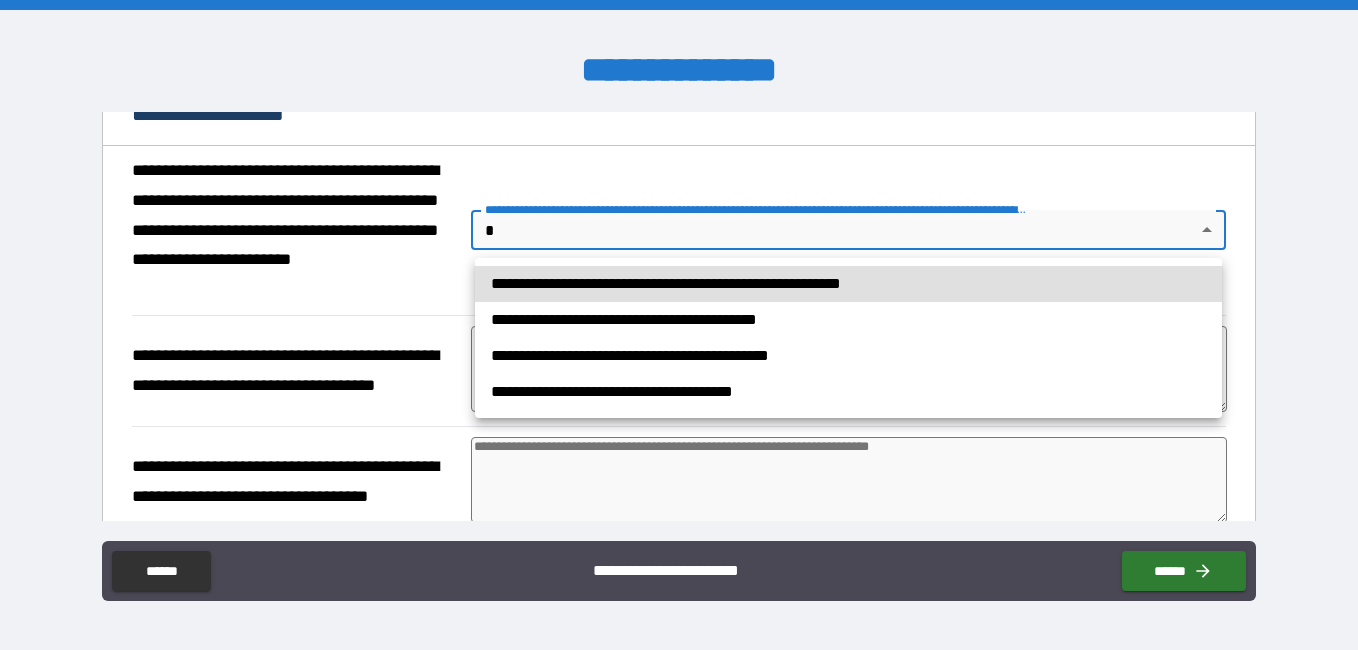 click on "**********" at bounding box center [679, 325] 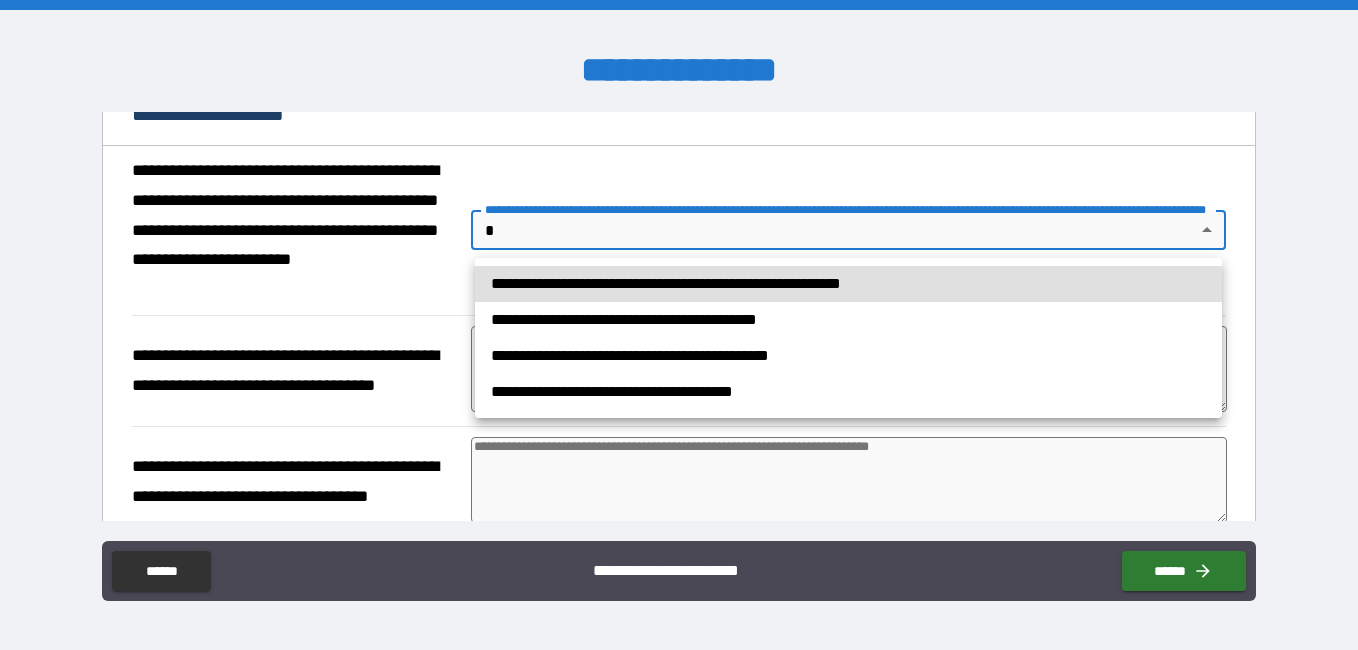 click on "**********" at bounding box center (848, 320) 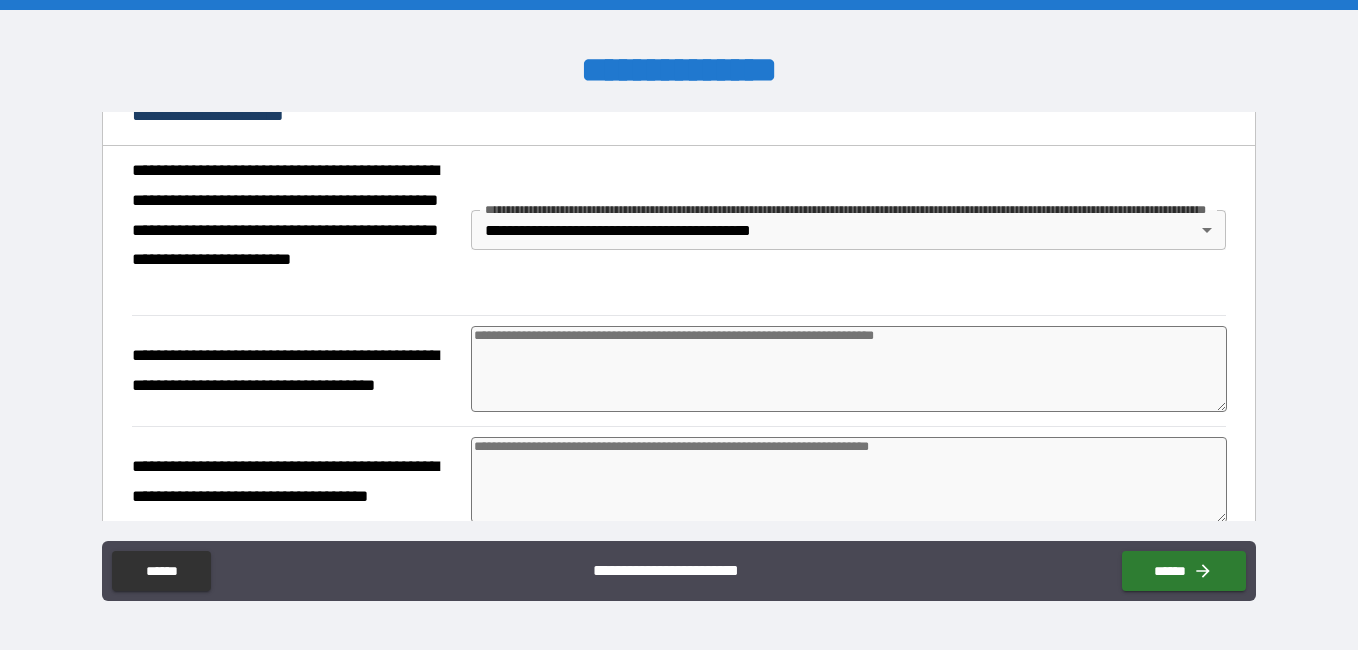 click at bounding box center [849, 369] 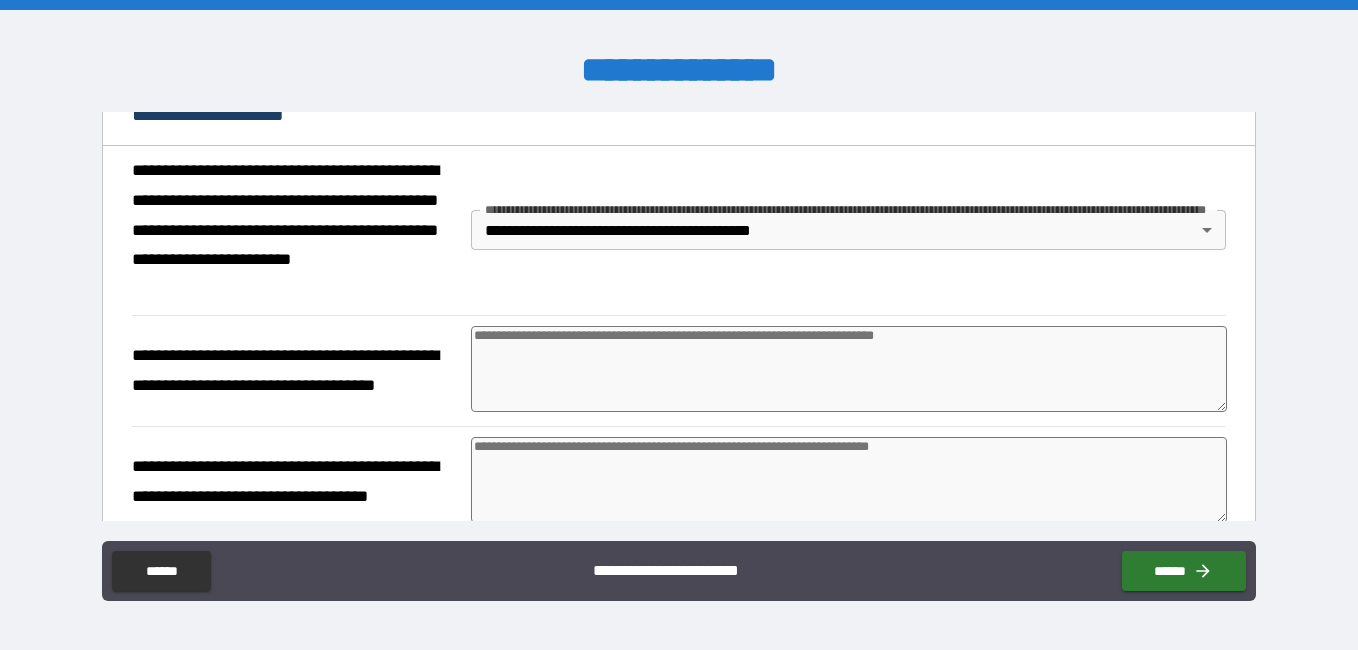 click on "**********" at bounding box center [679, 325] 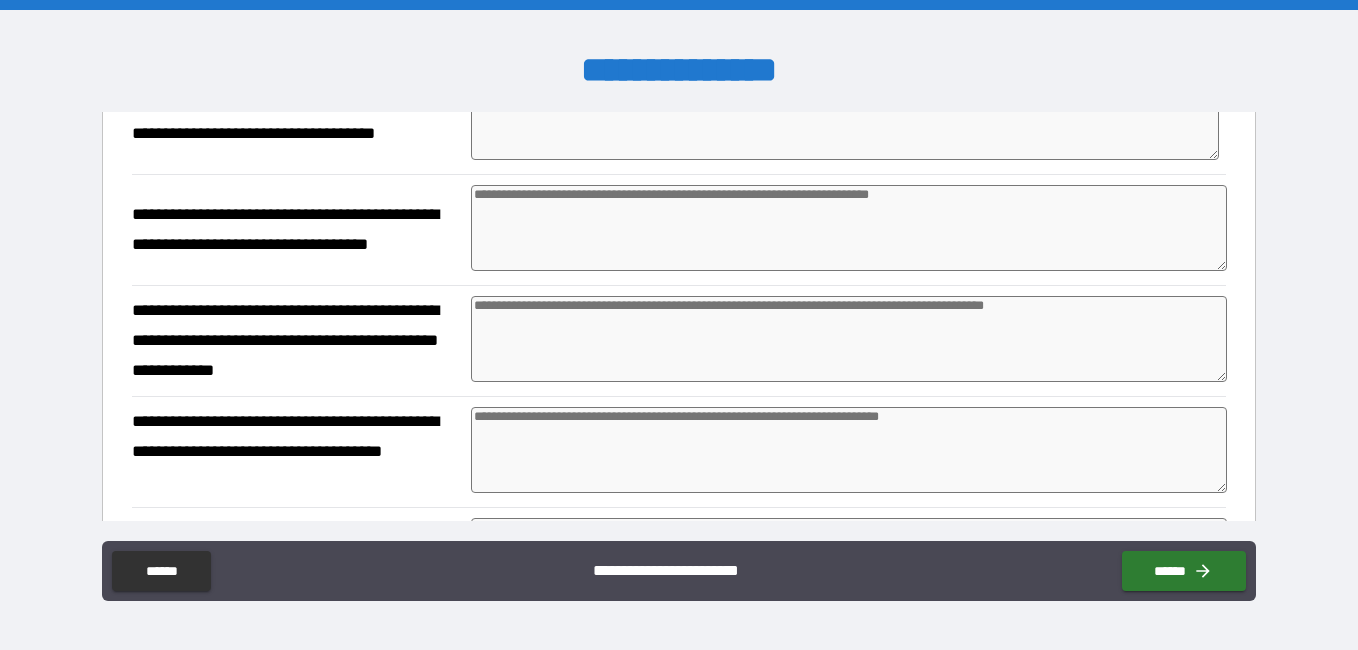 scroll, scrollTop: 1069, scrollLeft: 0, axis: vertical 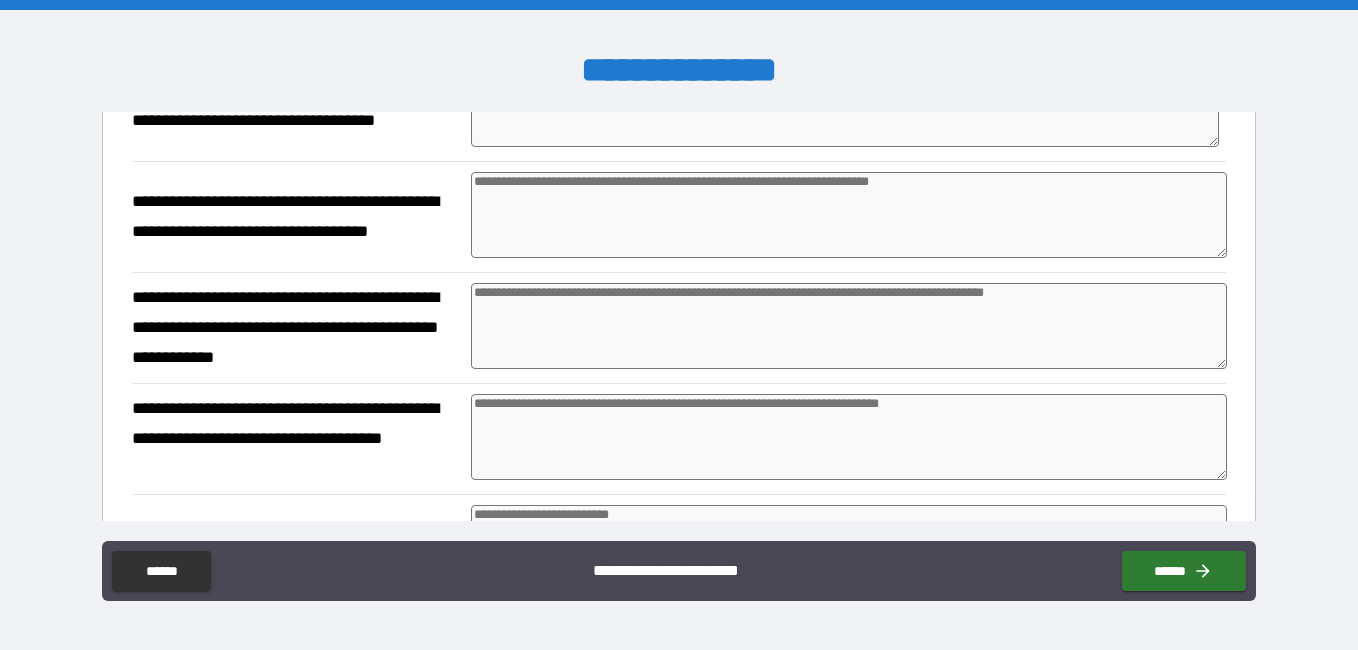 click at bounding box center [849, 215] 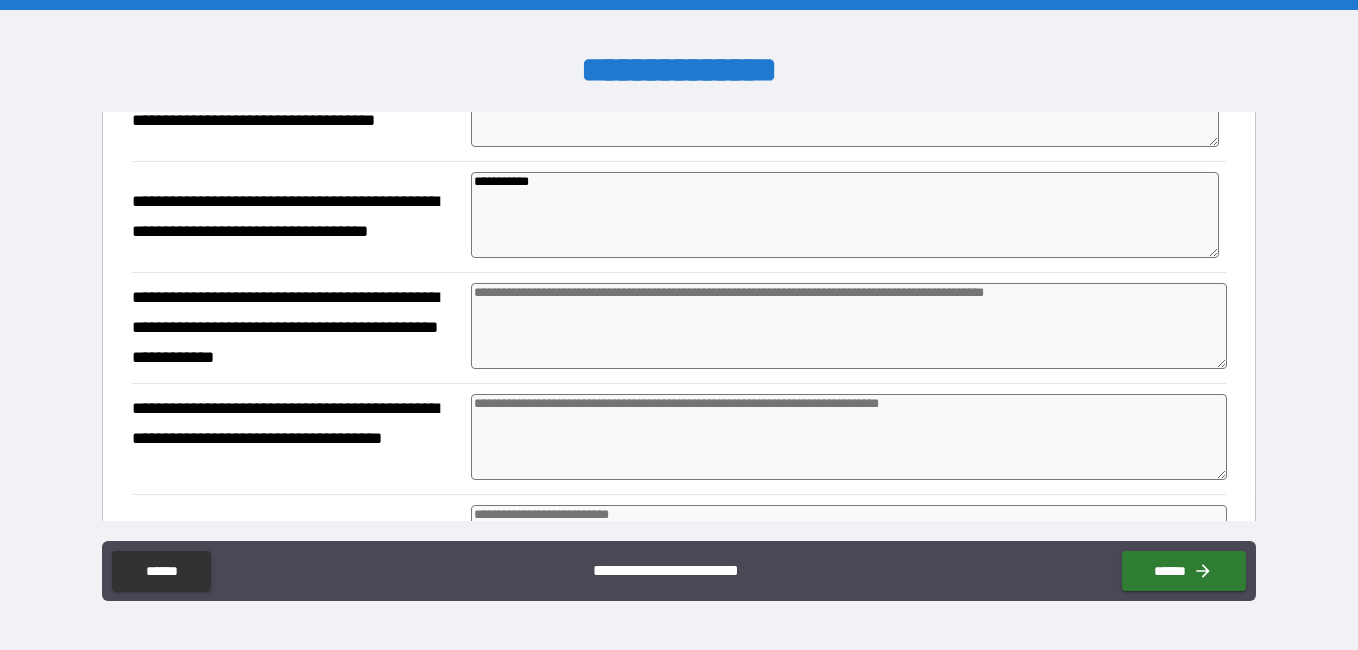 click at bounding box center [849, 326] 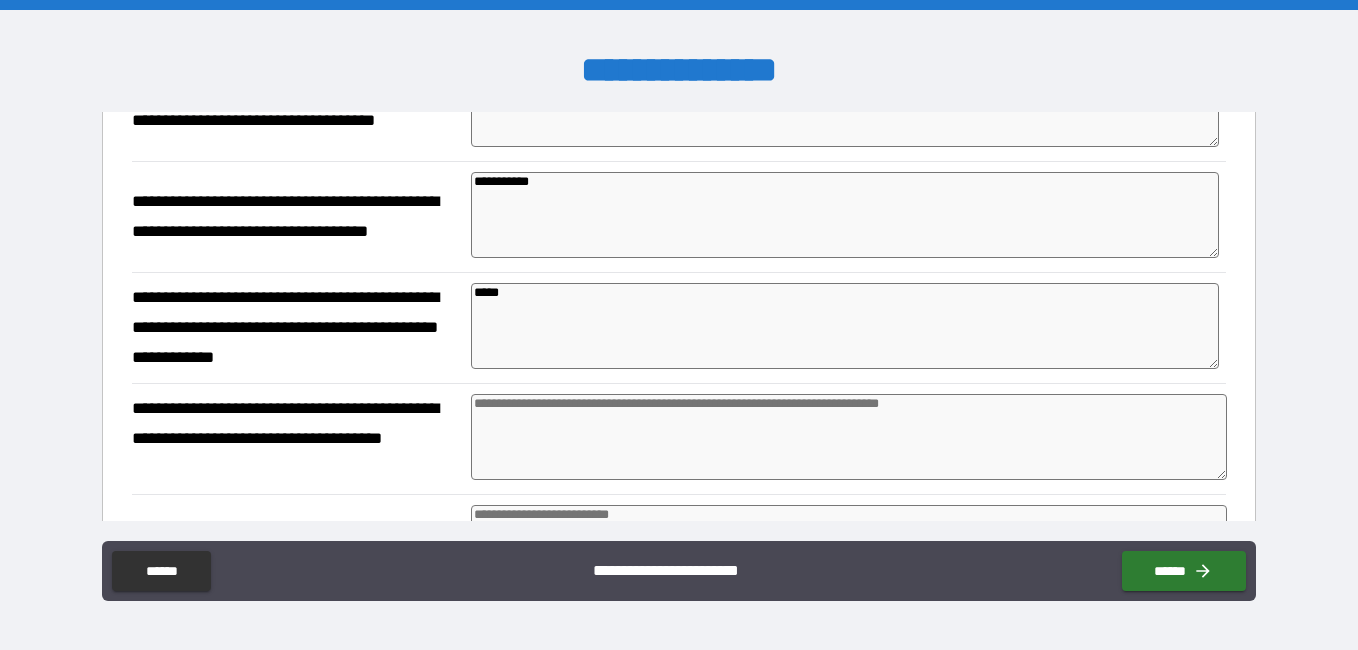 click at bounding box center (849, 437) 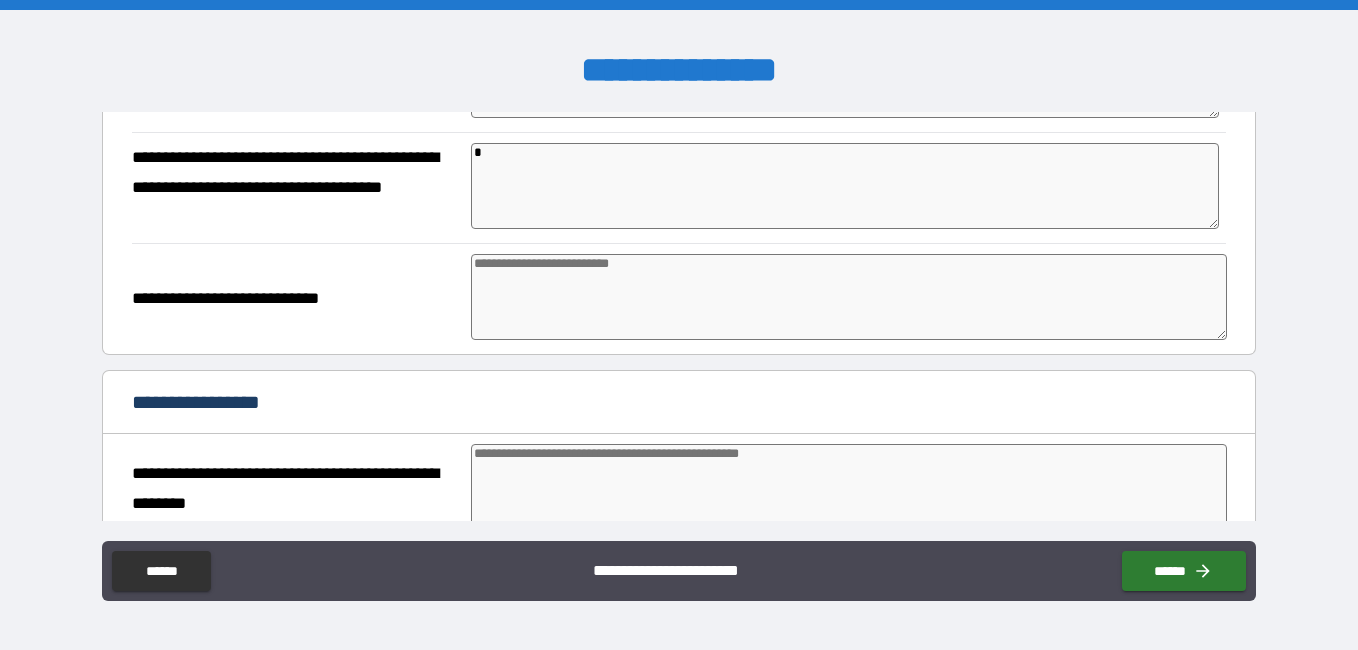 scroll, scrollTop: 1381, scrollLeft: 0, axis: vertical 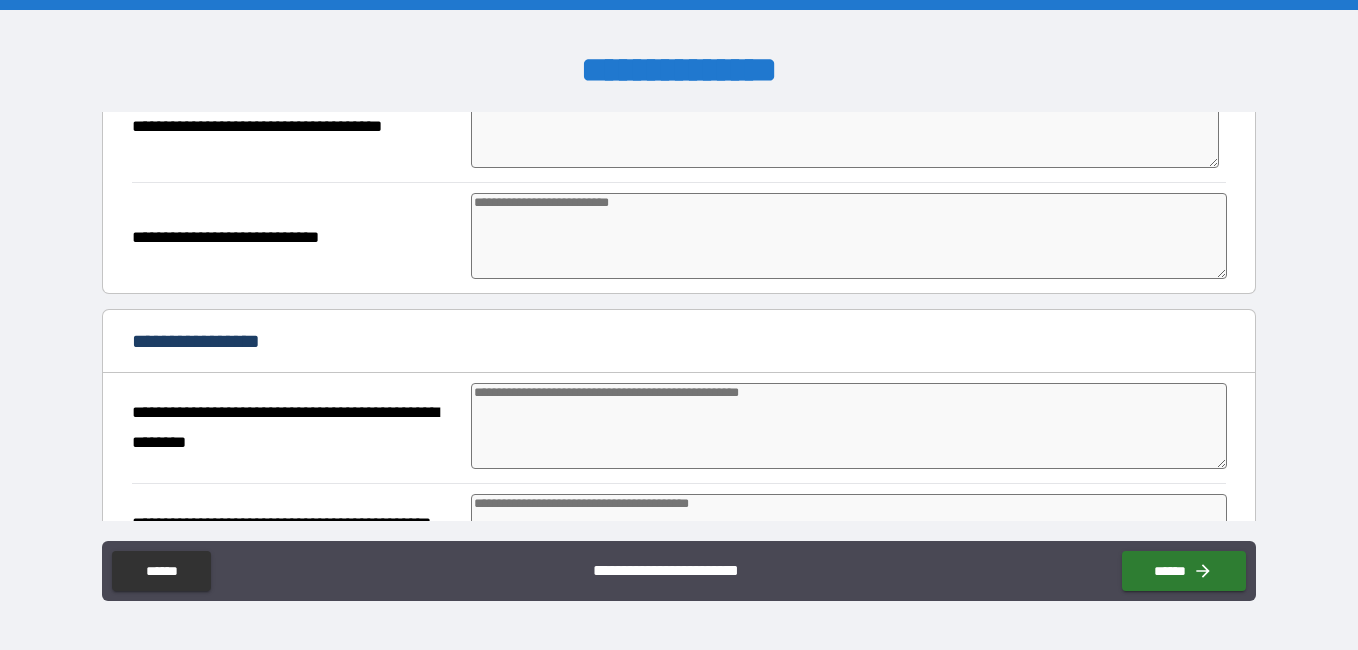 click at bounding box center [849, 236] 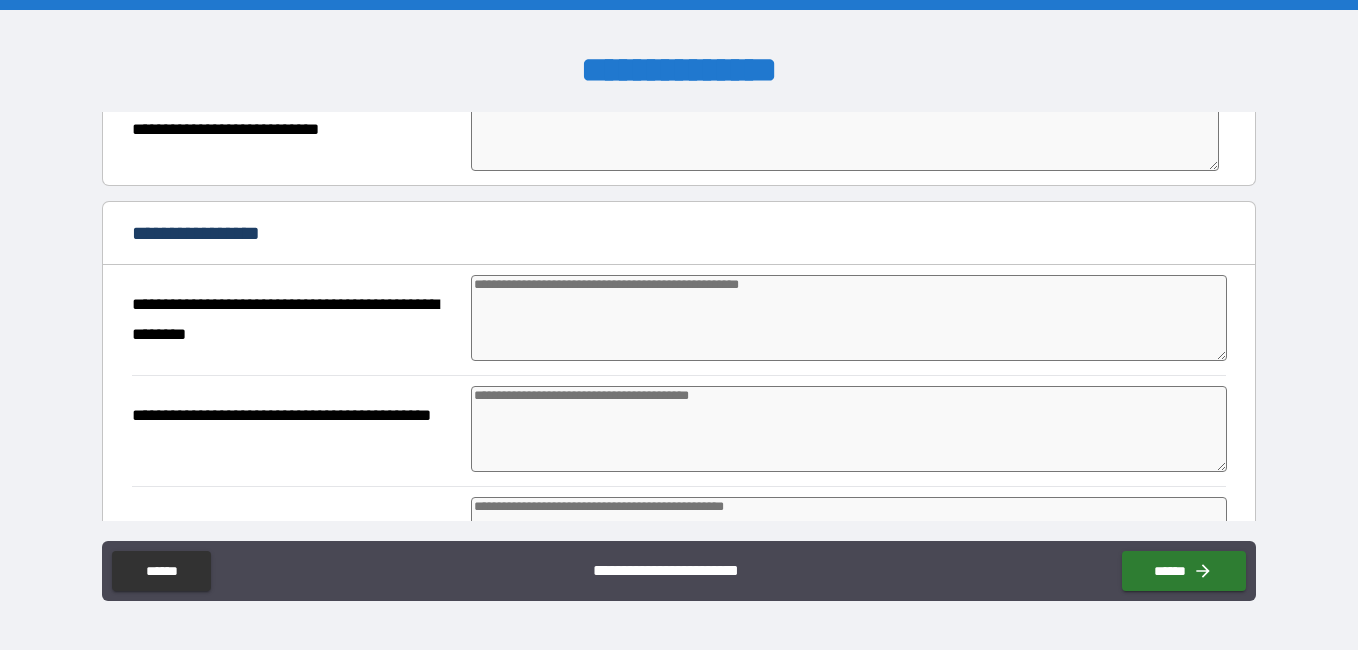 scroll, scrollTop: 1560, scrollLeft: 0, axis: vertical 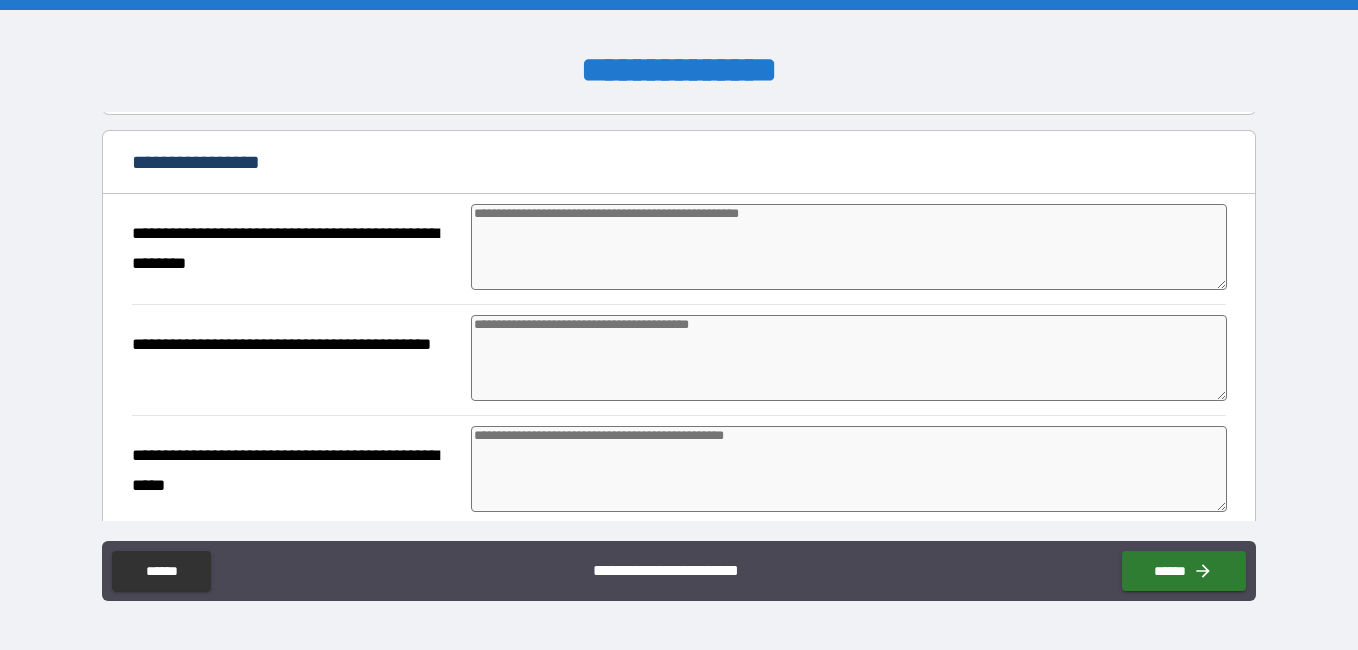 click at bounding box center [849, 247] 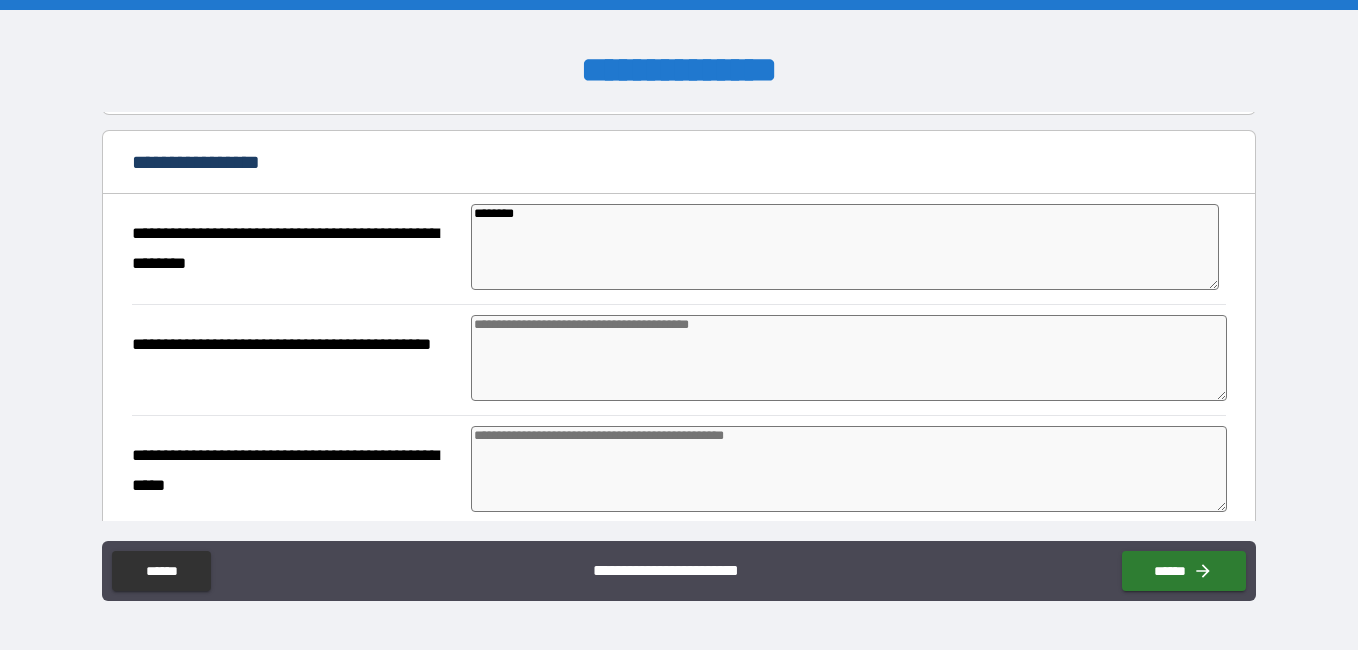 click at bounding box center [849, 358] 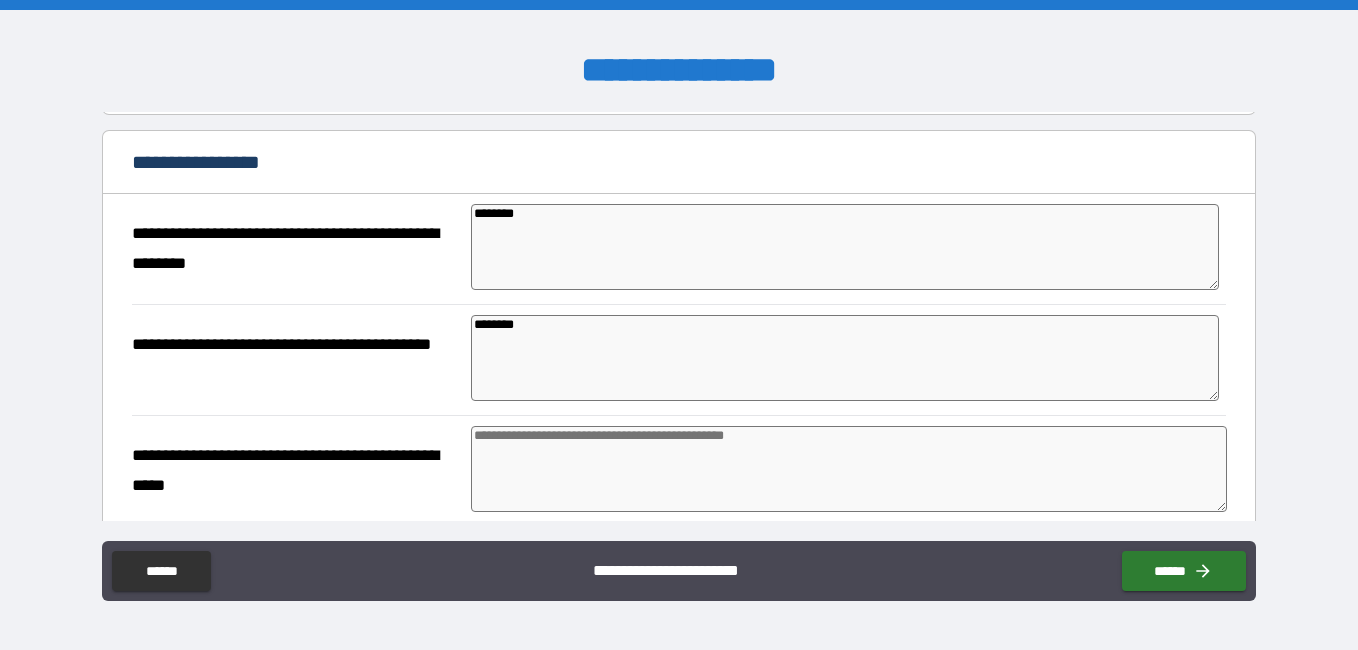 click at bounding box center [849, 469] 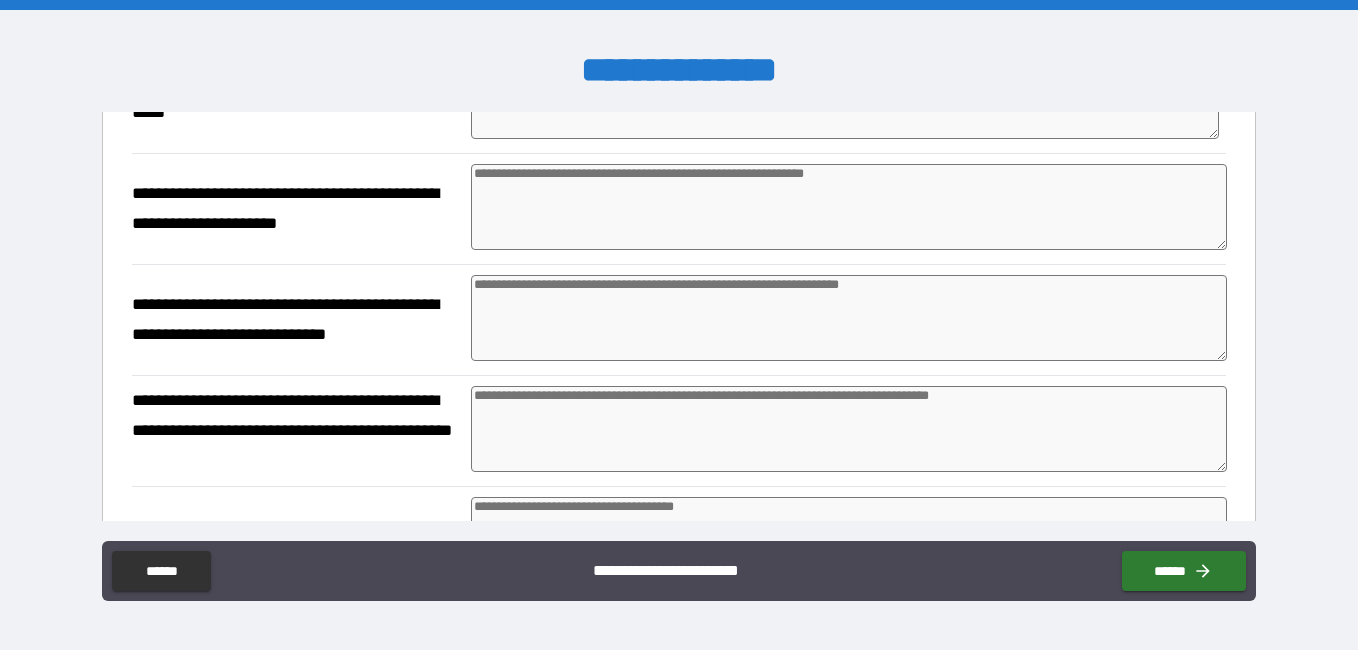 scroll, scrollTop: 1920, scrollLeft: 0, axis: vertical 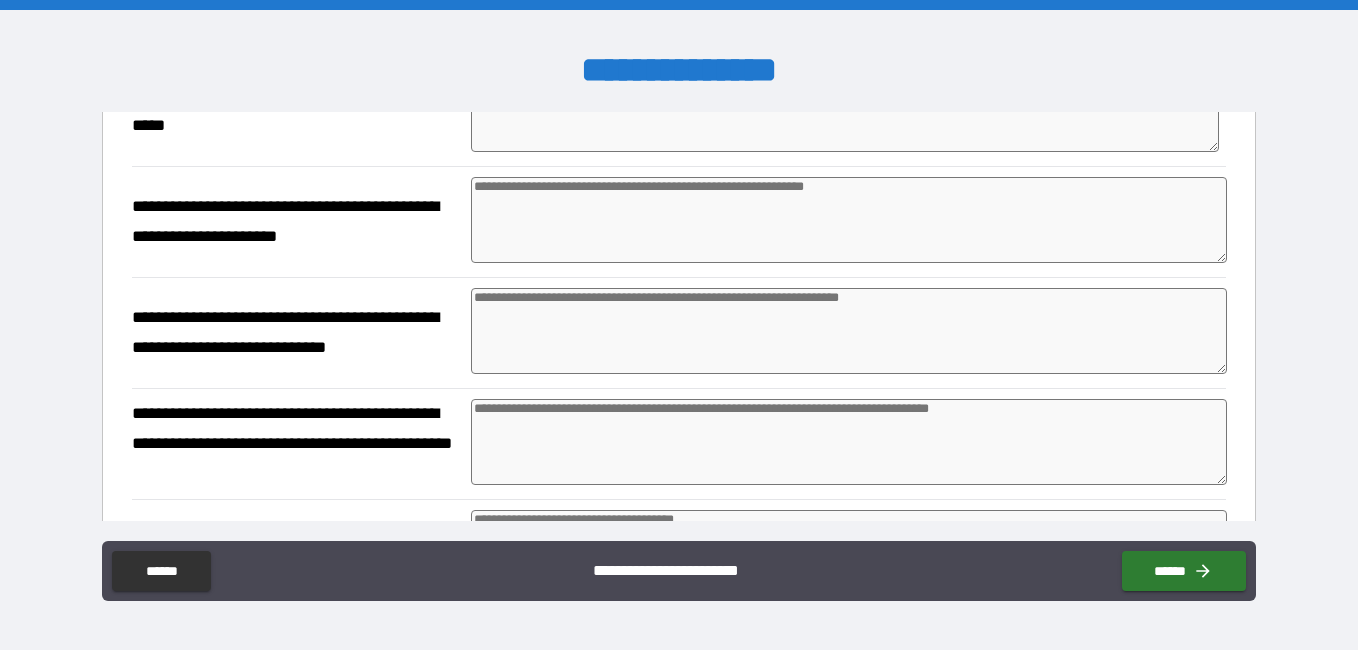 click at bounding box center [849, 220] 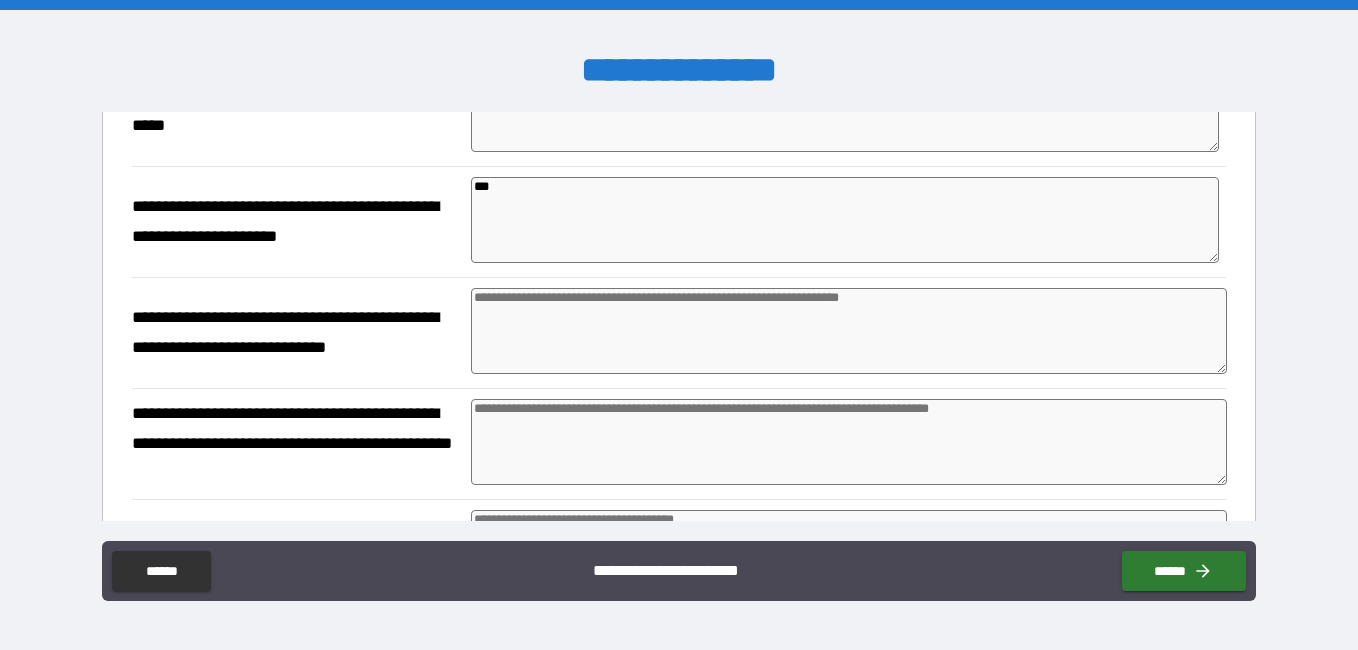 click at bounding box center [849, 331] 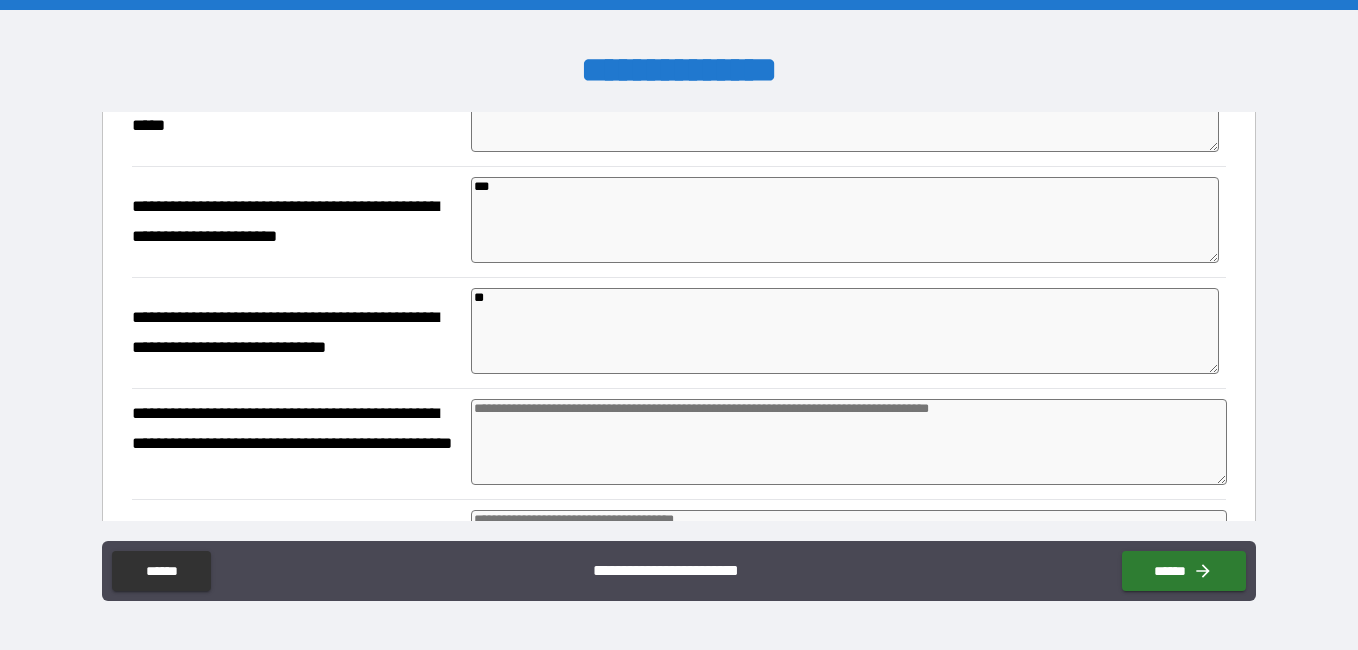 click at bounding box center (849, 442) 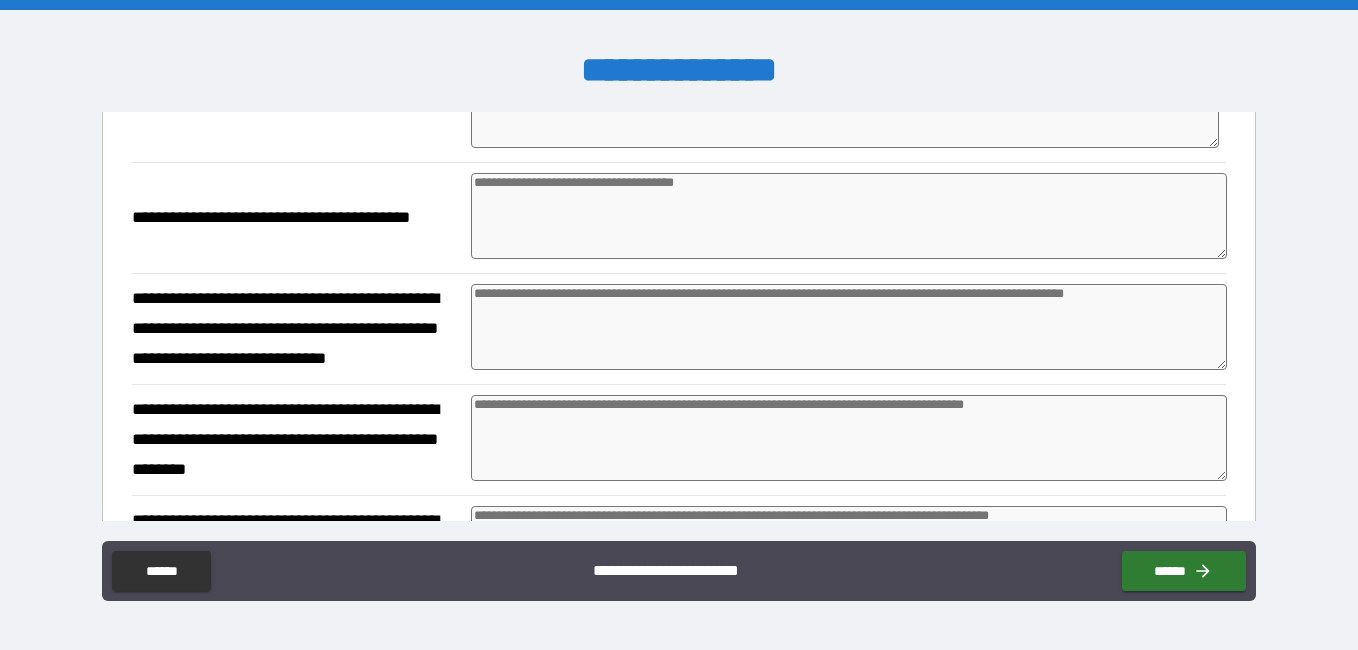 scroll, scrollTop: 2269, scrollLeft: 0, axis: vertical 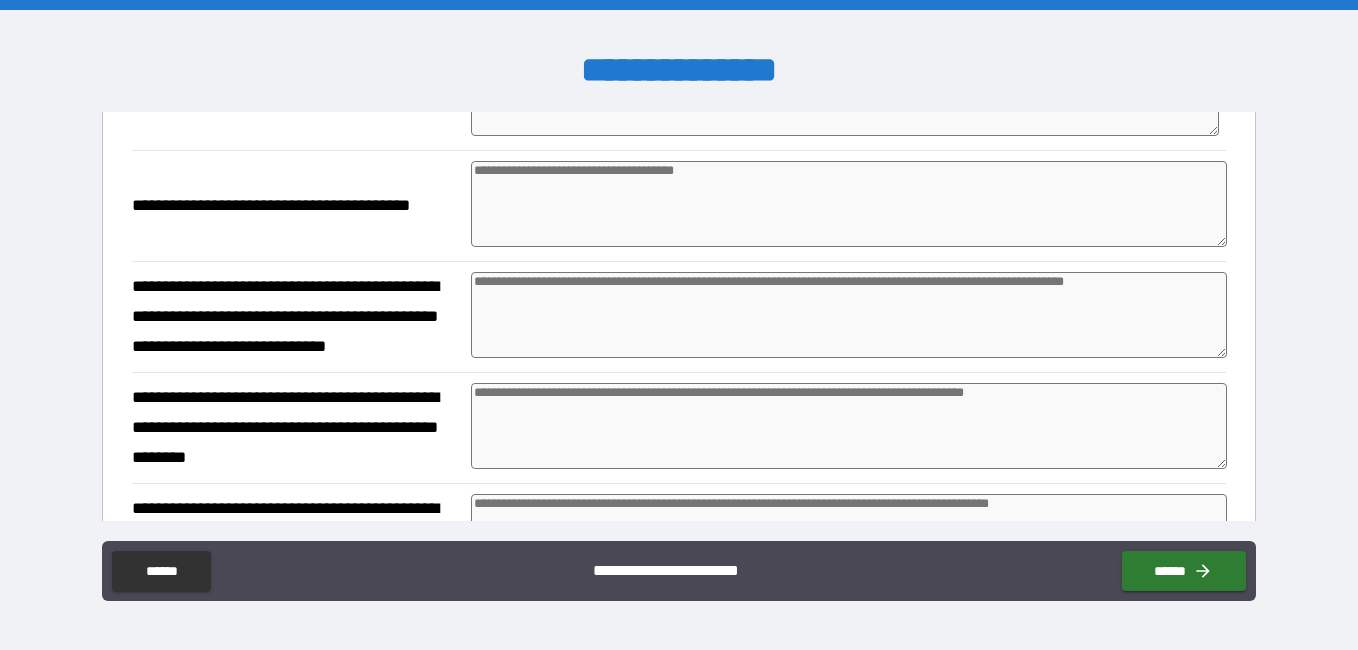 click at bounding box center [849, 204] 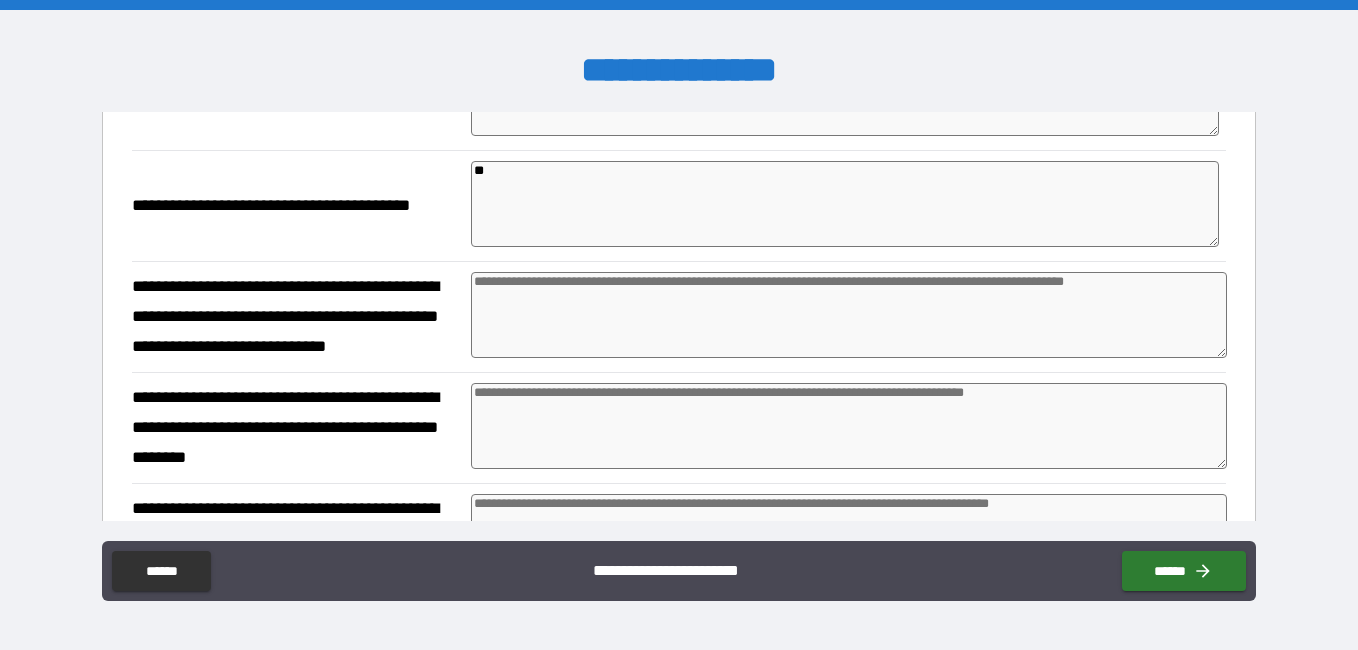 click at bounding box center [849, 315] 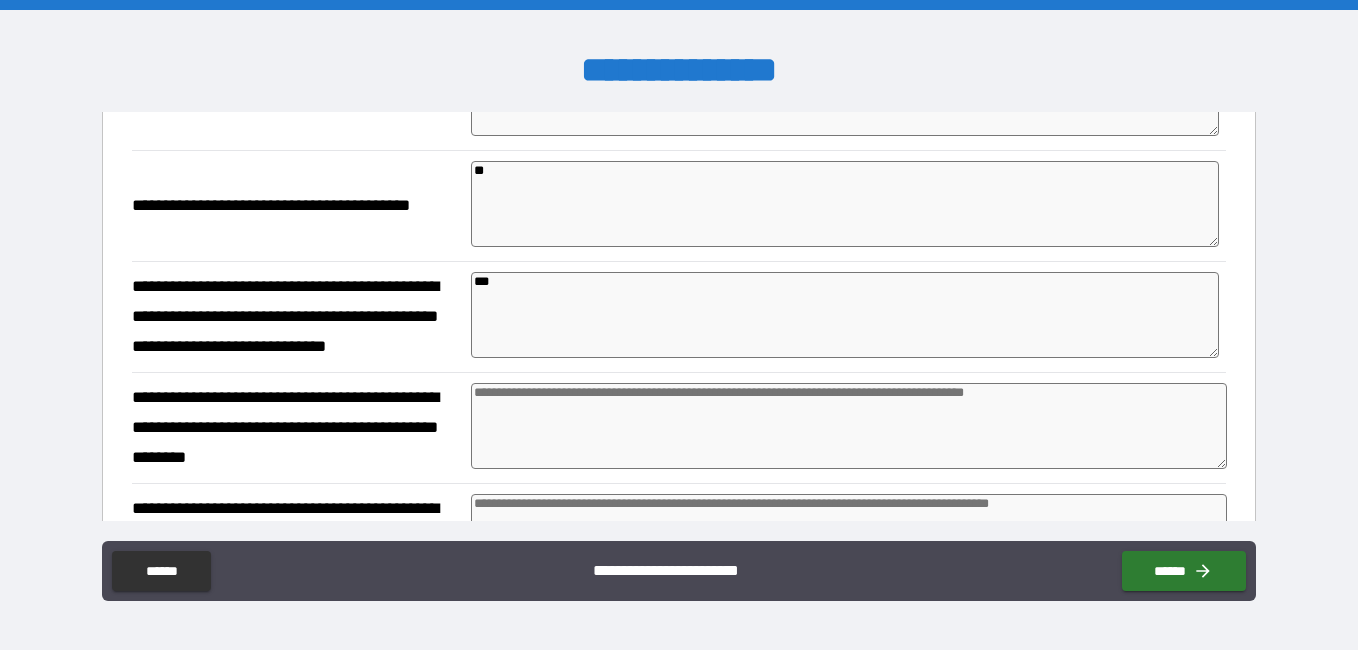 click at bounding box center (849, 426) 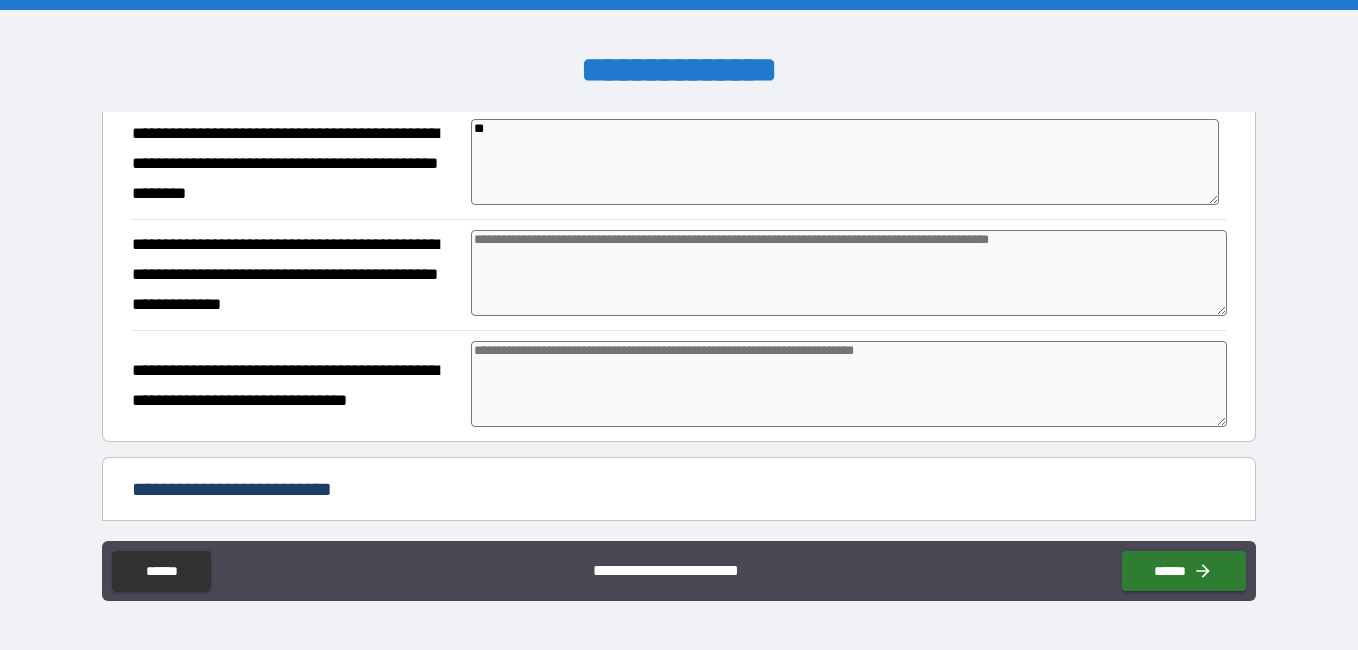 scroll, scrollTop: 2546, scrollLeft: 0, axis: vertical 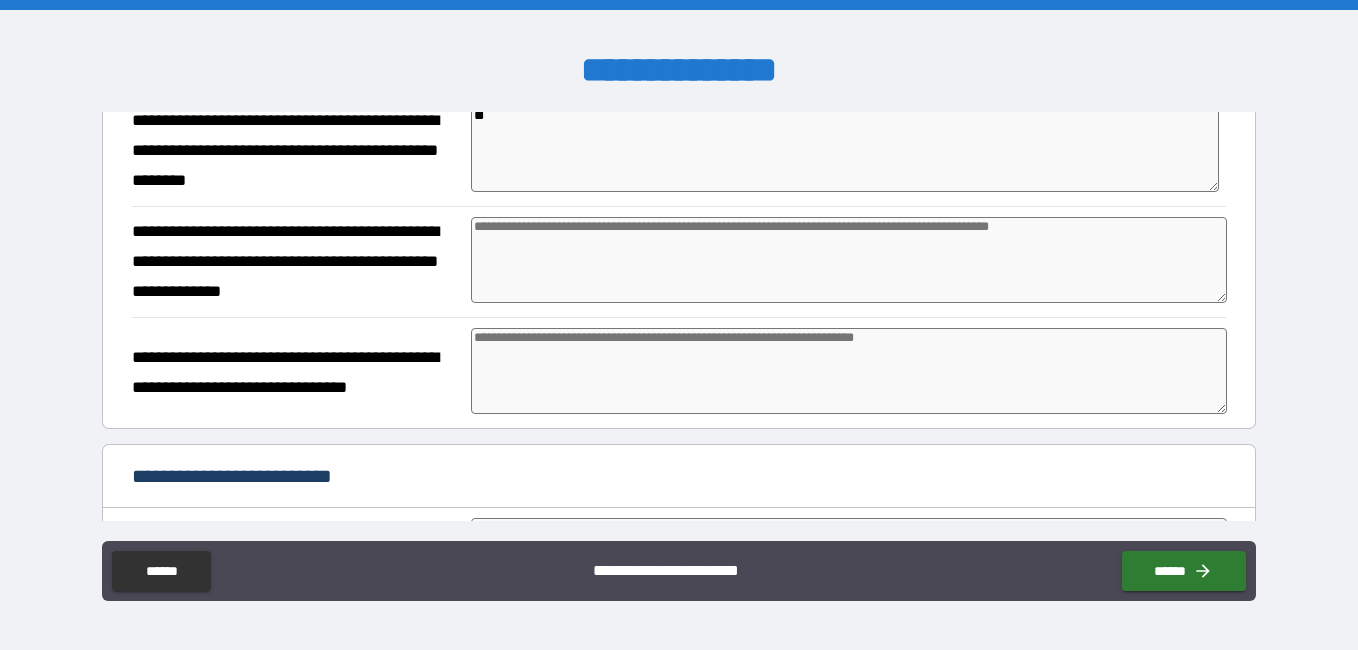 click at bounding box center [849, 260] 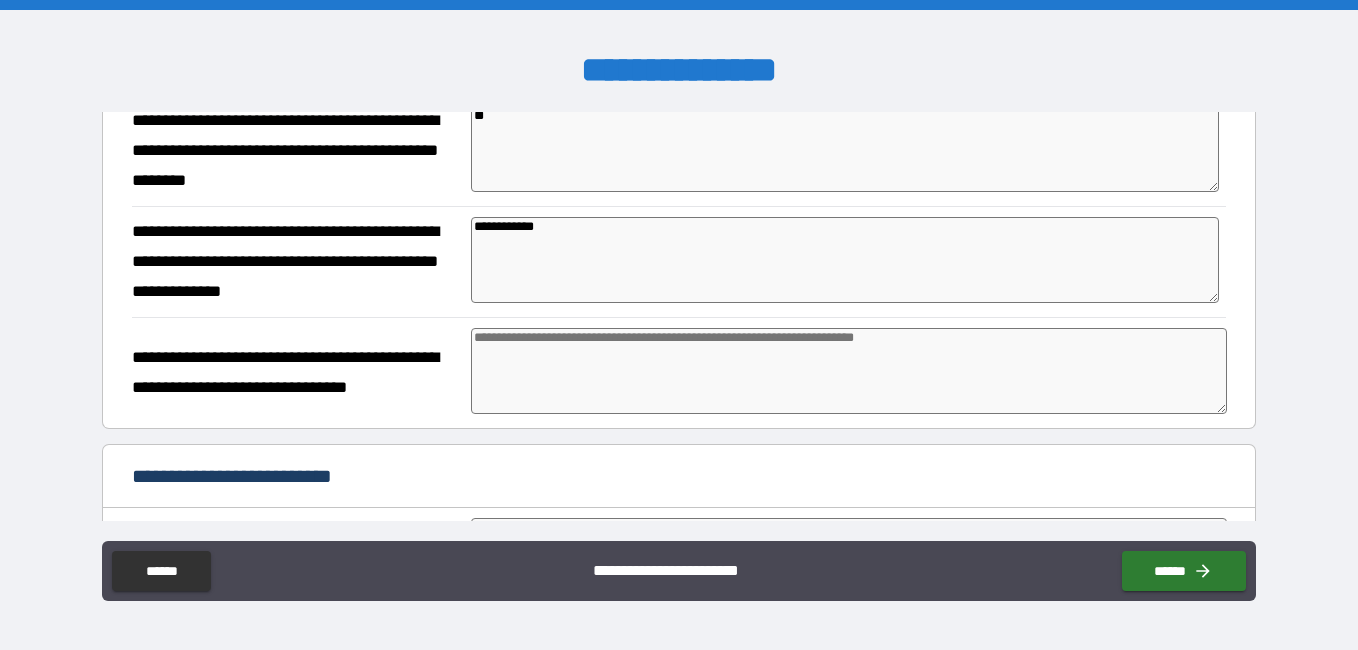 click at bounding box center [849, 371] 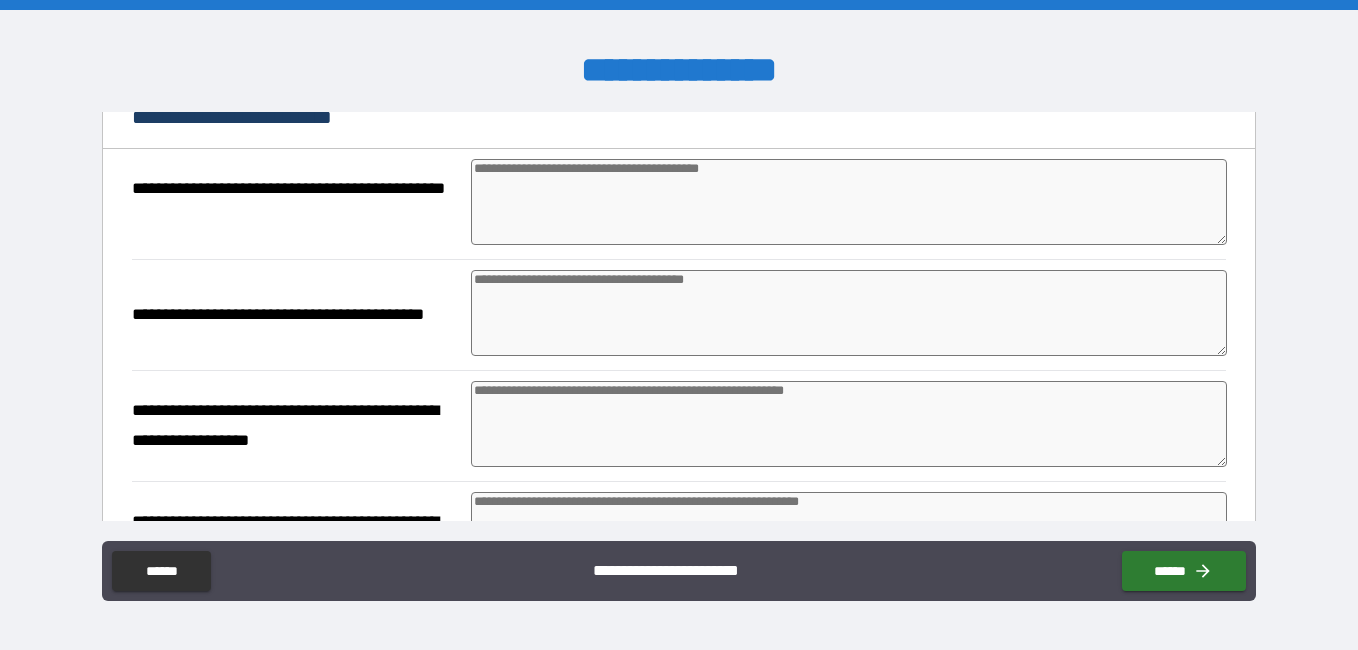 scroll, scrollTop: 2917, scrollLeft: 0, axis: vertical 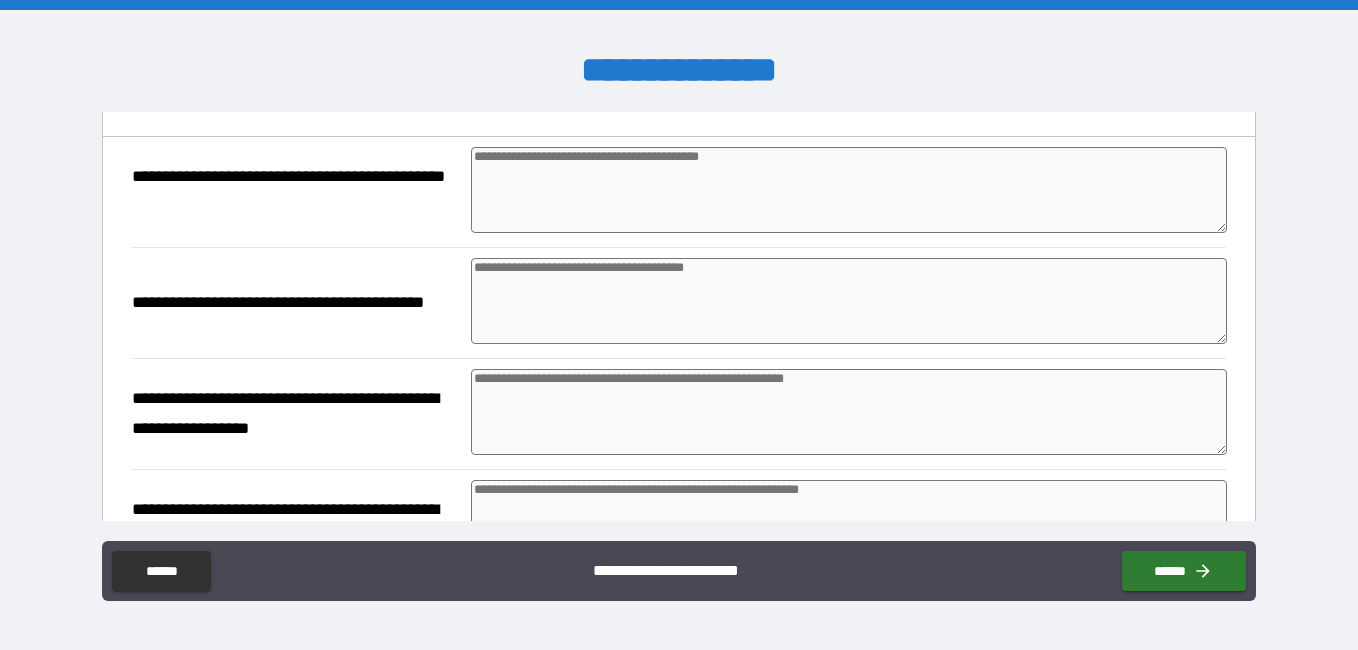 click at bounding box center (849, 190) 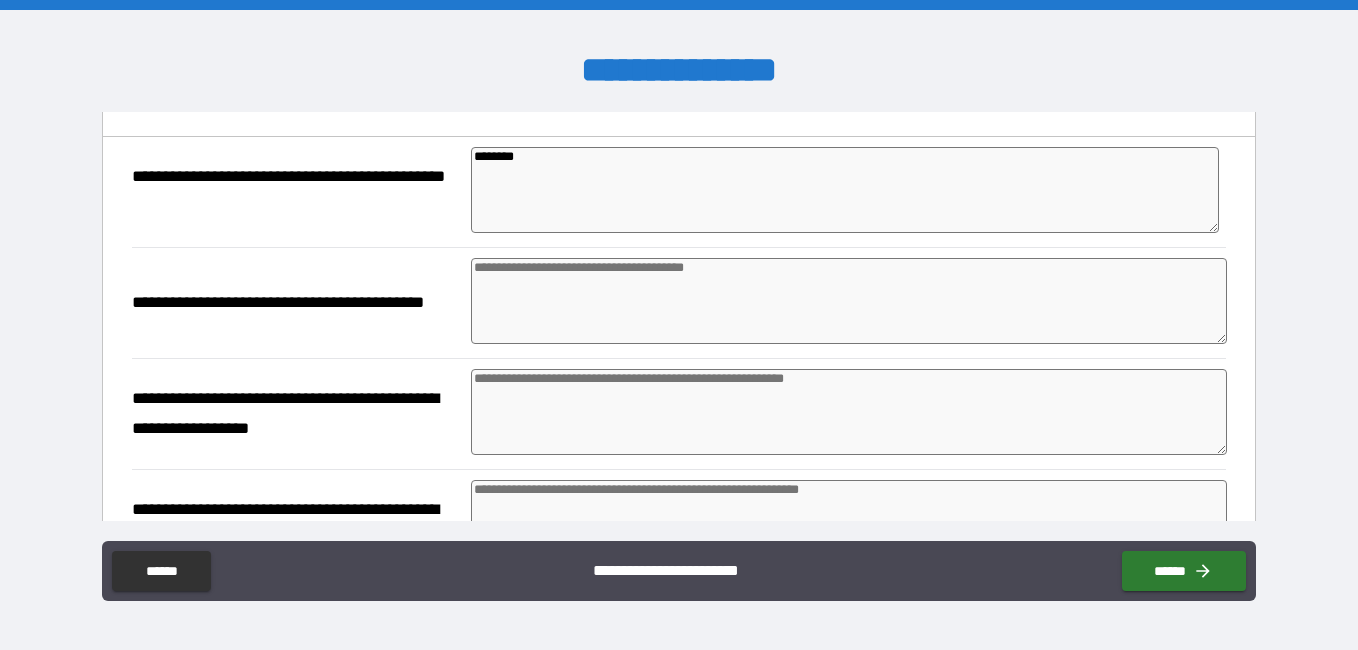 click at bounding box center (849, 301) 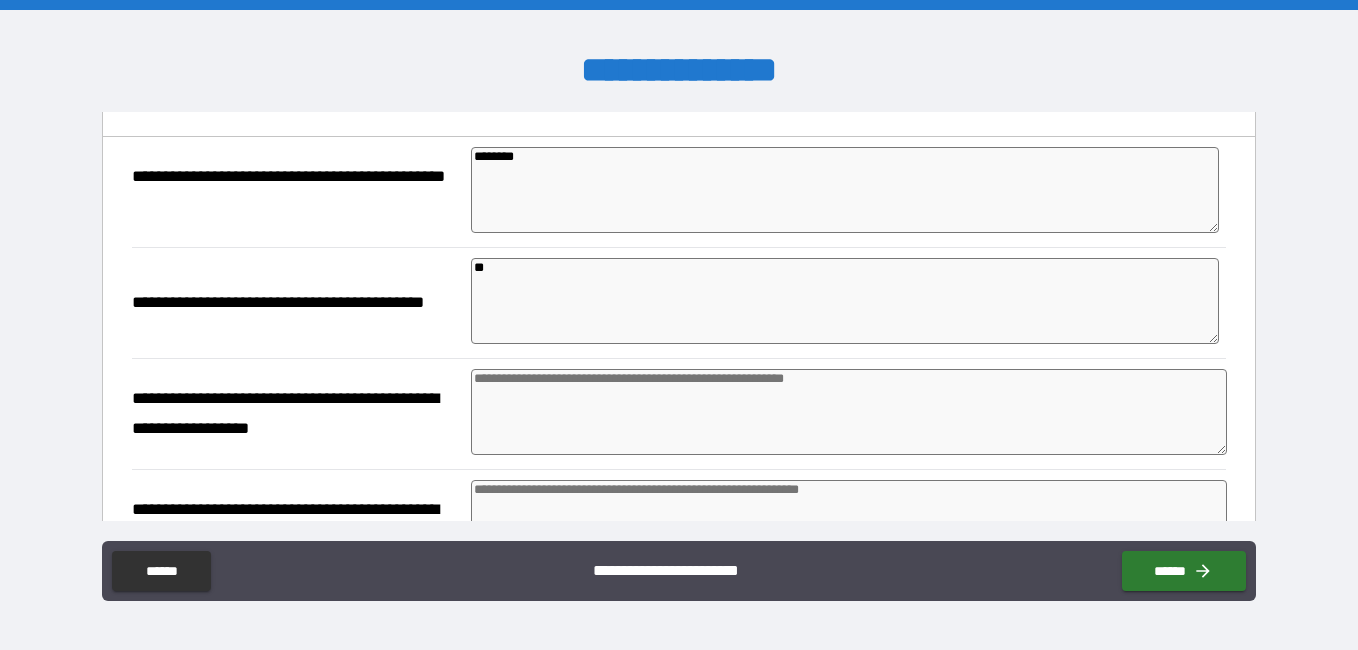 click at bounding box center (849, 412) 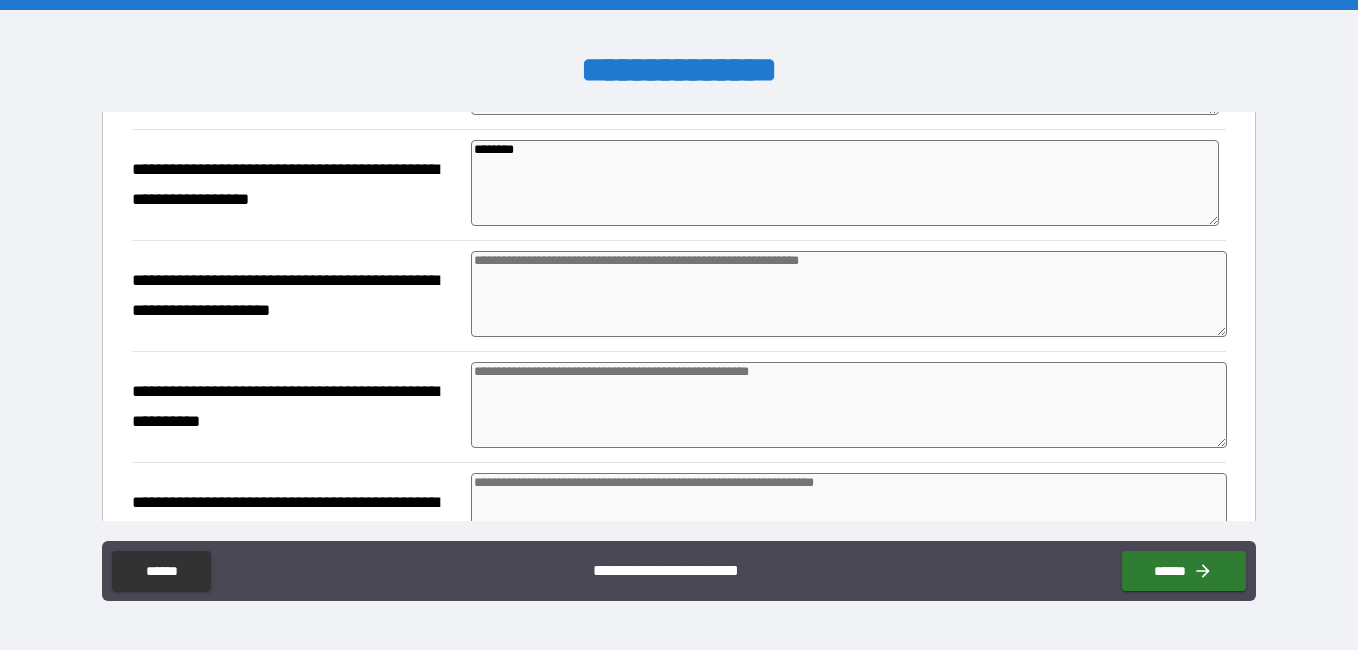 scroll, scrollTop: 3182, scrollLeft: 0, axis: vertical 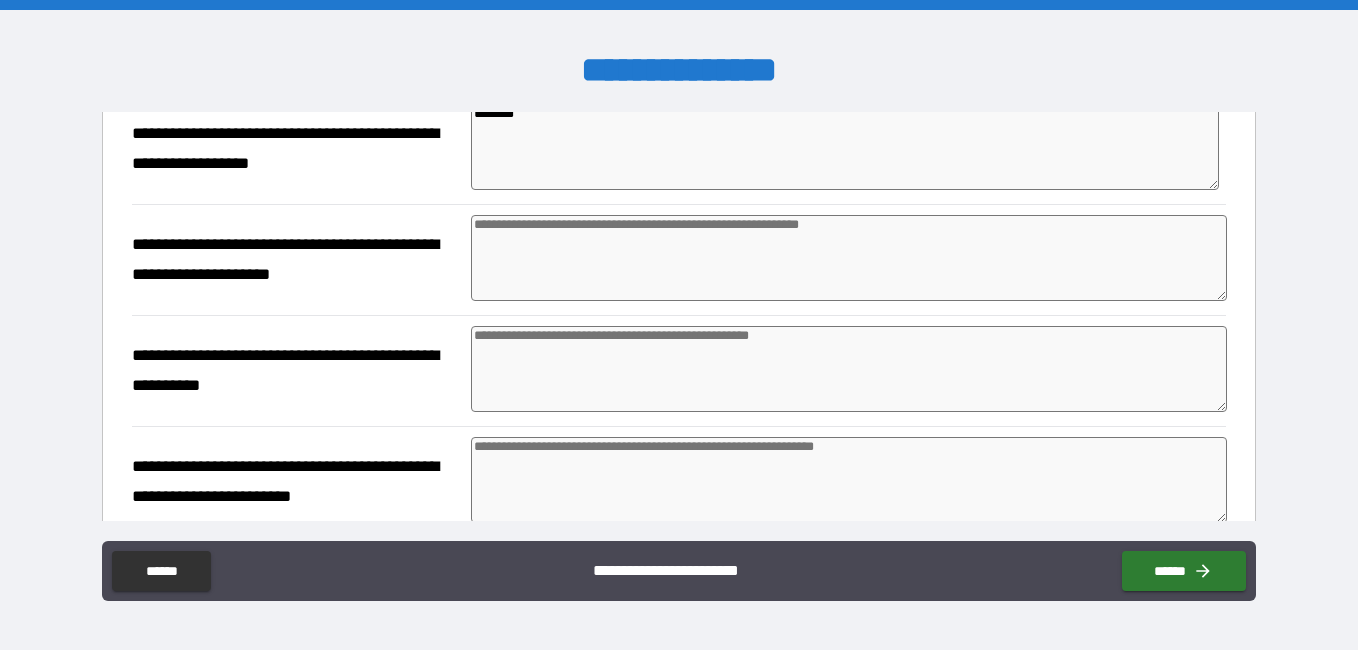 click at bounding box center [849, 258] 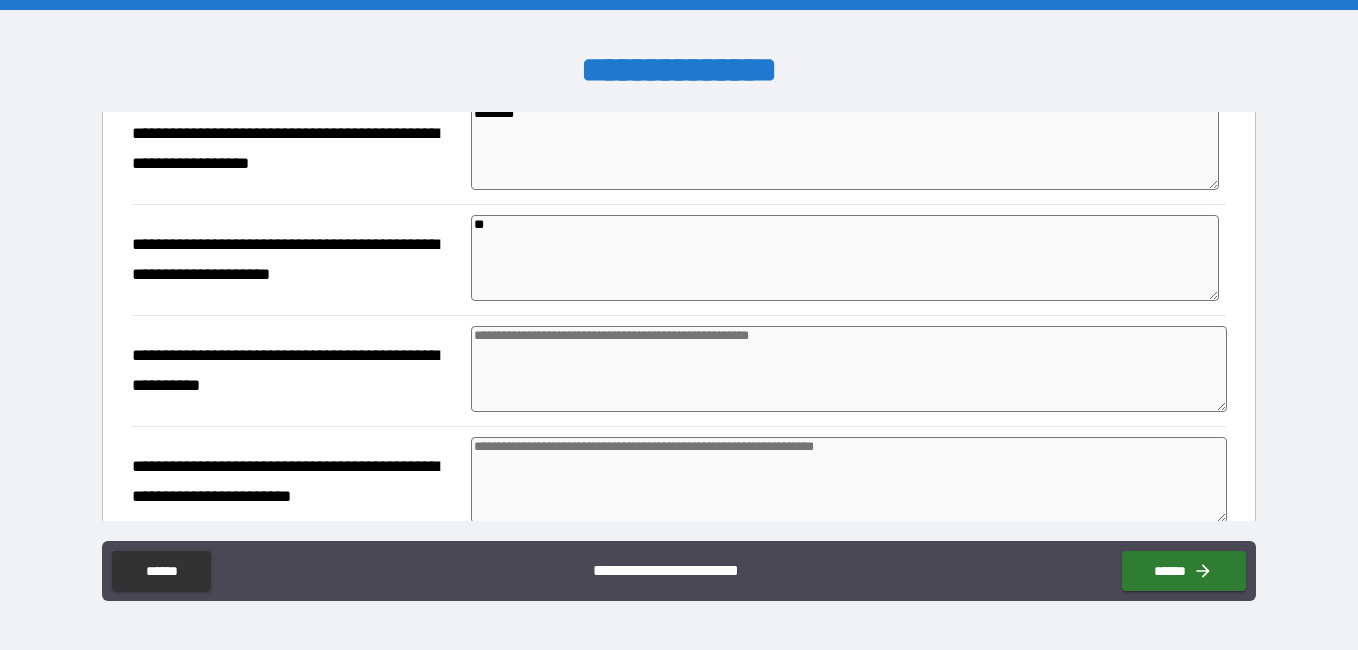 click at bounding box center [849, 369] 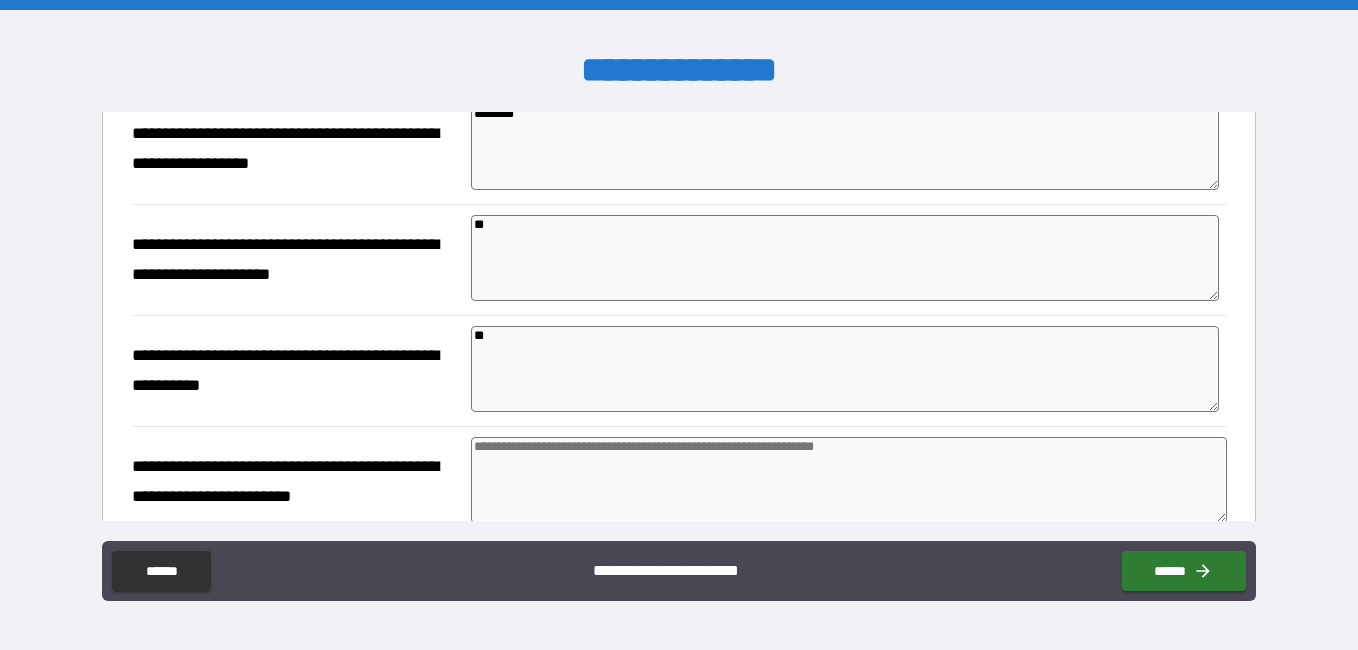 click at bounding box center [849, 480] 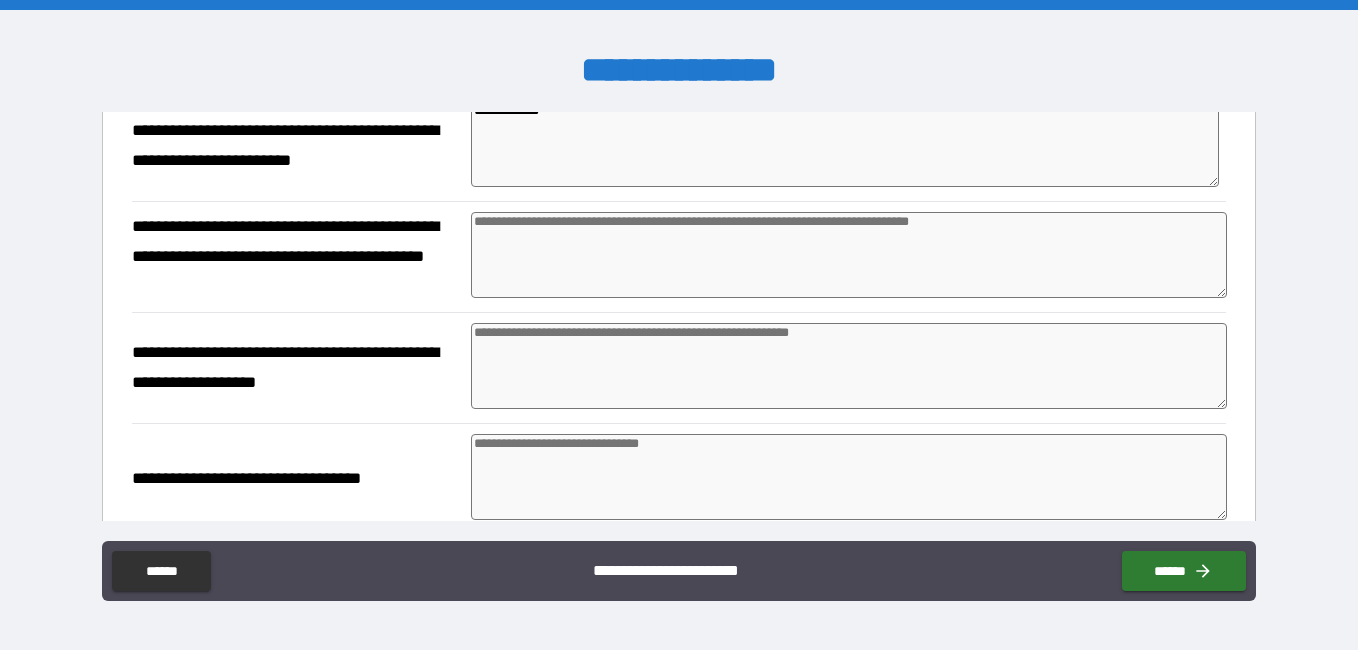 scroll, scrollTop: 3529, scrollLeft: 0, axis: vertical 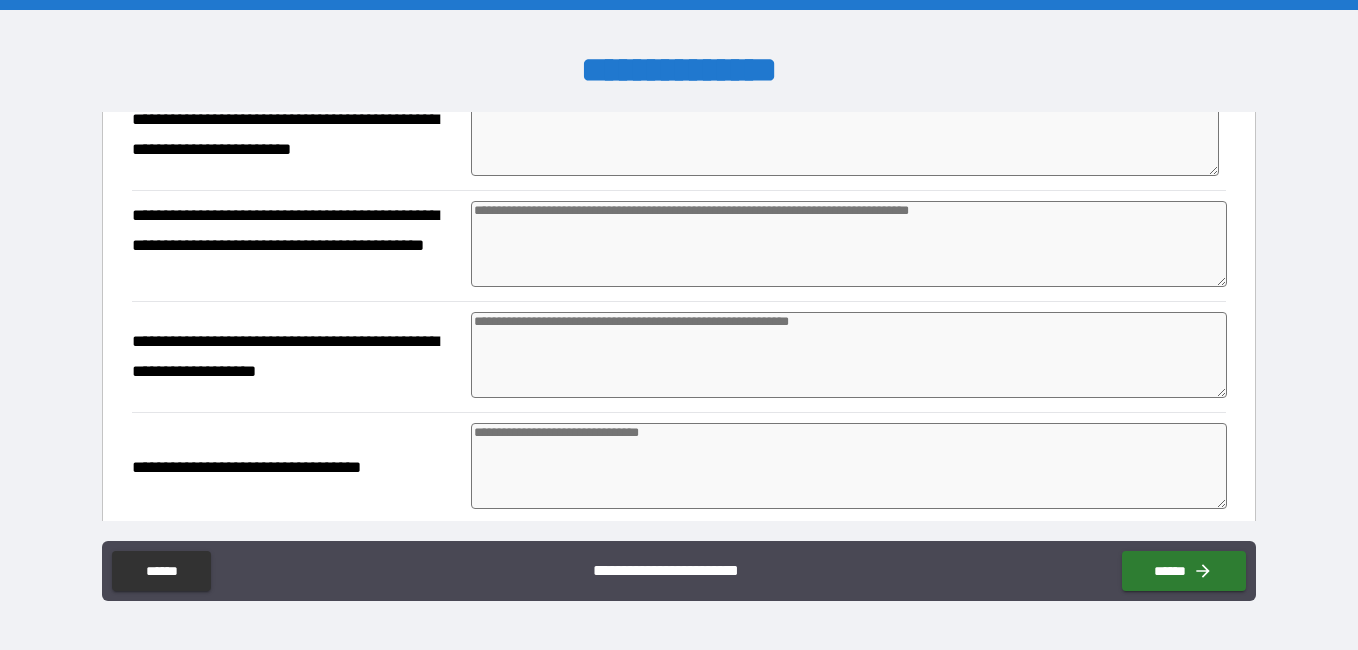 click at bounding box center [849, 244] 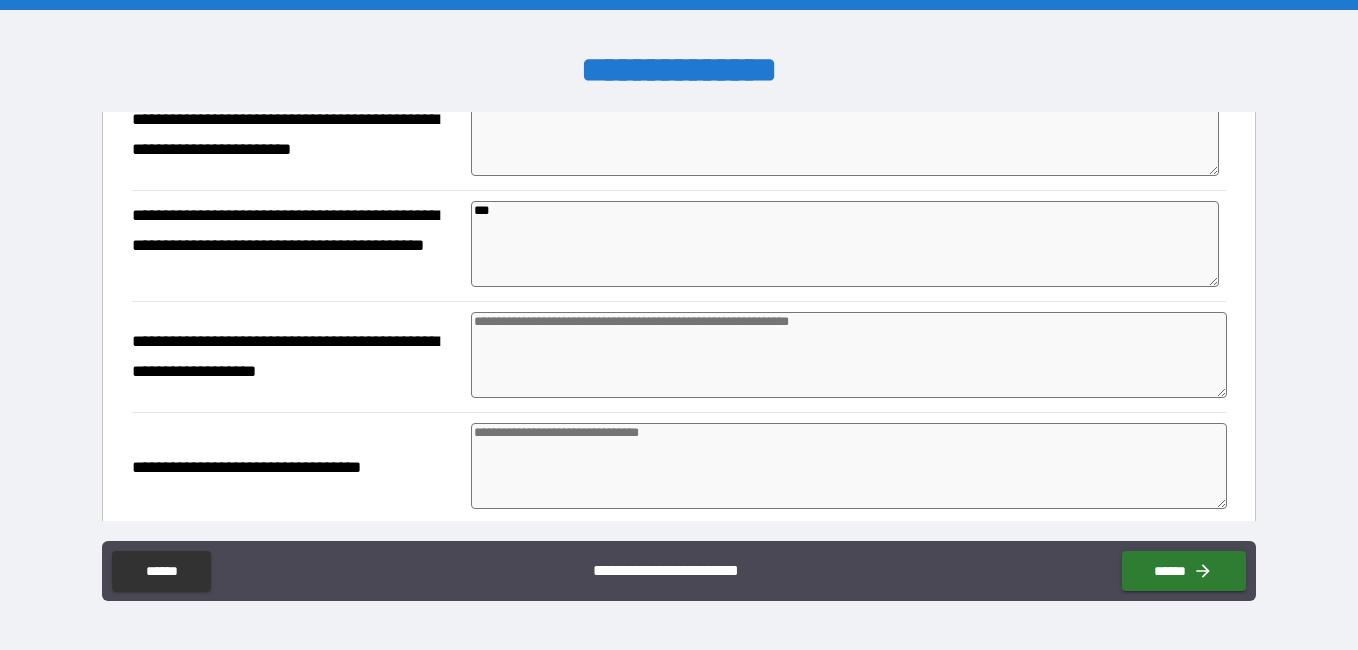 click at bounding box center (849, 355) 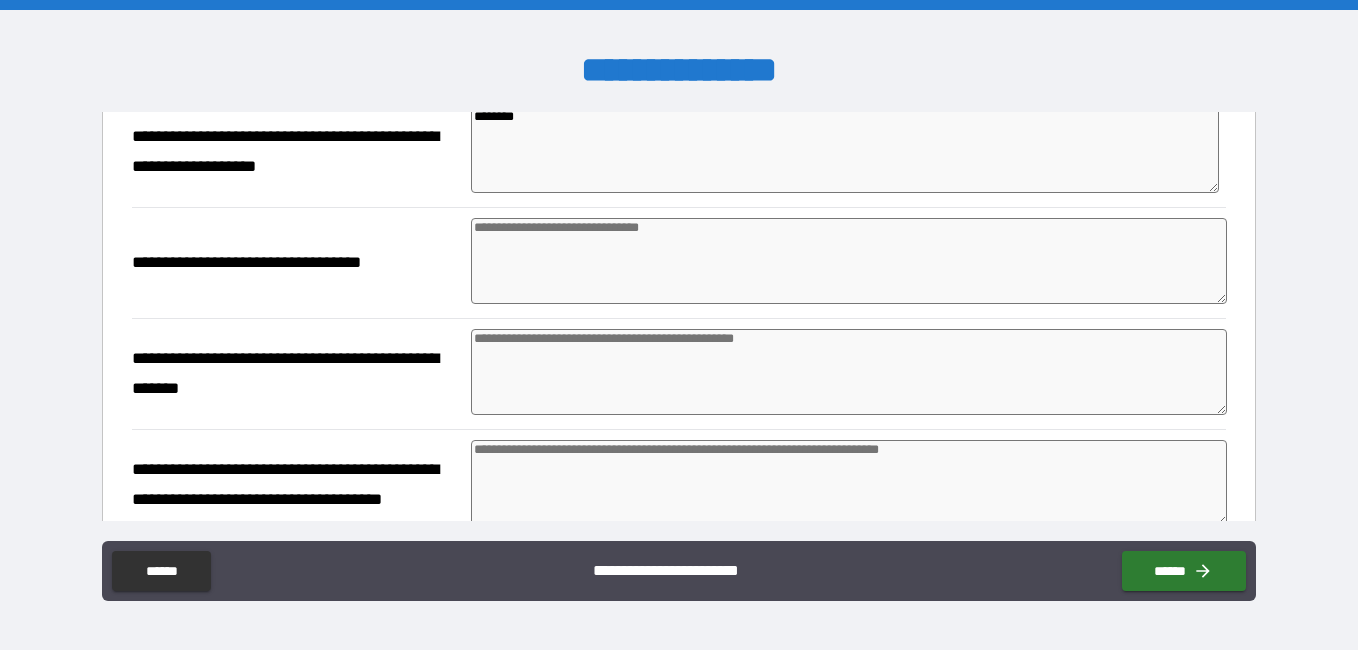 scroll, scrollTop: 3757, scrollLeft: 0, axis: vertical 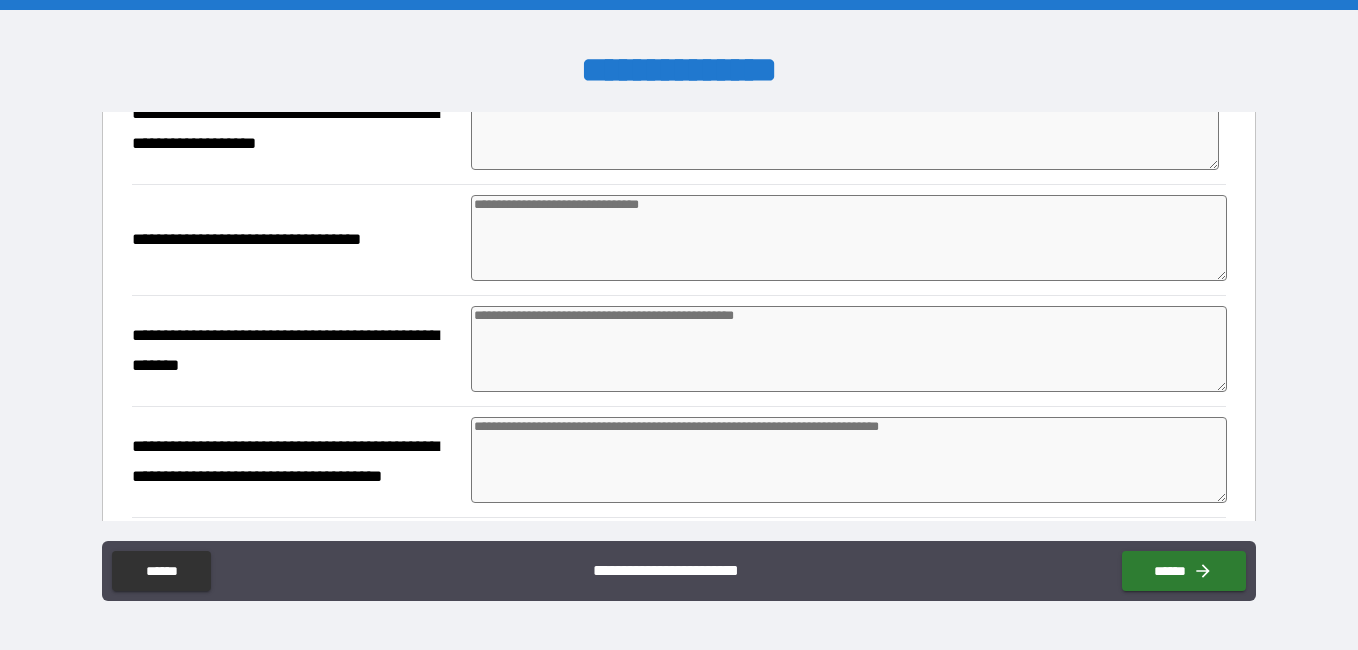 click at bounding box center (849, 238) 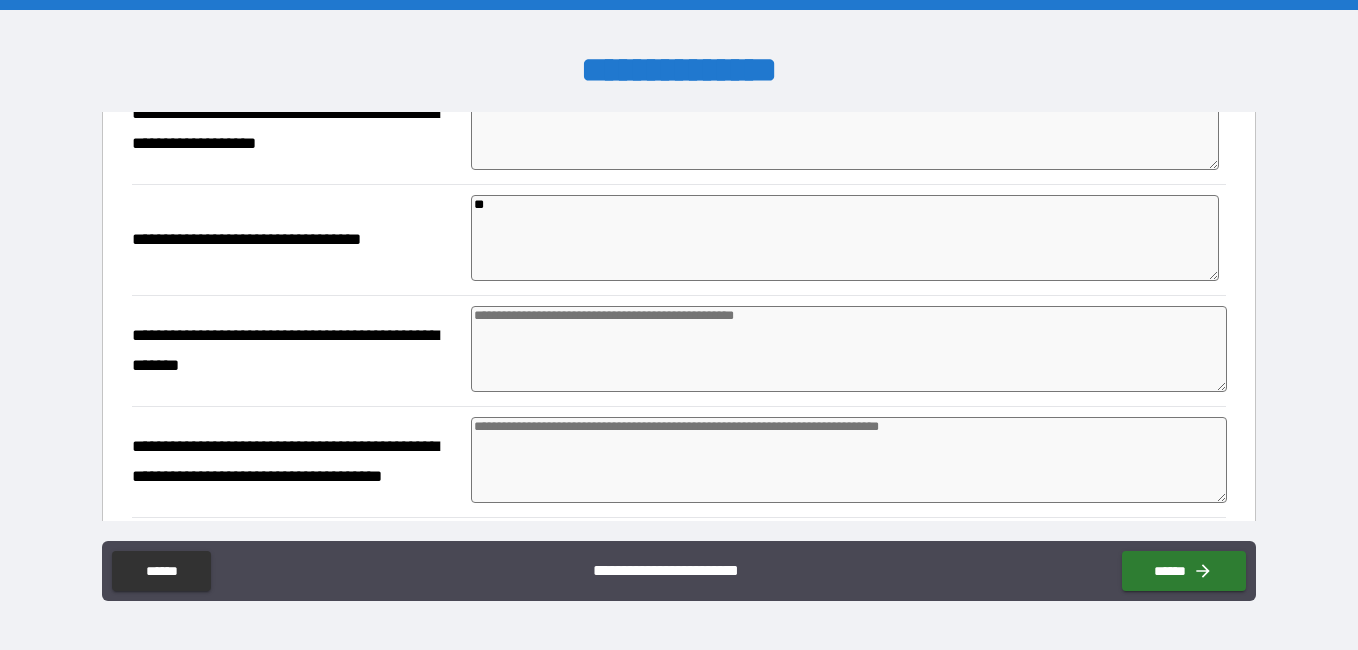 click at bounding box center (849, 349) 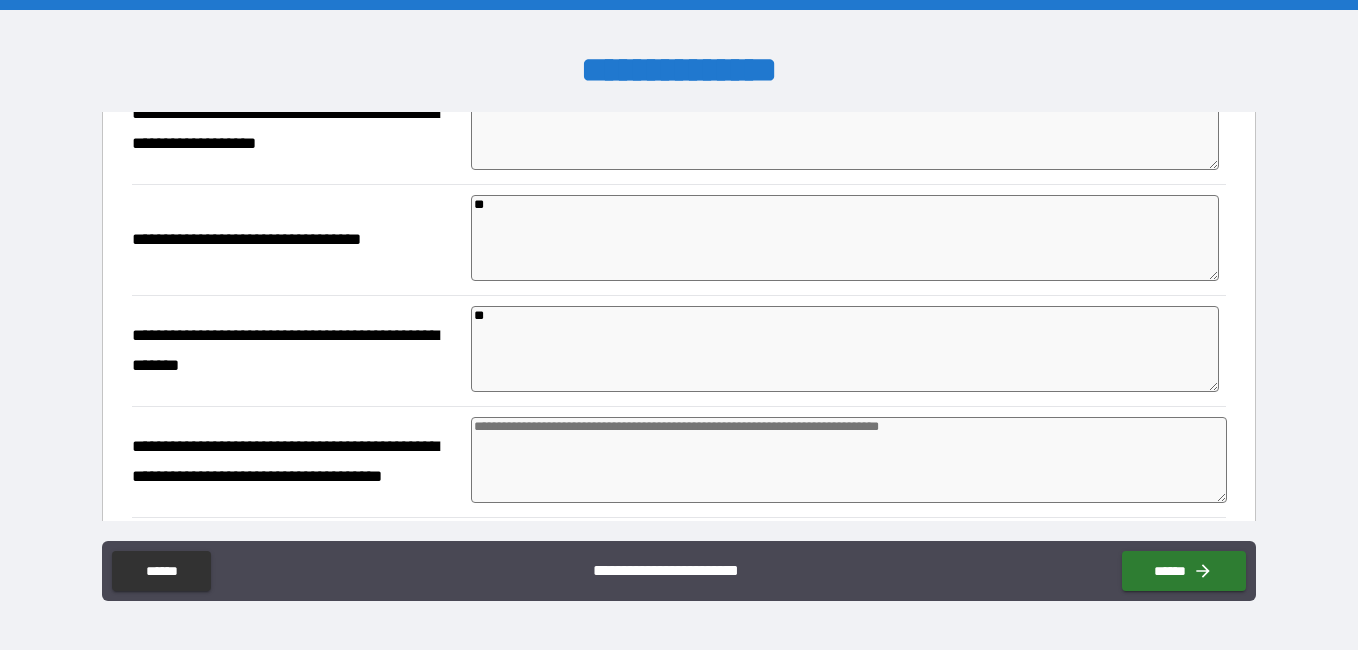 click at bounding box center [849, 460] 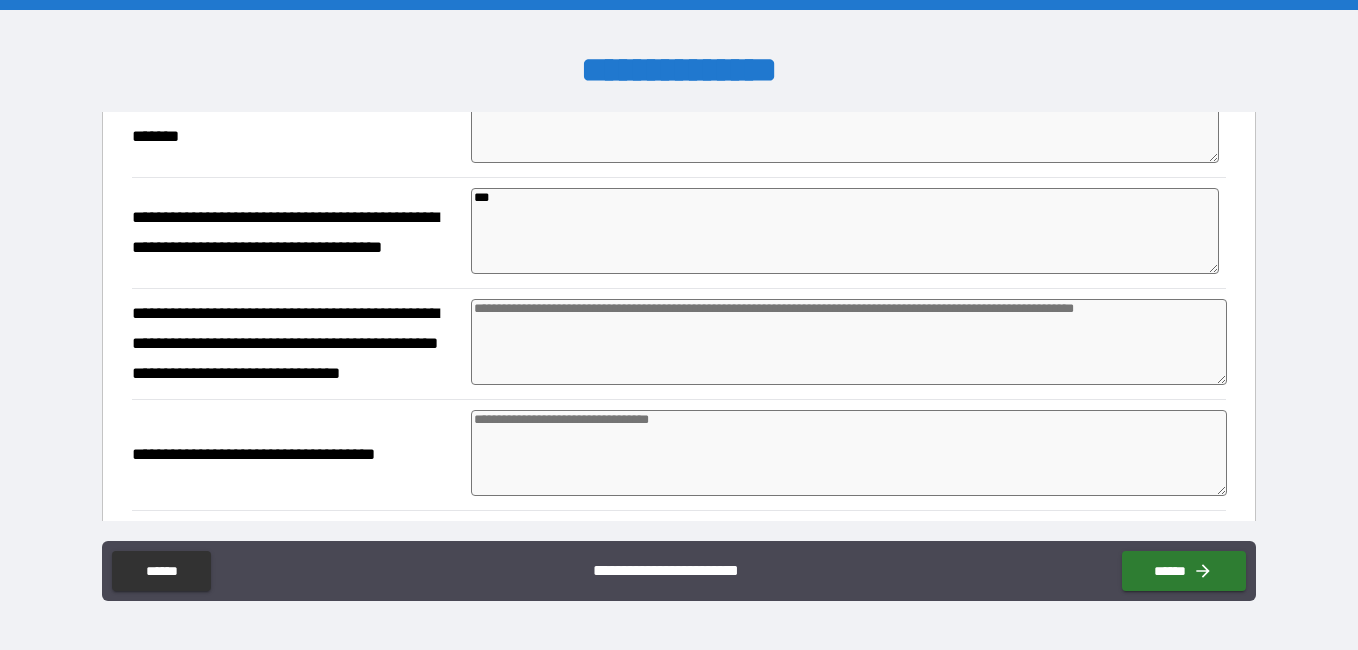 scroll, scrollTop: 4034, scrollLeft: 0, axis: vertical 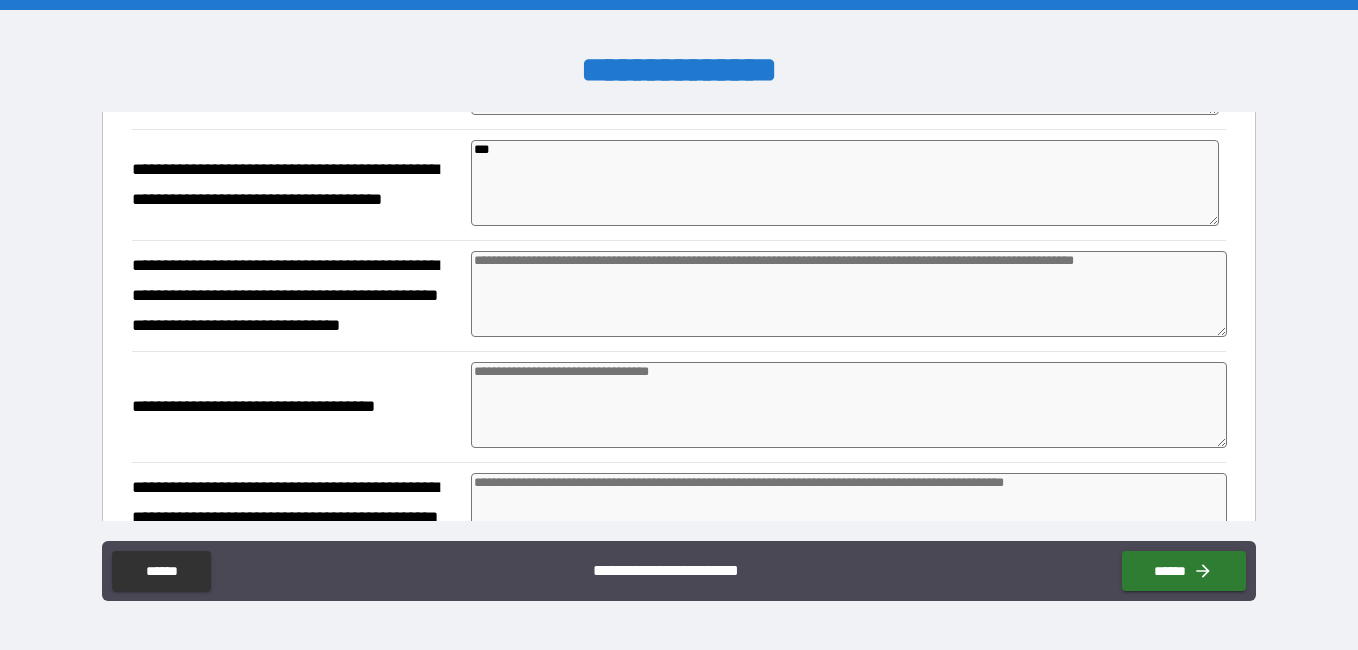 click at bounding box center [849, 294] 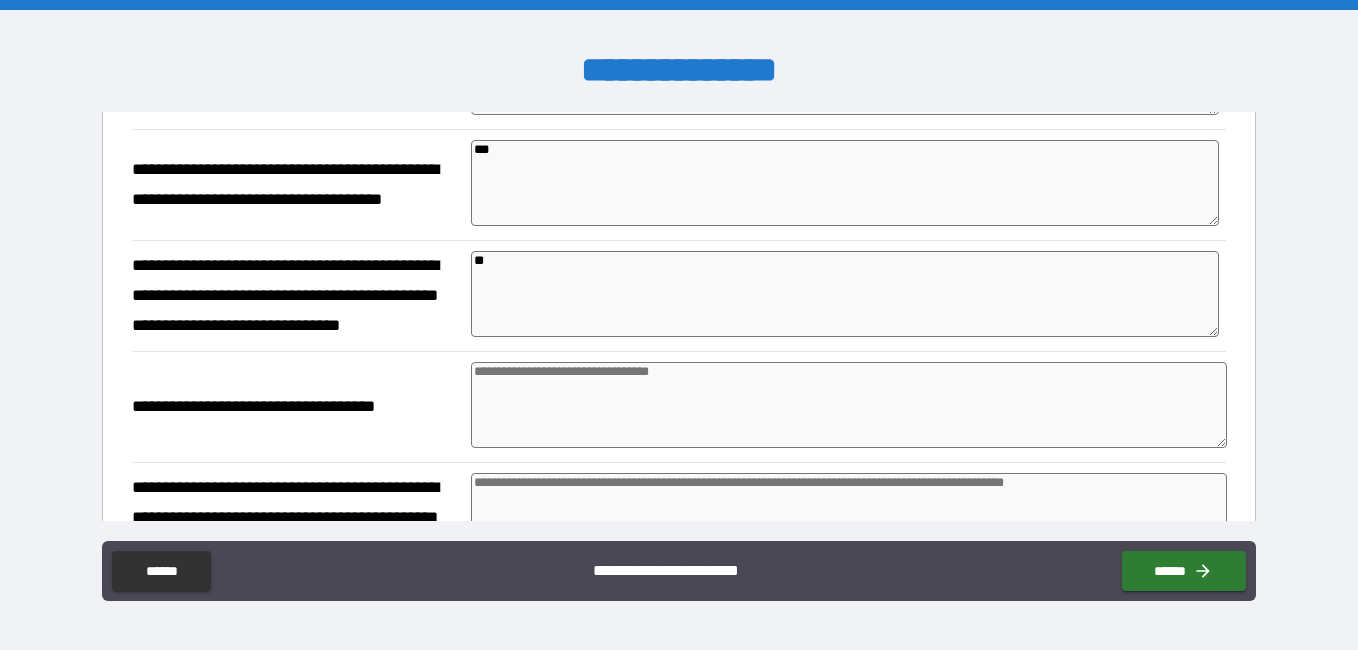 click at bounding box center (849, 405) 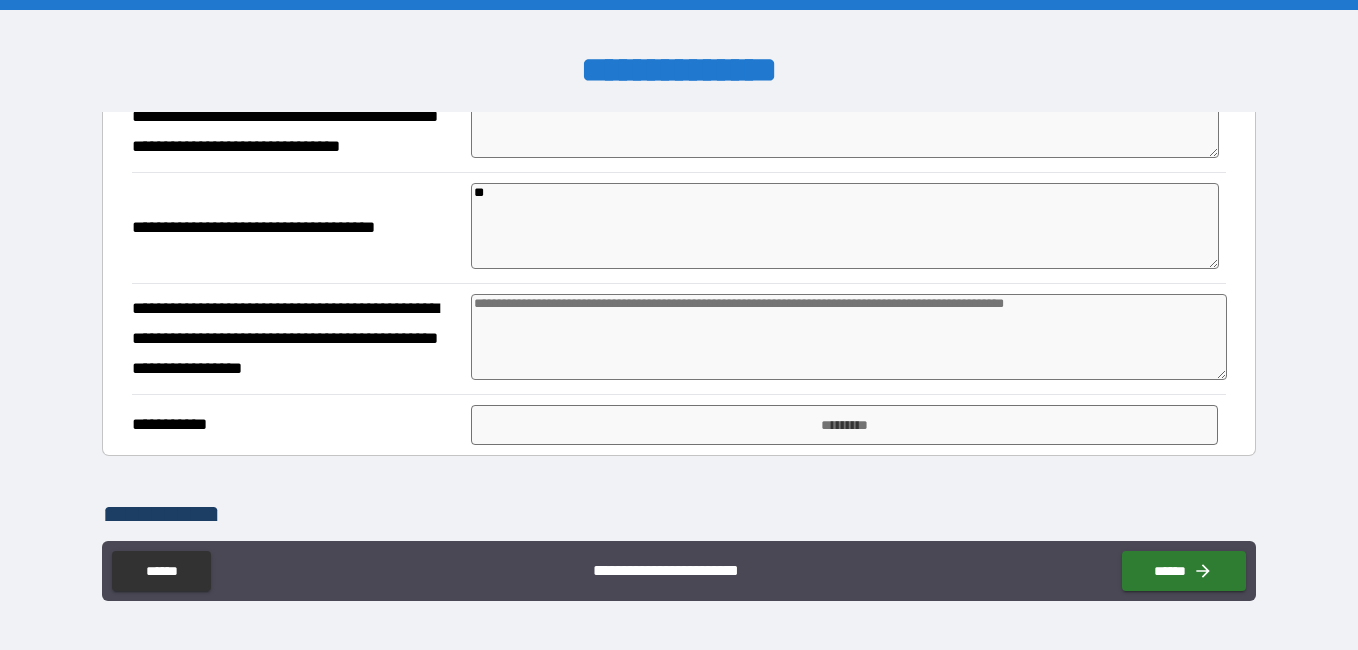 scroll, scrollTop: 4238, scrollLeft: 0, axis: vertical 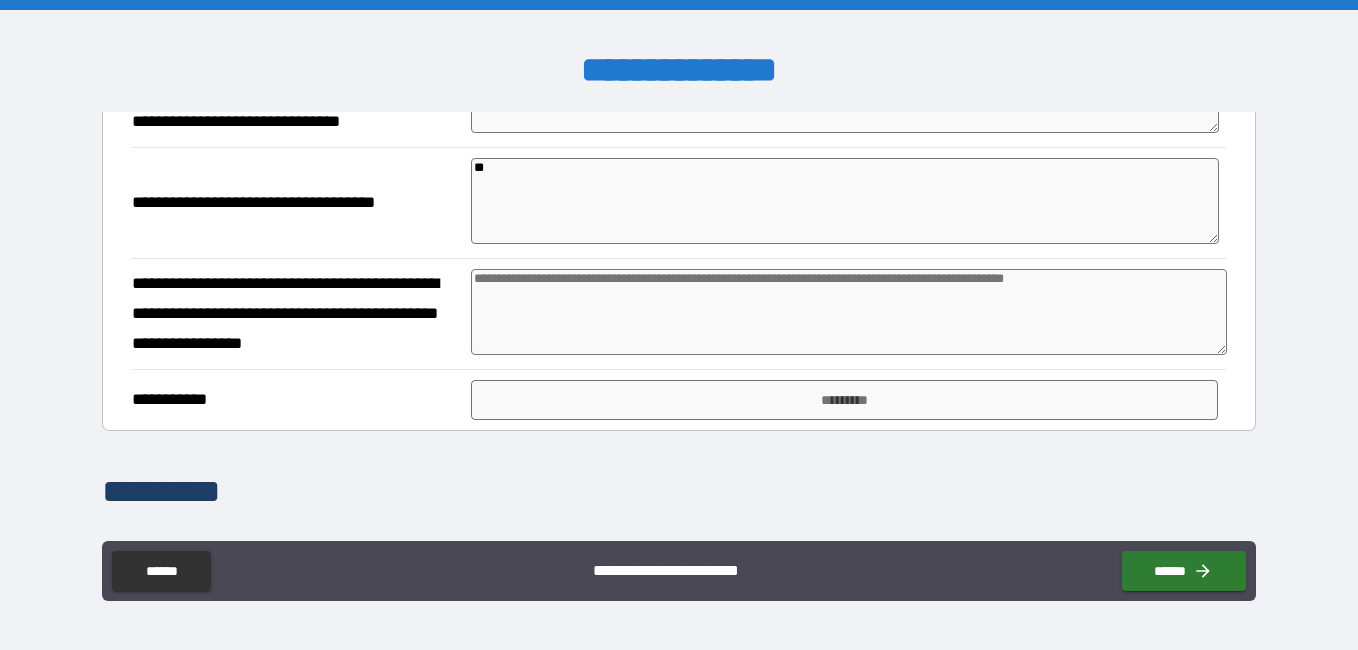 click at bounding box center (849, 312) 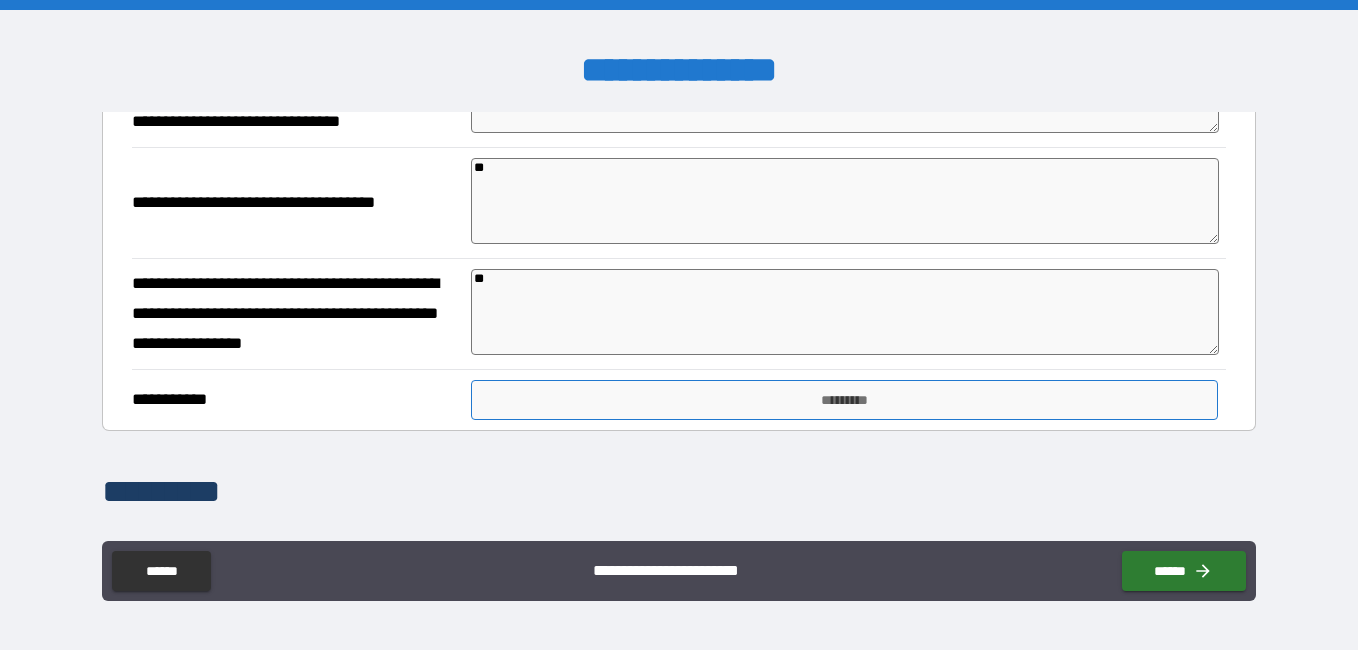 click on "*********" at bounding box center (844, 400) 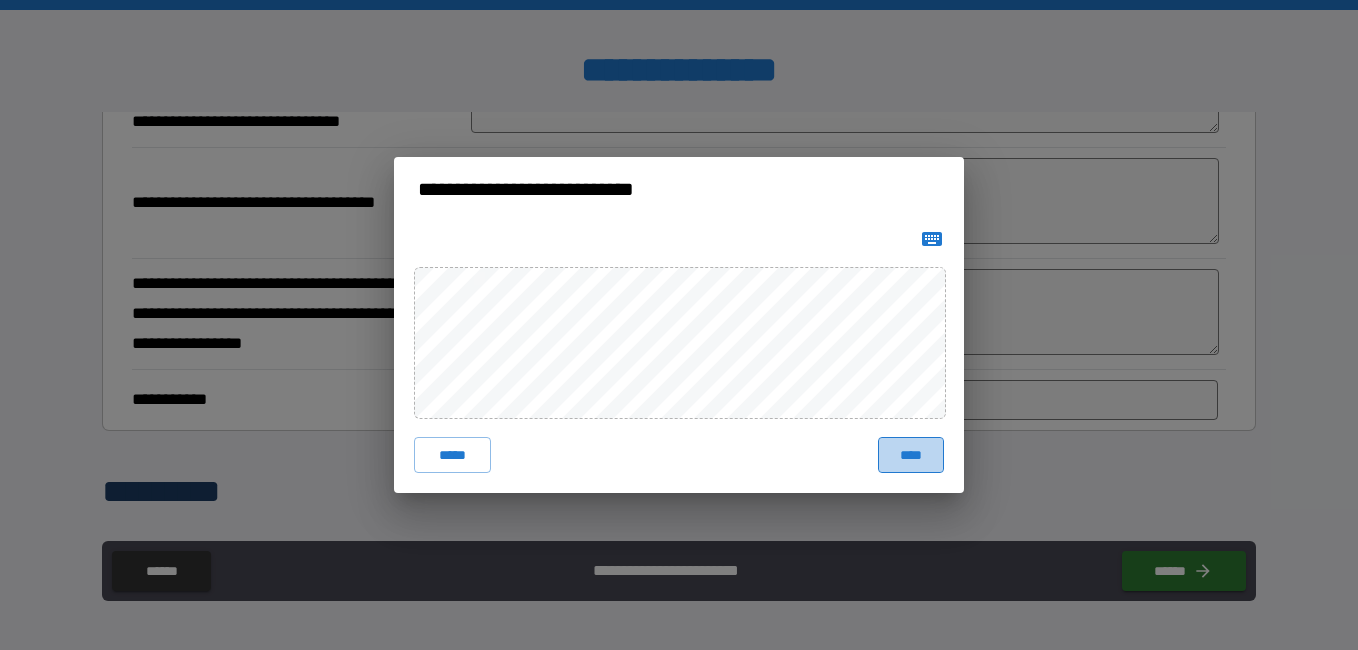 click on "****" at bounding box center [911, 455] 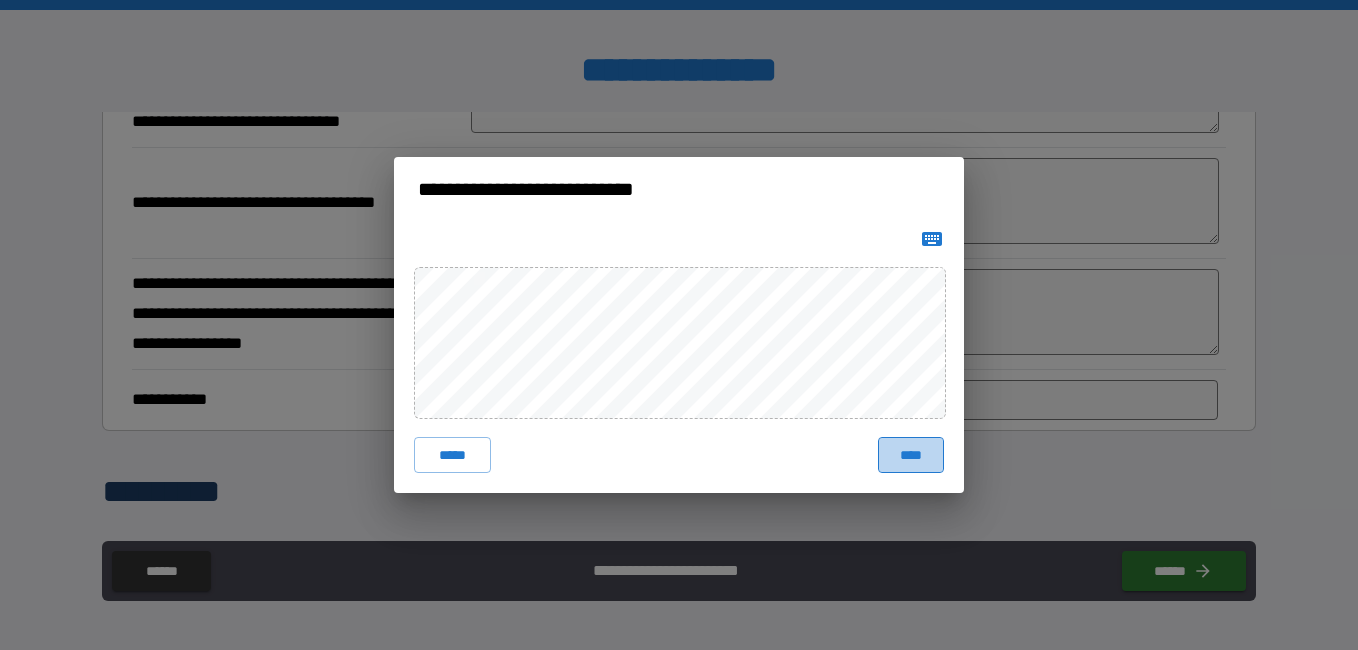 click on "****" at bounding box center [911, 455] 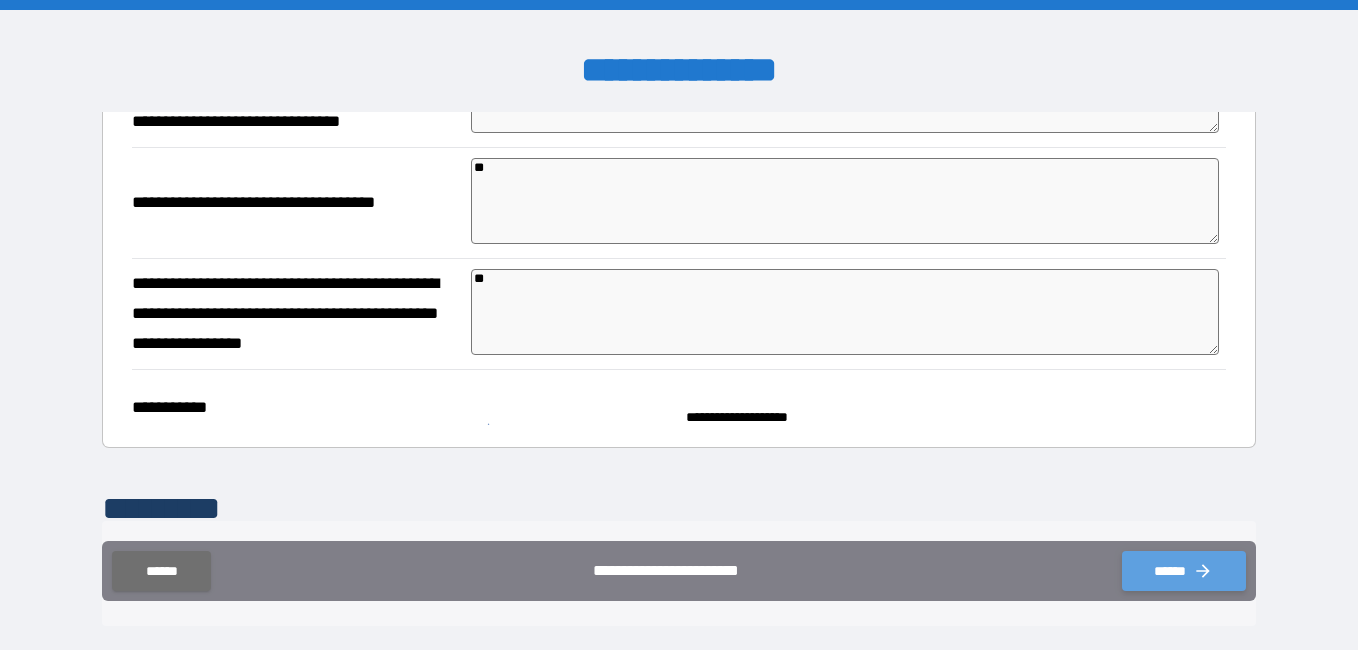 click on "******" at bounding box center (1184, 571) 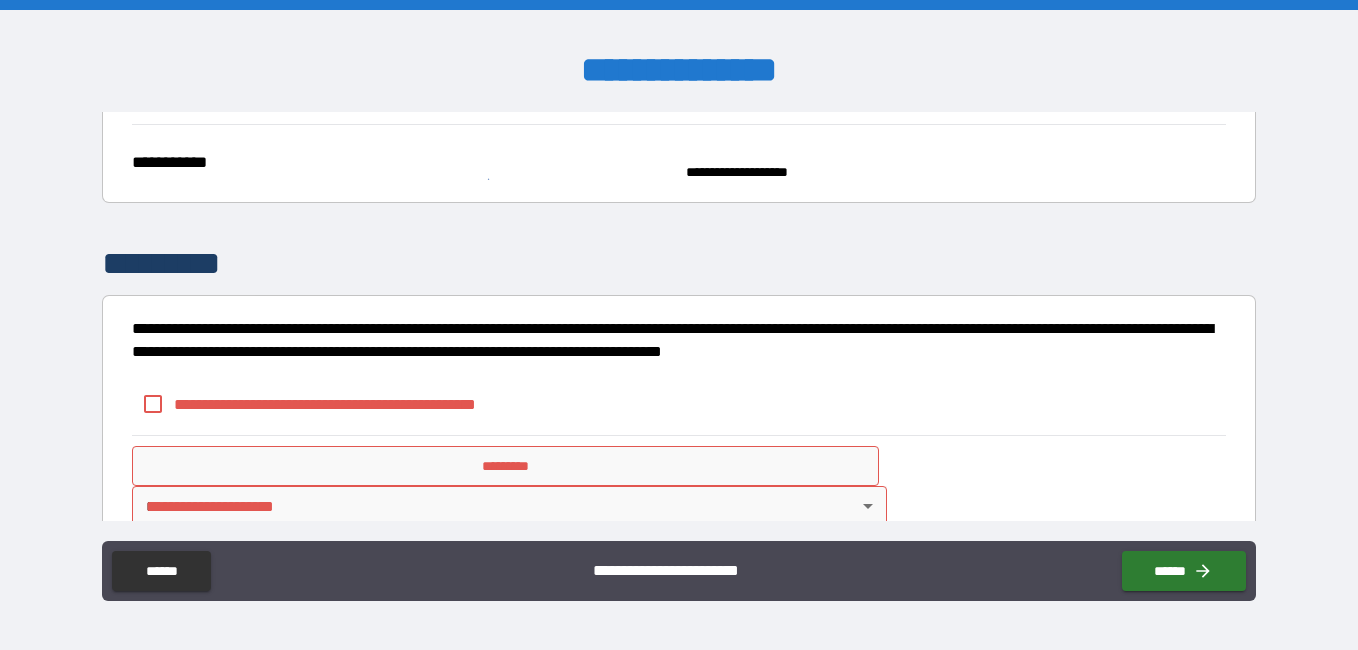 scroll, scrollTop: 4519, scrollLeft: 0, axis: vertical 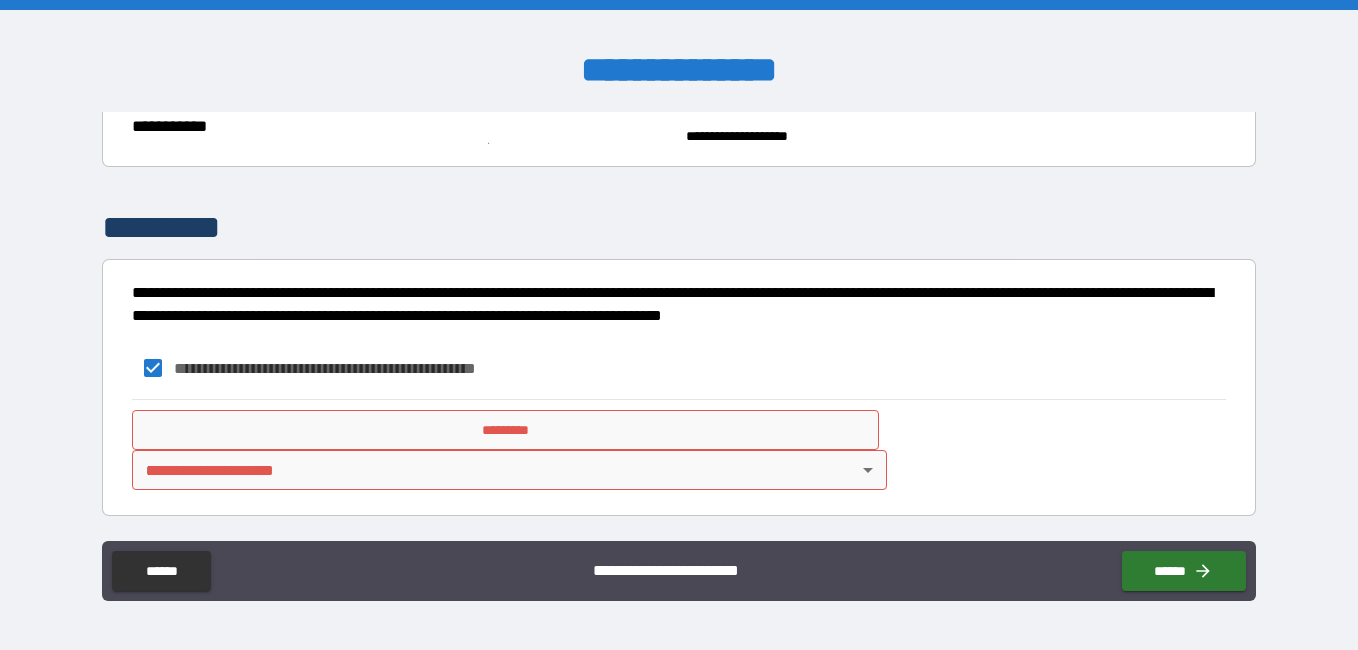 click on "**********" at bounding box center (679, 325) 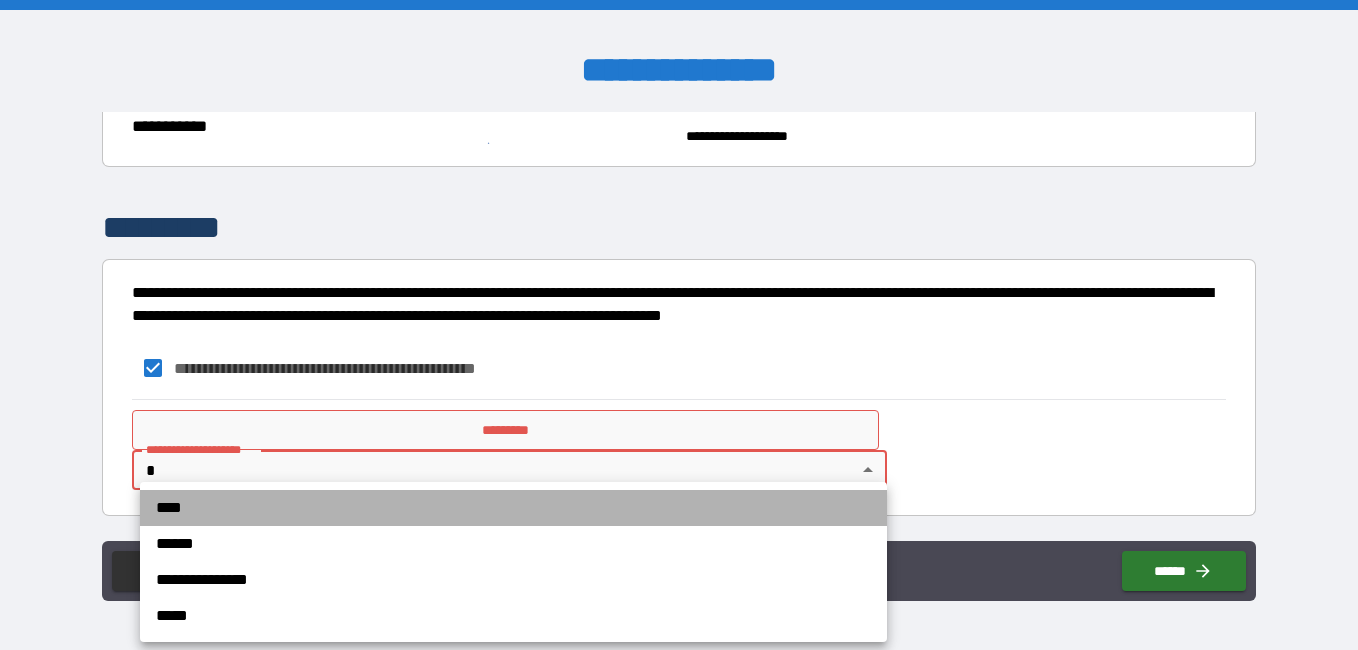 click on "****" at bounding box center [513, 508] 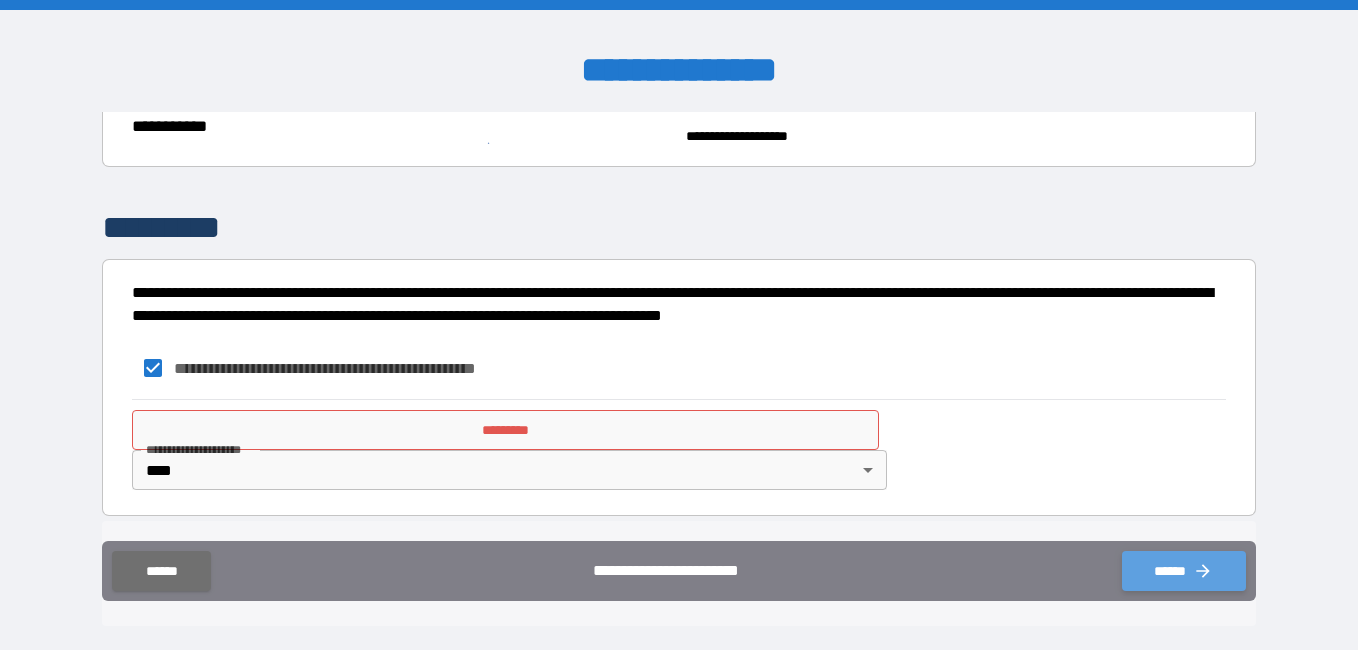 click on "******" at bounding box center (1184, 571) 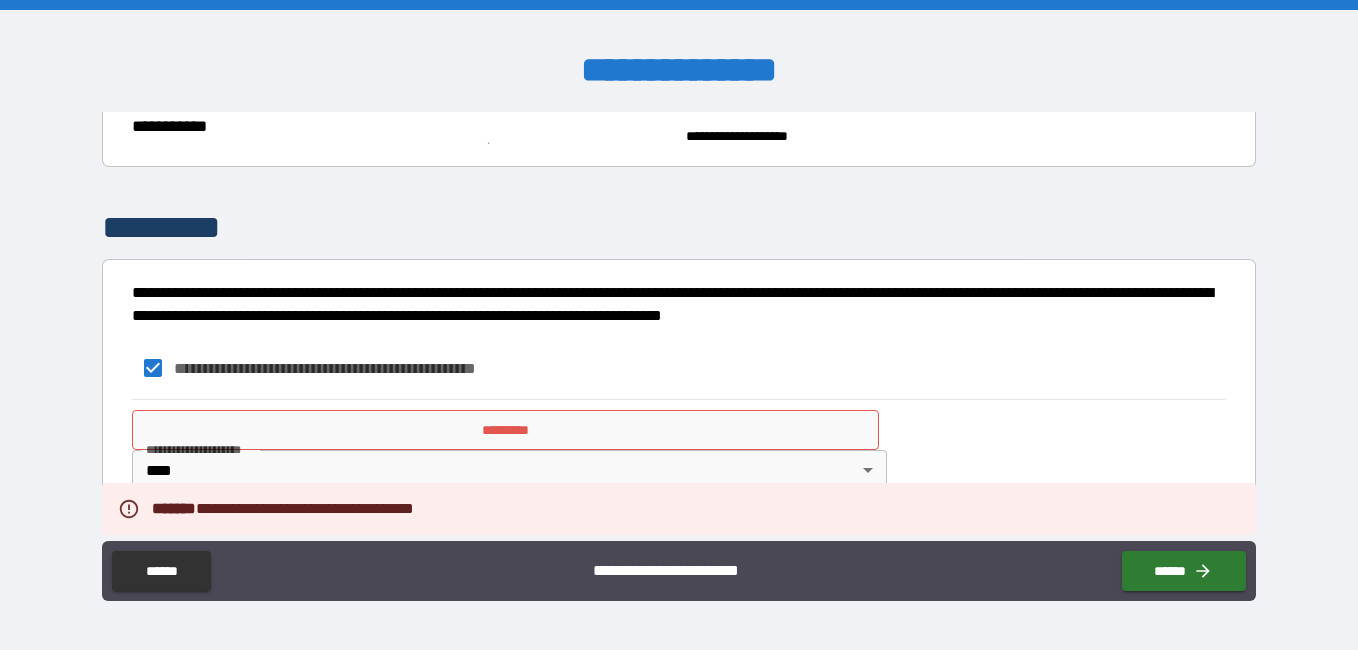 click on "*********" at bounding box center [505, 430] 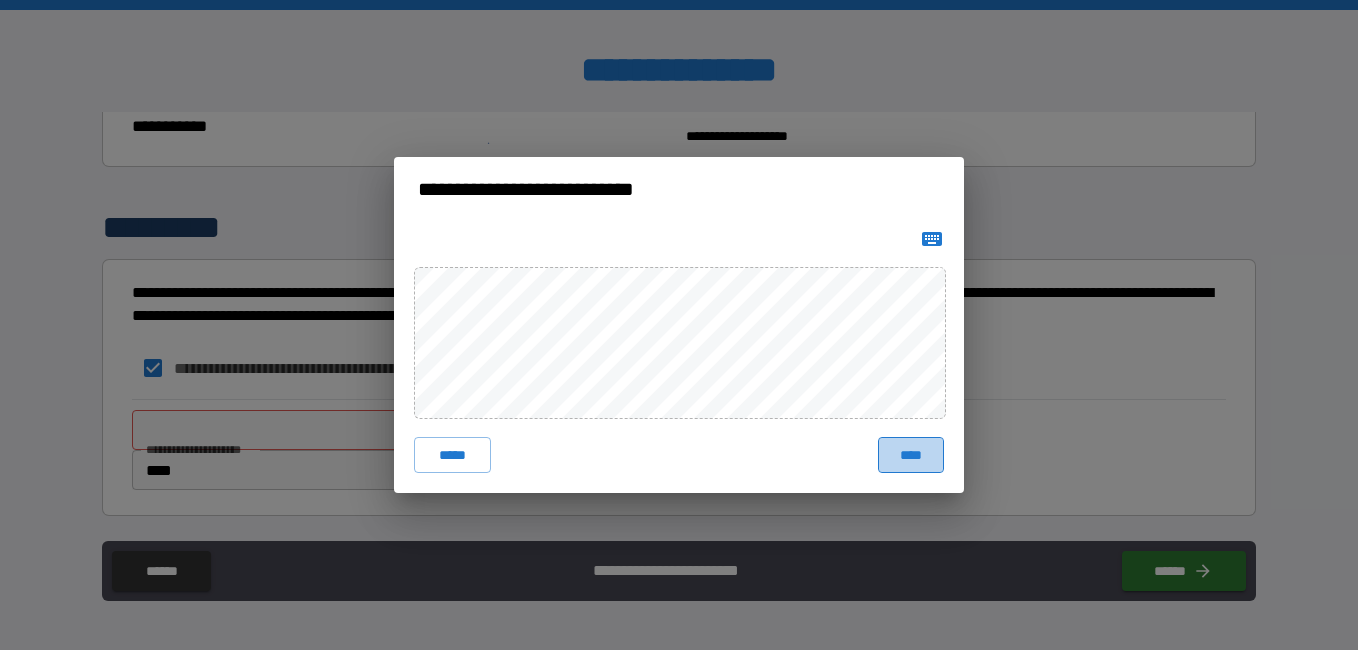 click on "****" at bounding box center [911, 455] 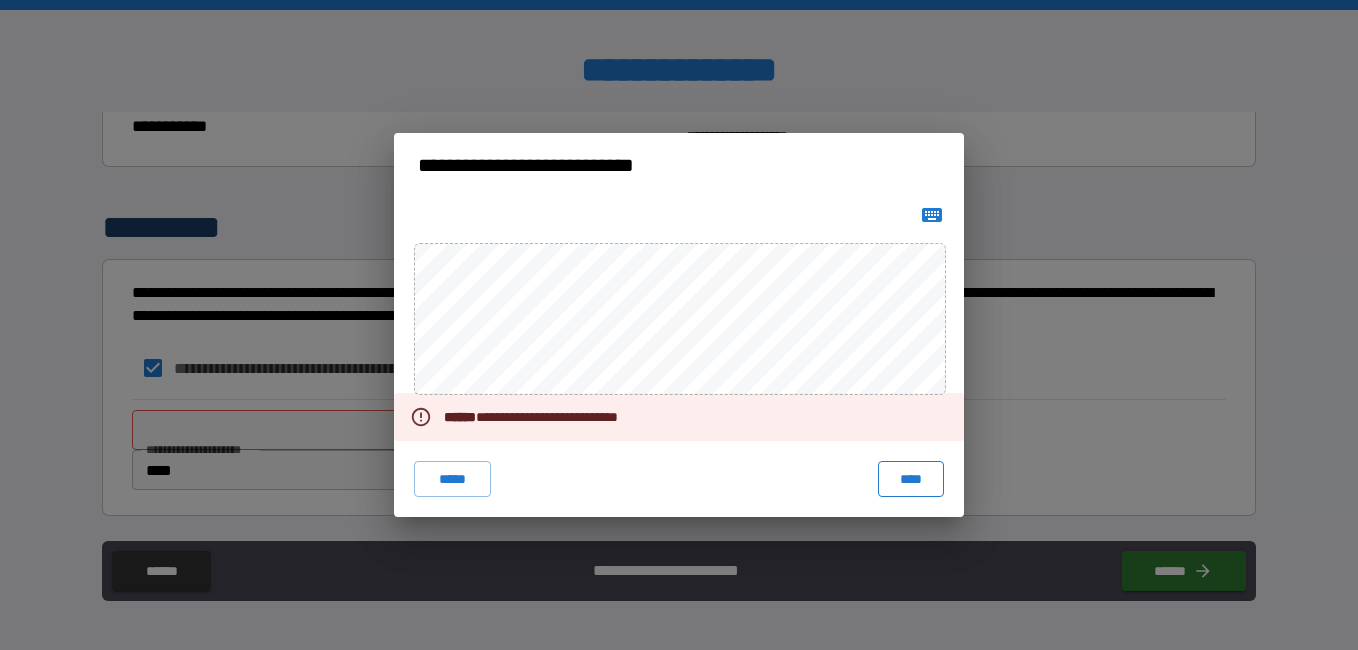 click on "****" at bounding box center (911, 479) 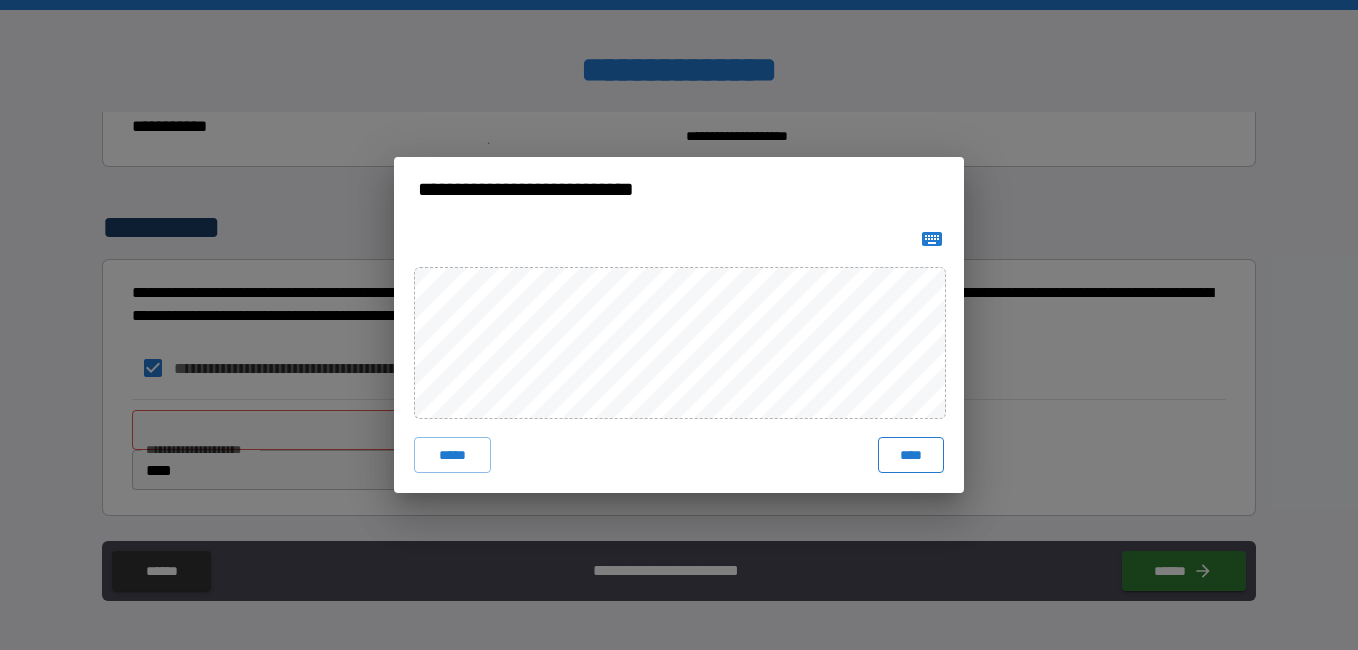 click on "****" at bounding box center [911, 455] 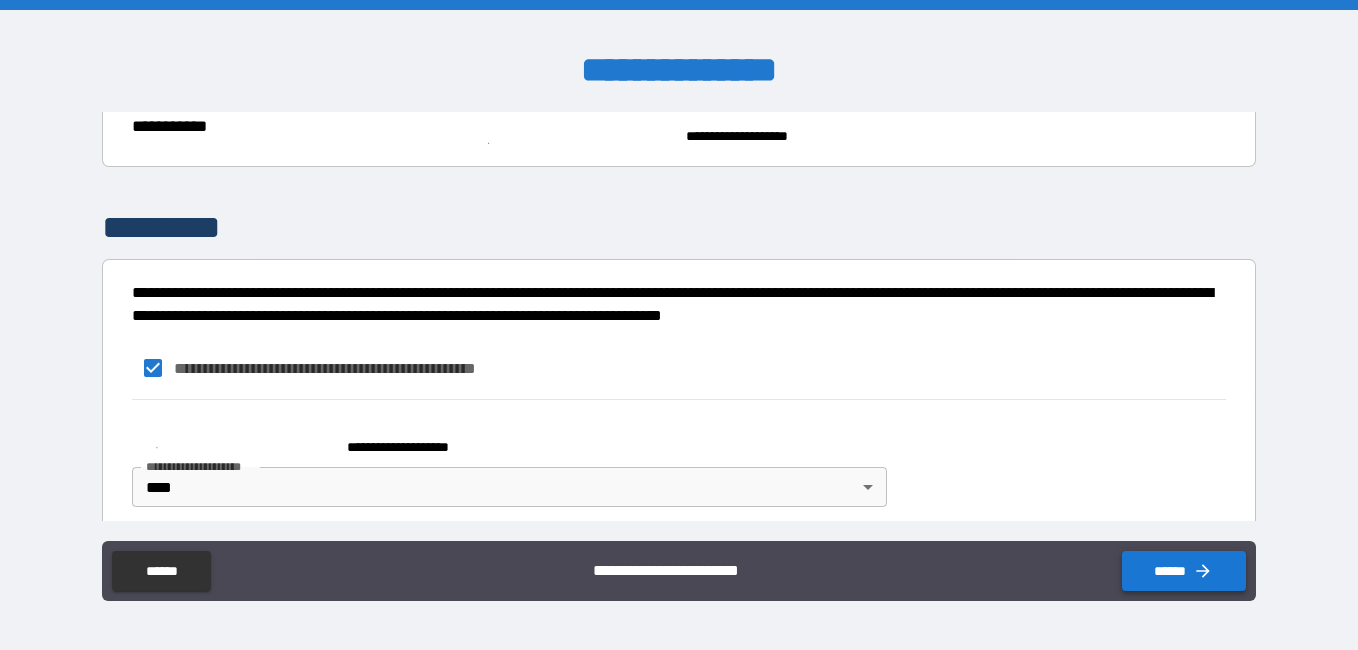 click 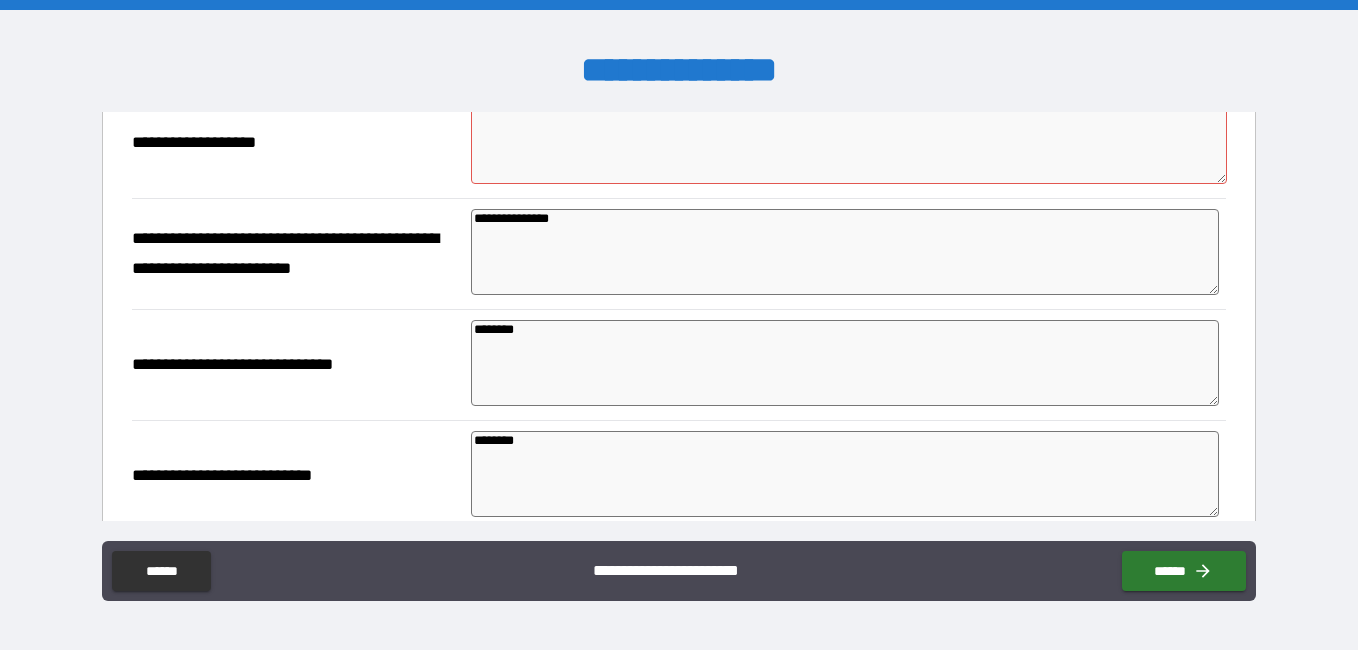 scroll, scrollTop: 254, scrollLeft: 0, axis: vertical 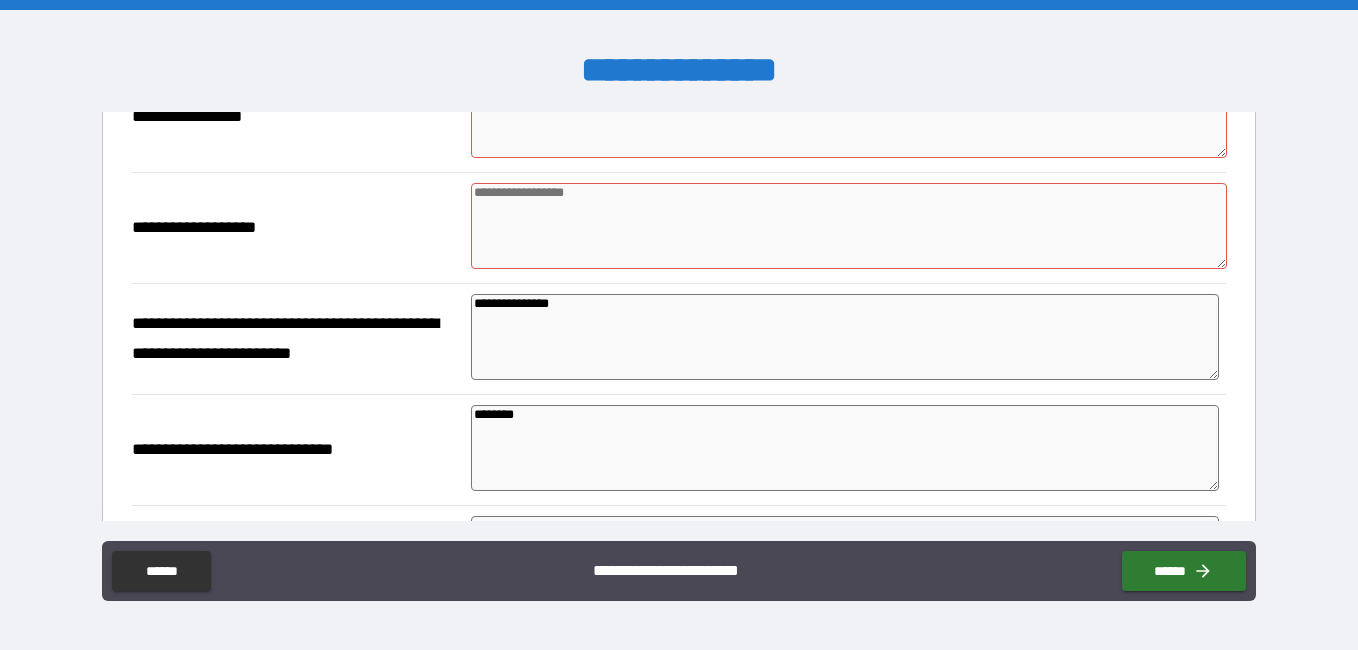 click on "**********" at bounding box center [679, 327] 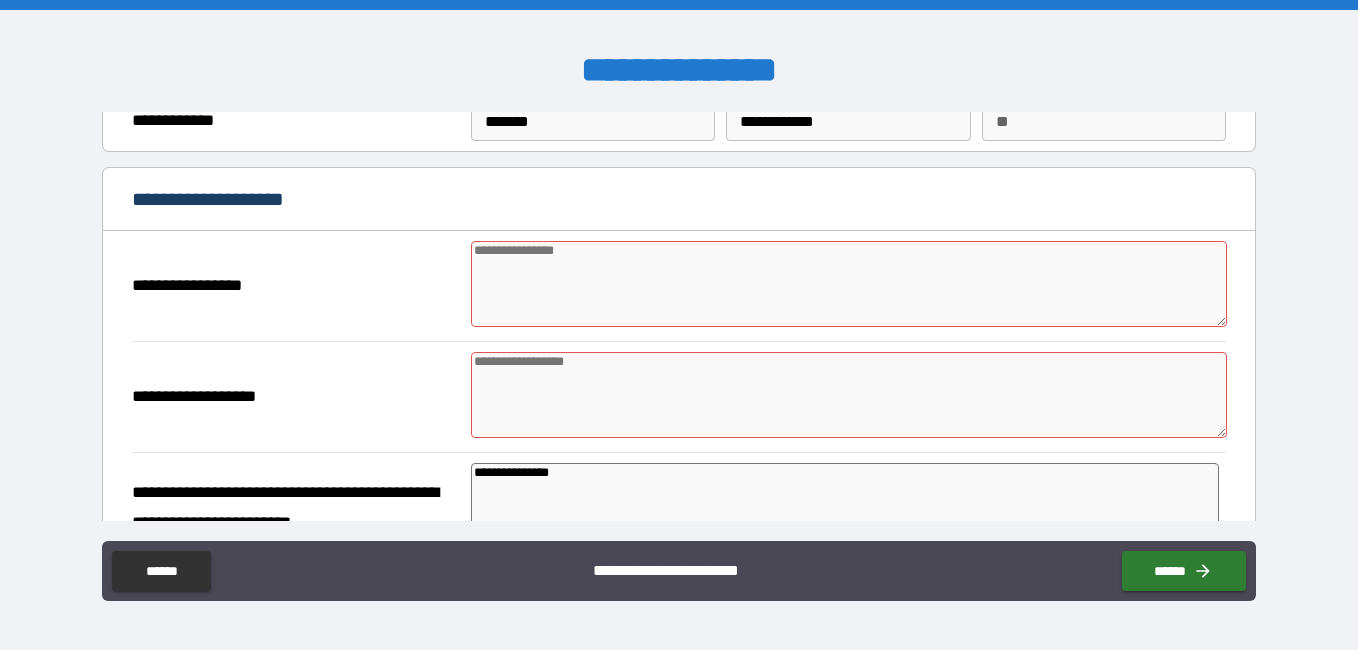 scroll, scrollTop: 72, scrollLeft: 0, axis: vertical 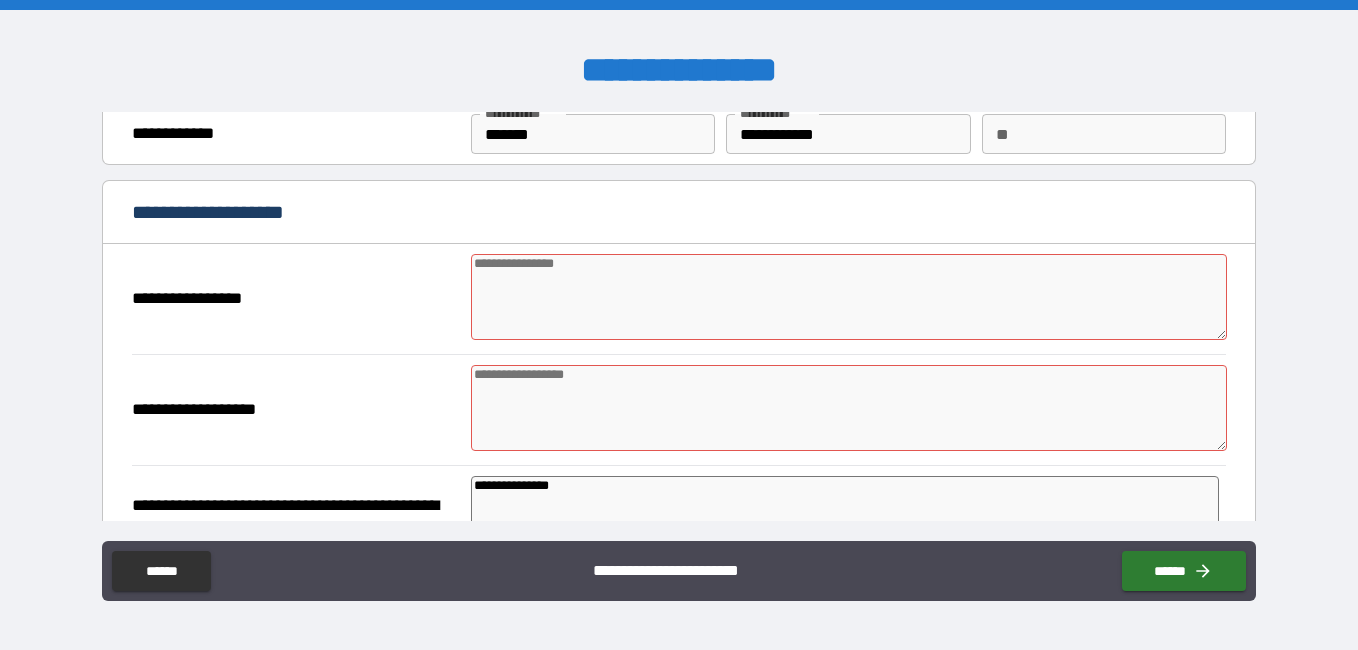 click at bounding box center [849, 297] 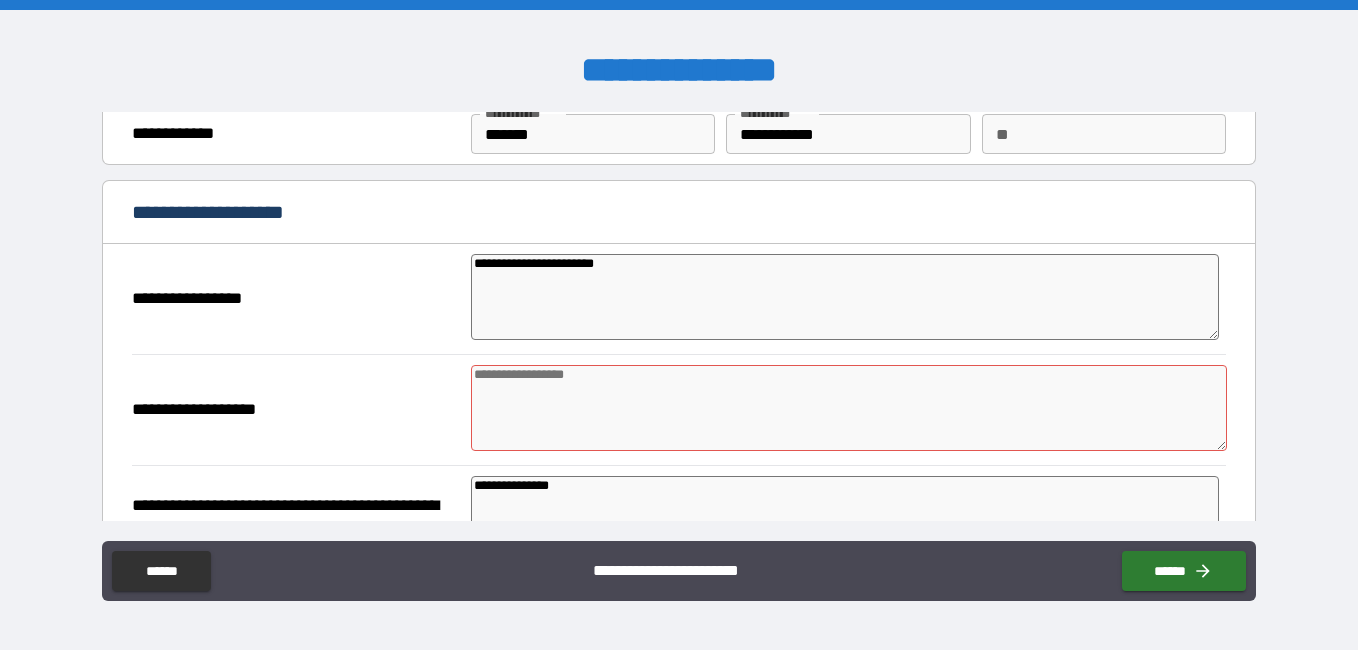 click at bounding box center [849, 408] 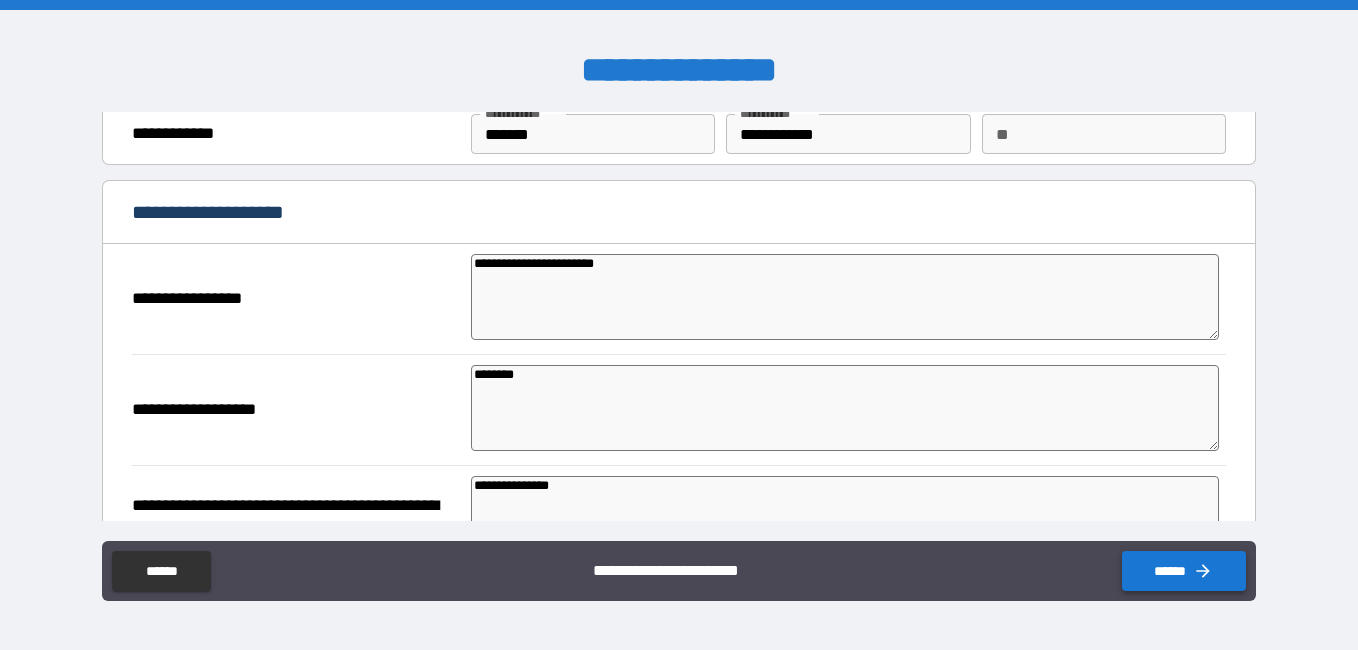 click 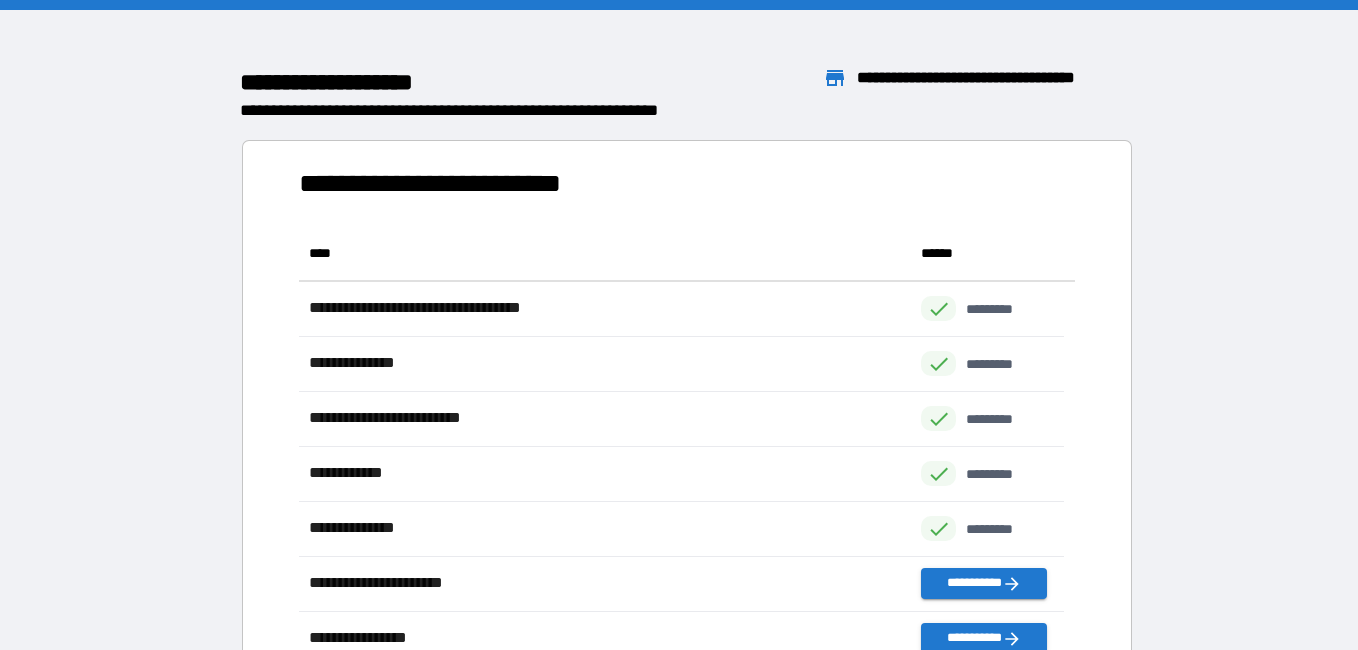 scroll, scrollTop: 16, scrollLeft: 16, axis: both 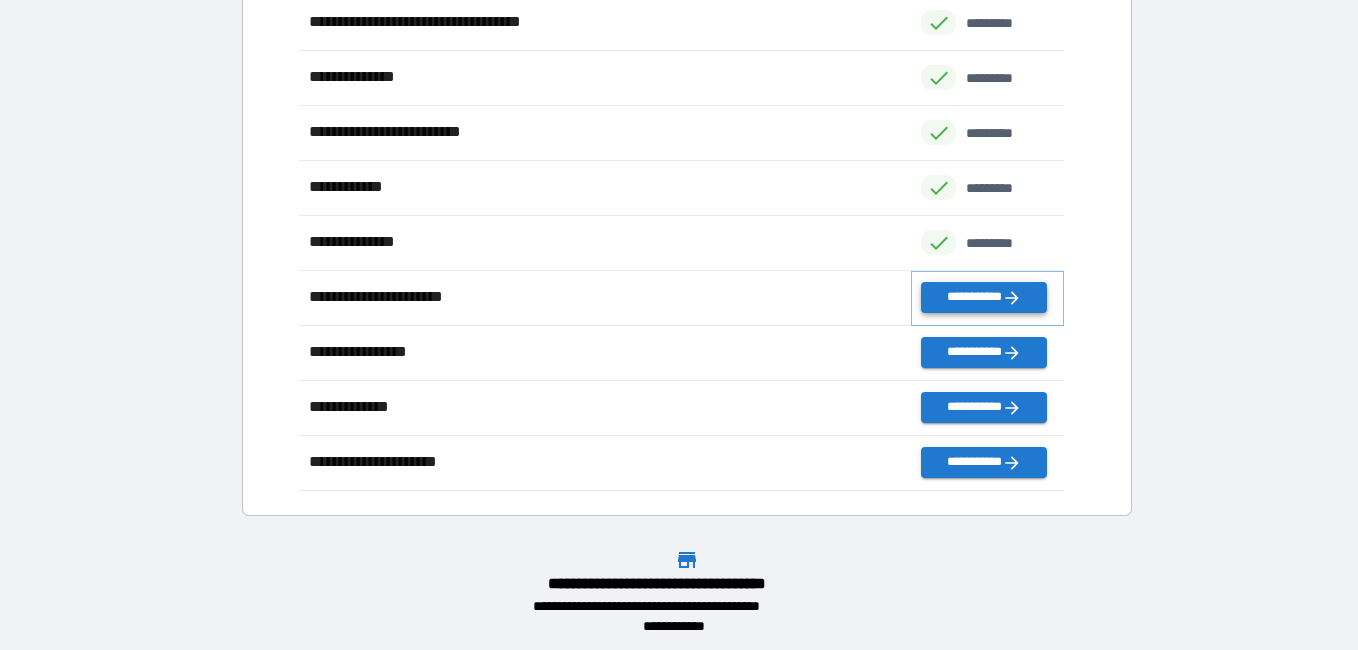 click on "**********" at bounding box center [983, 297] 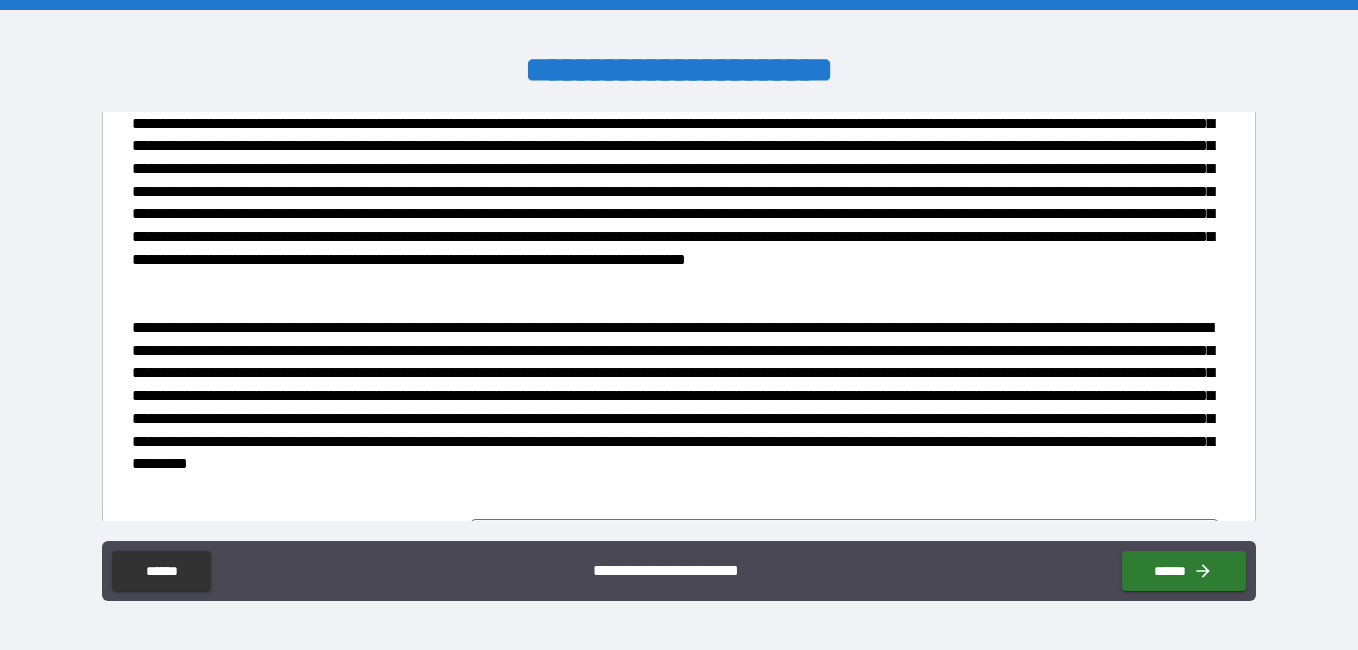 scroll, scrollTop: 812, scrollLeft: 0, axis: vertical 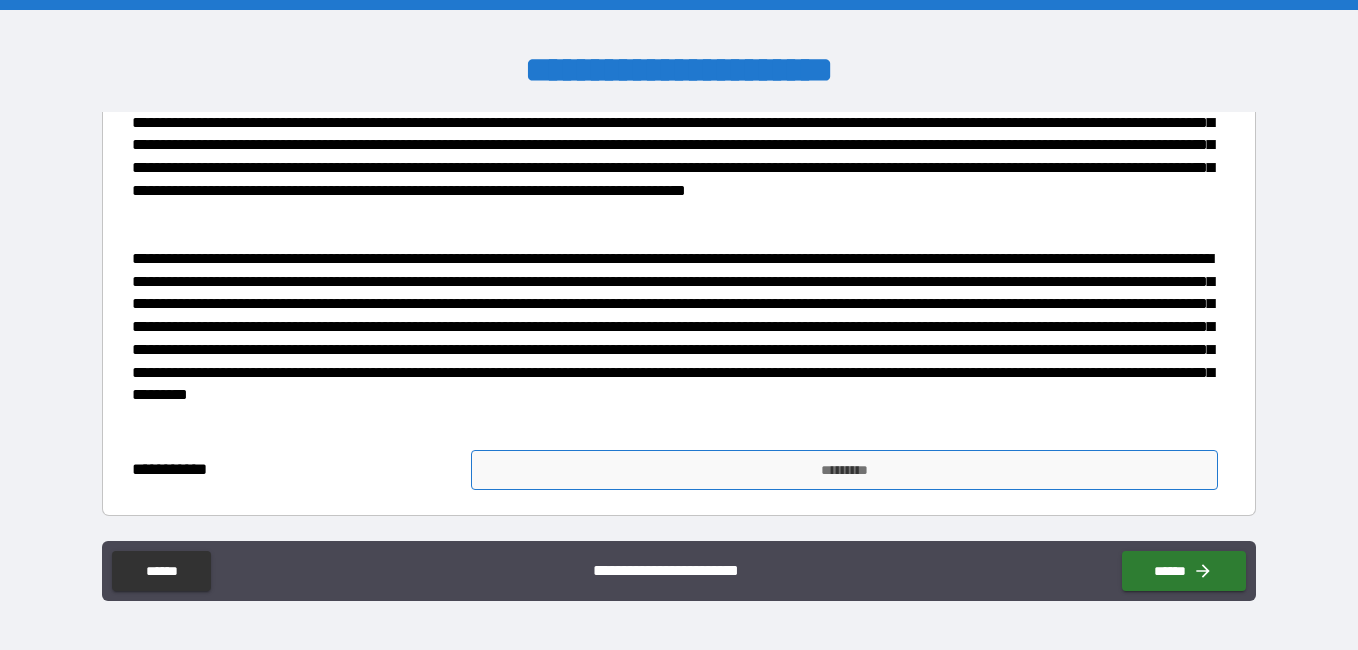 click on "*********" at bounding box center (844, 470) 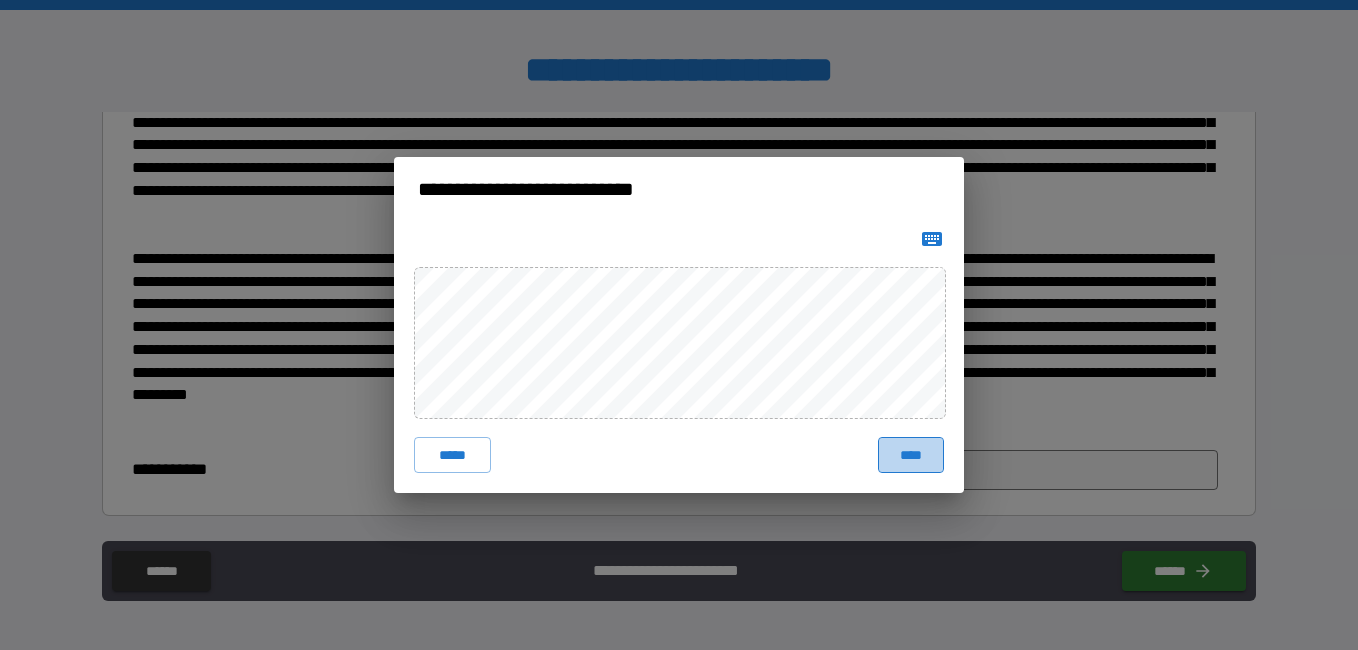 click on "****" at bounding box center [911, 455] 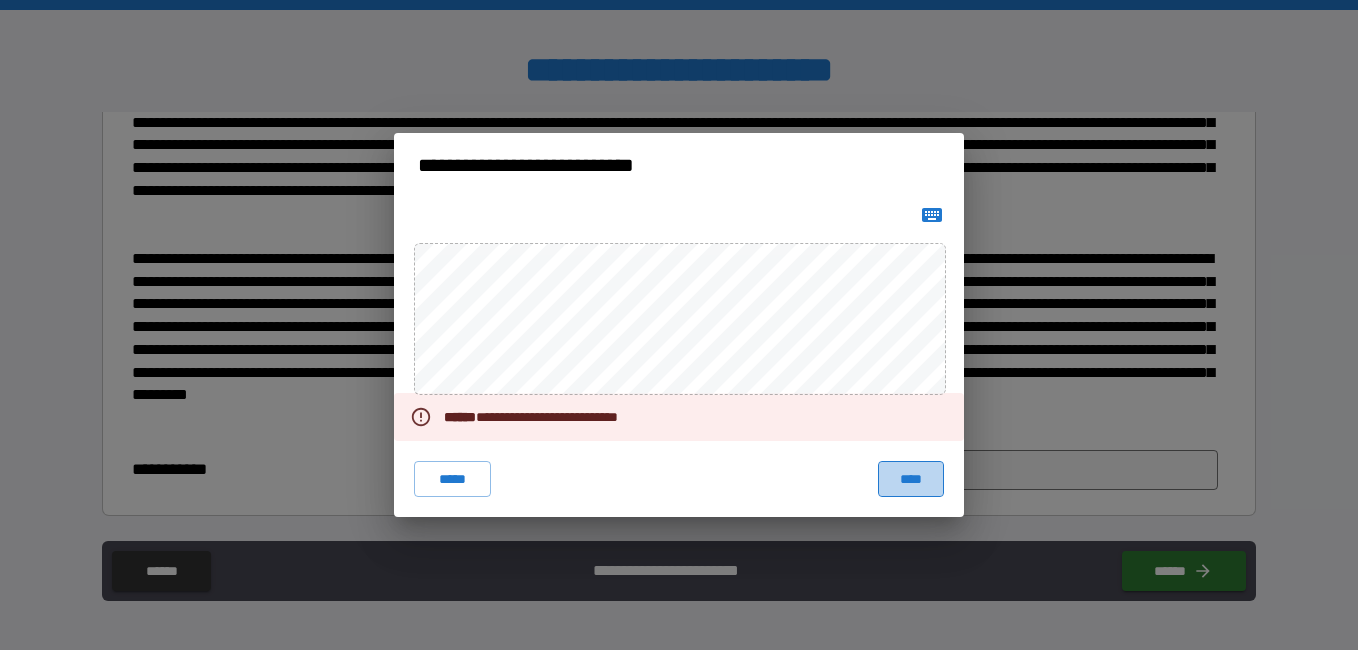 click on "****" at bounding box center [911, 479] 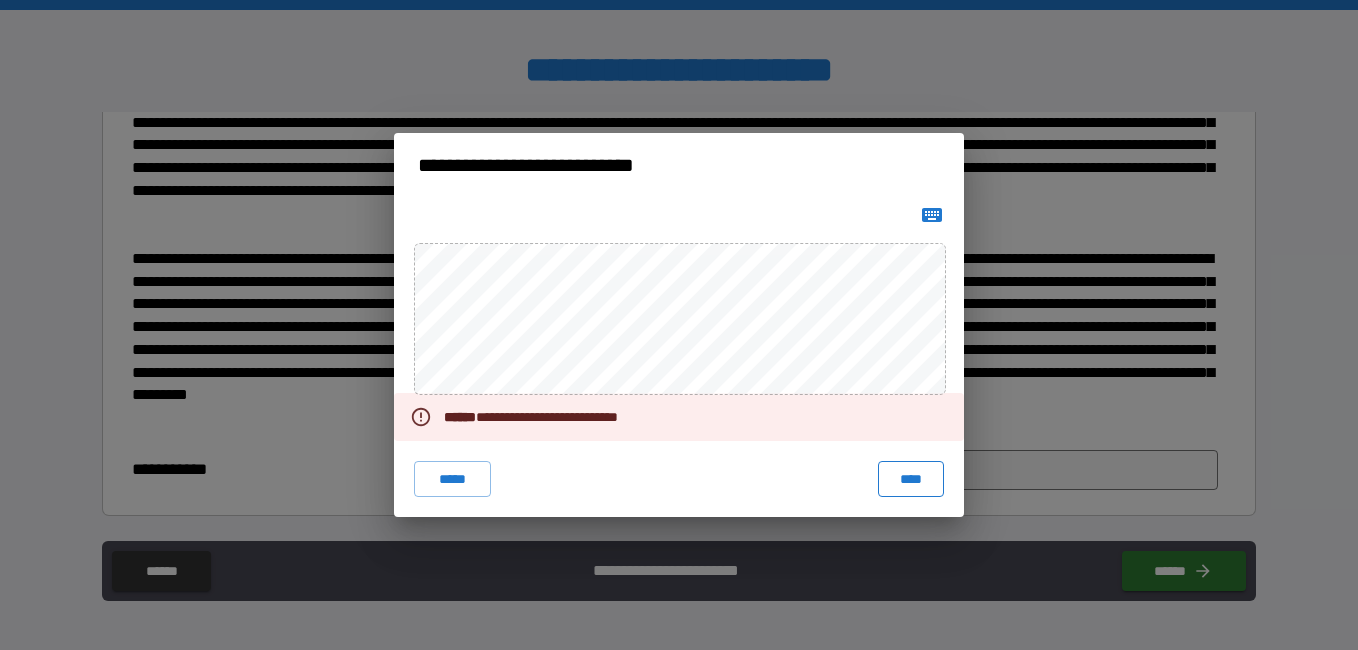 click on "****" at bounding box center (911, 479) 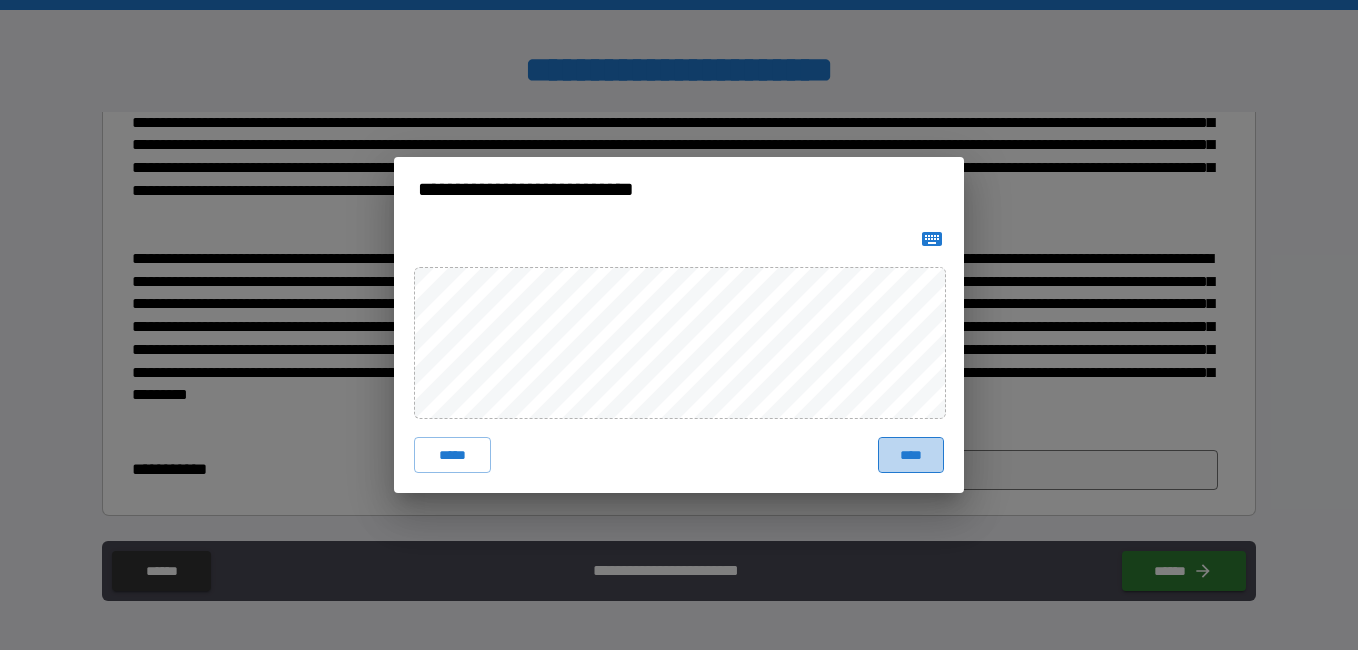 click on "****" at bounding box center (911, 455) 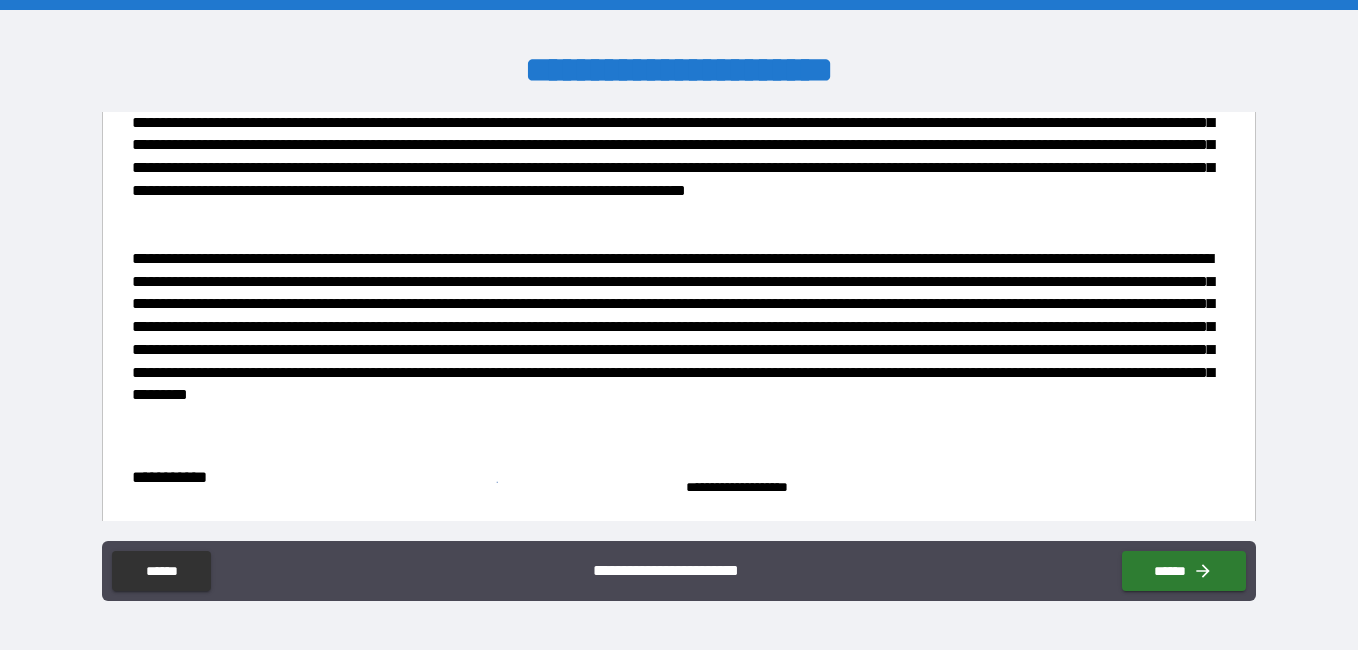 scroll, scrollTop: 829, scrollLeft: 0, axis: vertical 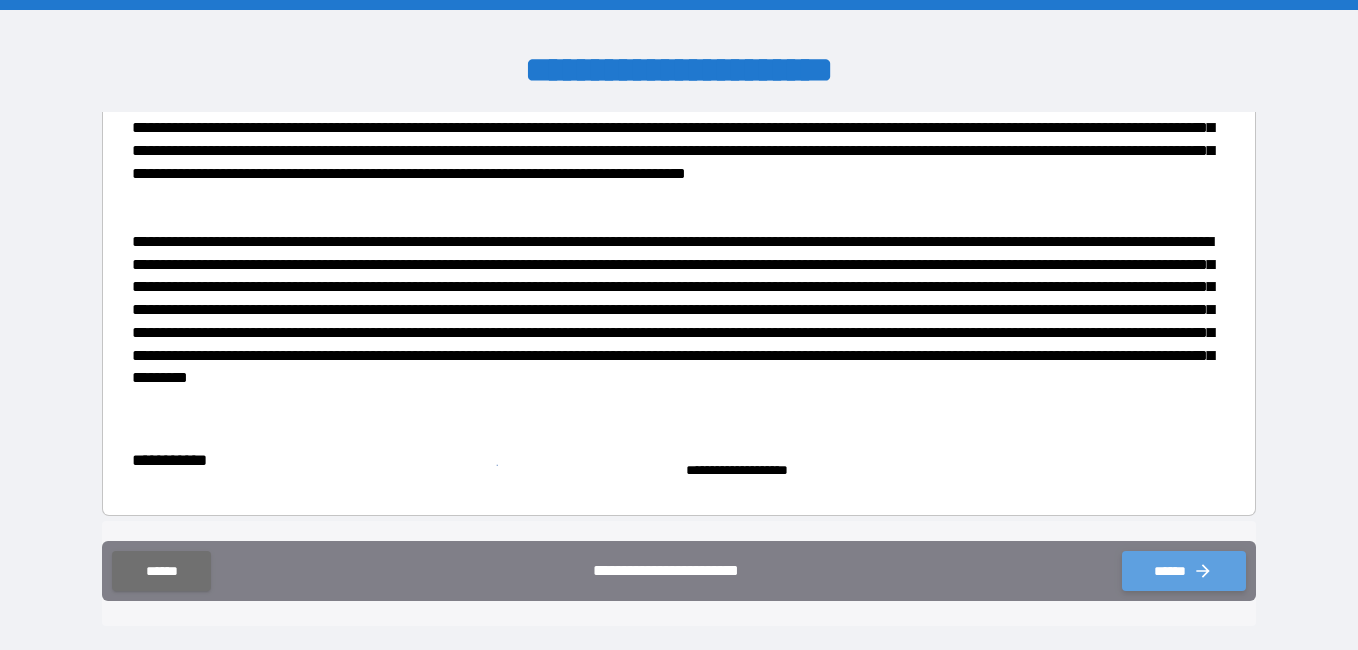 click on "******" at bounding box center (1184, 571) 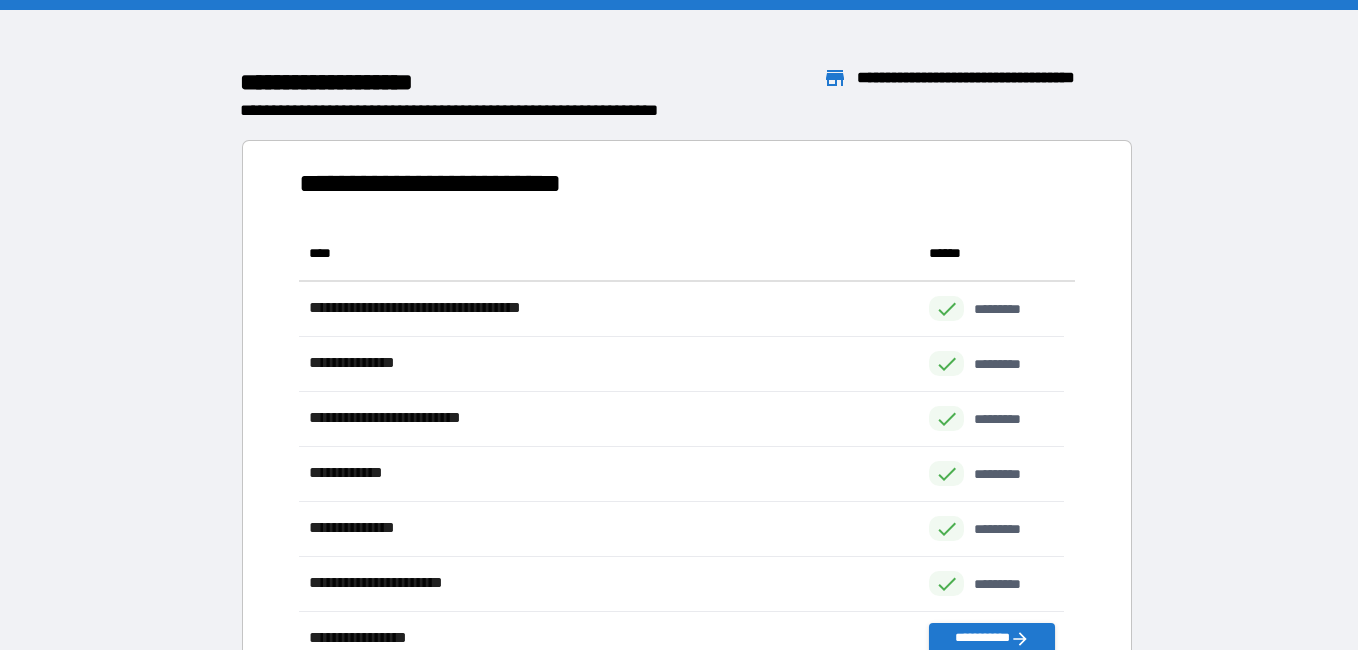 scroll, scrollTop: 16, scrollLeft: 16, axis: both 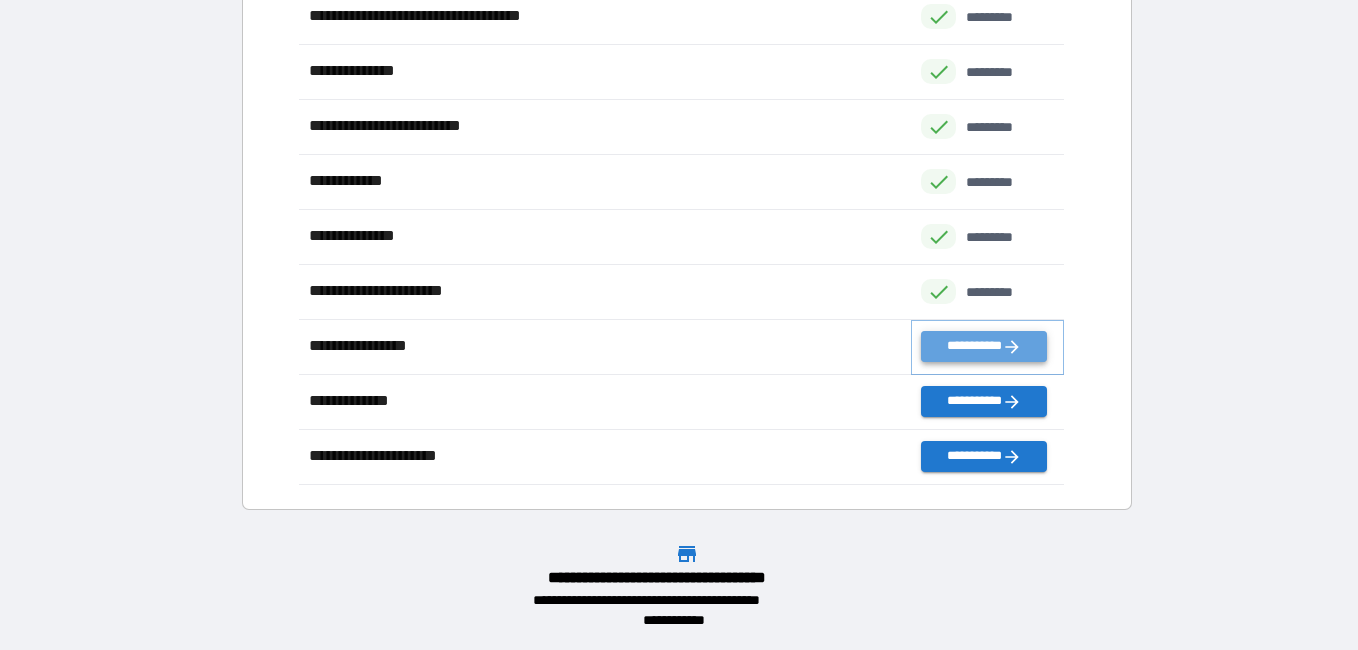click on "**********" at bounding box center (983, 346) 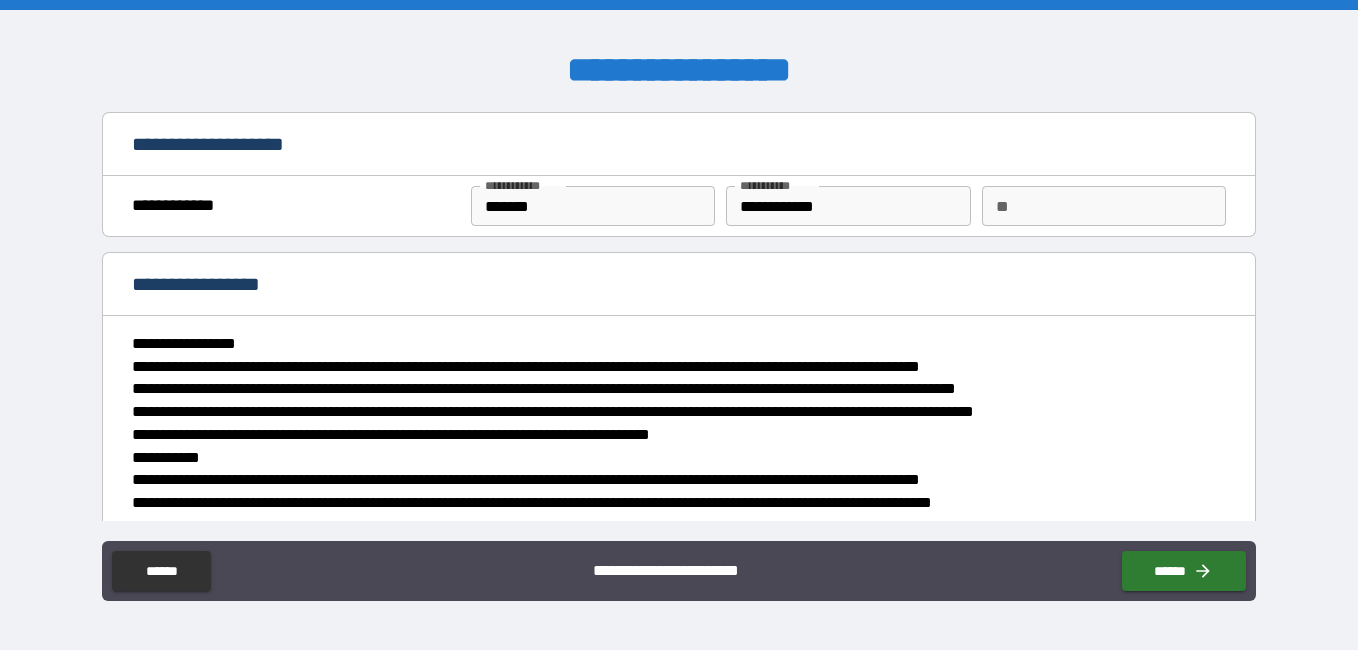 drag, startPoint x: 1278, startPoint y: 234, endPoint x: 1248, endPoint y: 217, distance: 34.48188 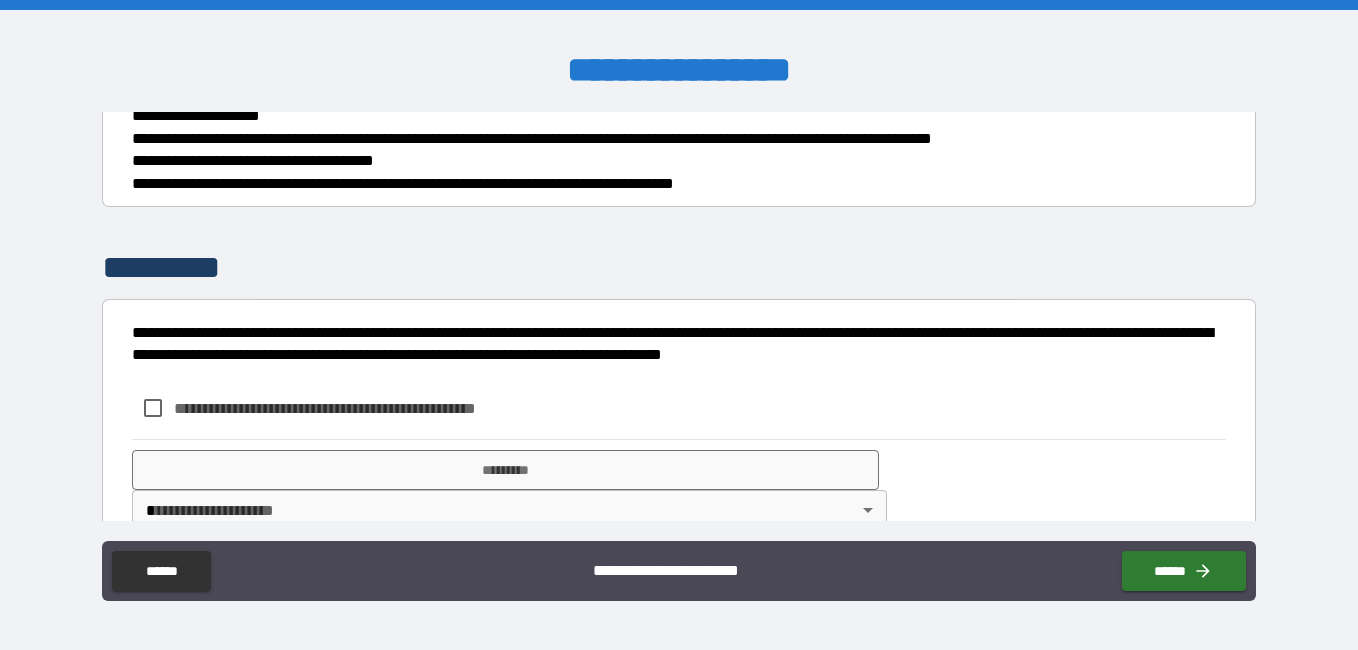 scroll, scrollTop: 768, scrollLeft: 0, axis: vertical 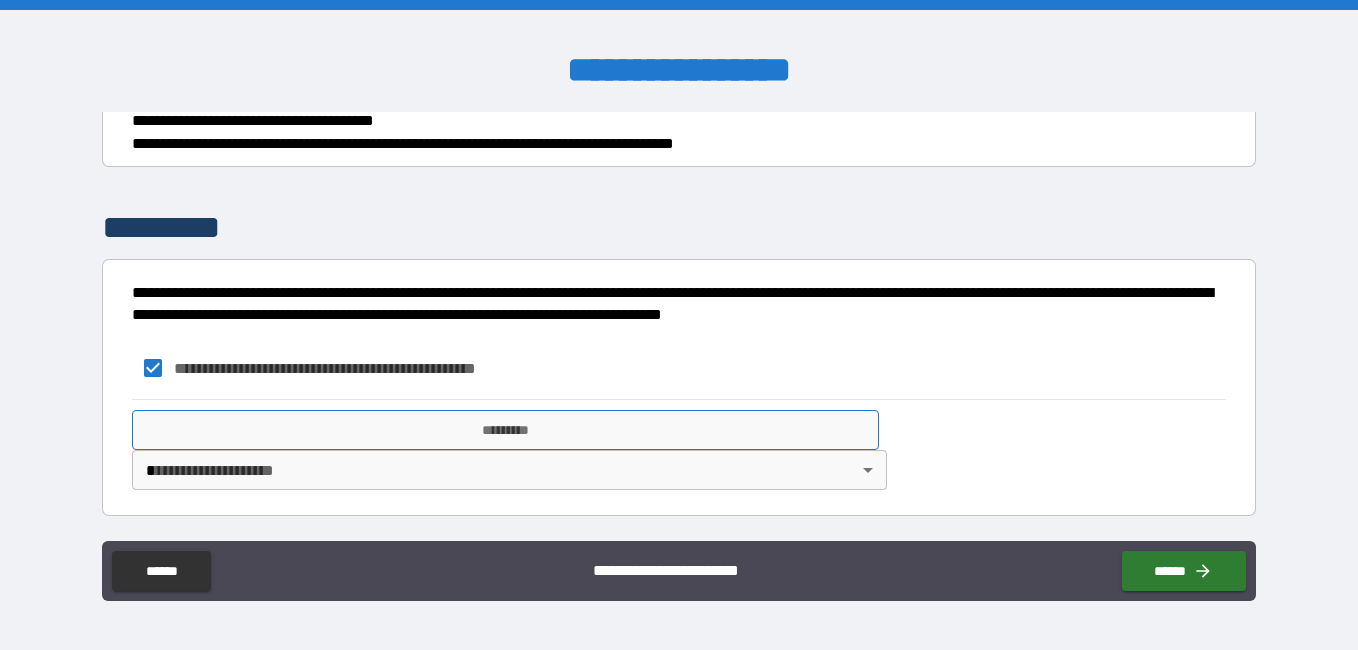 click on "*********" at bounding box center [505, 430] 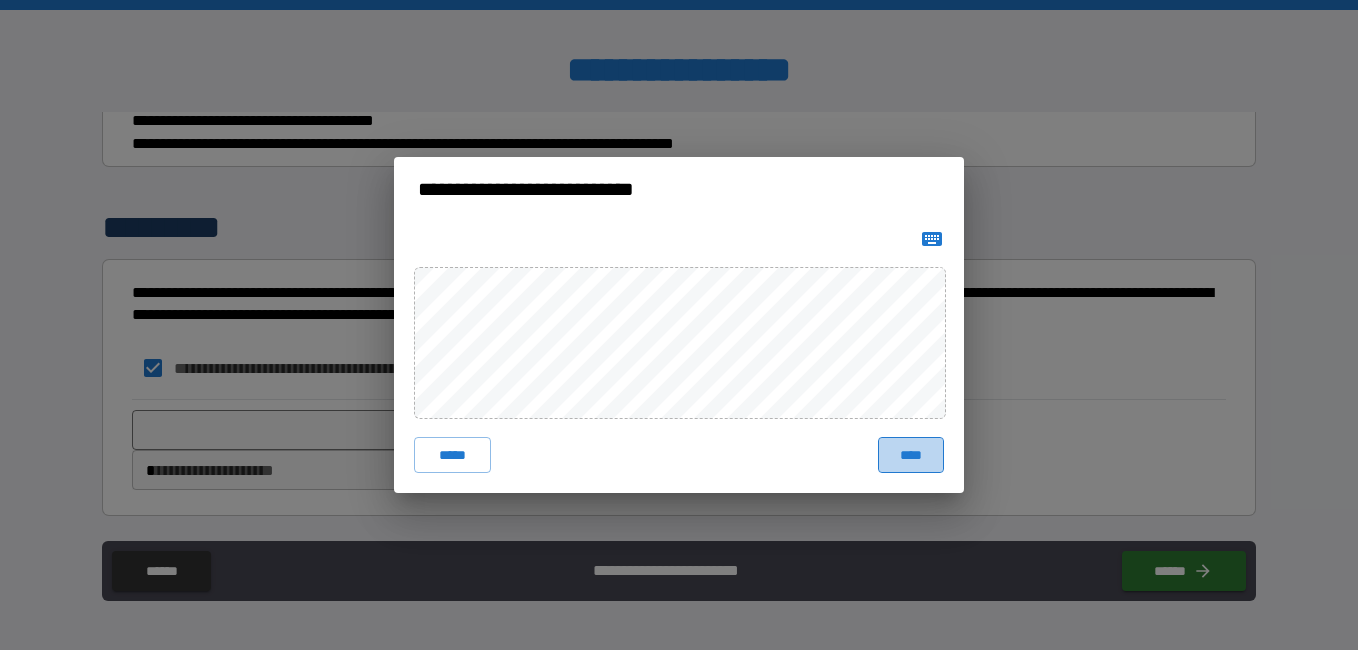 click on "****" at bounding box center (911, 455) 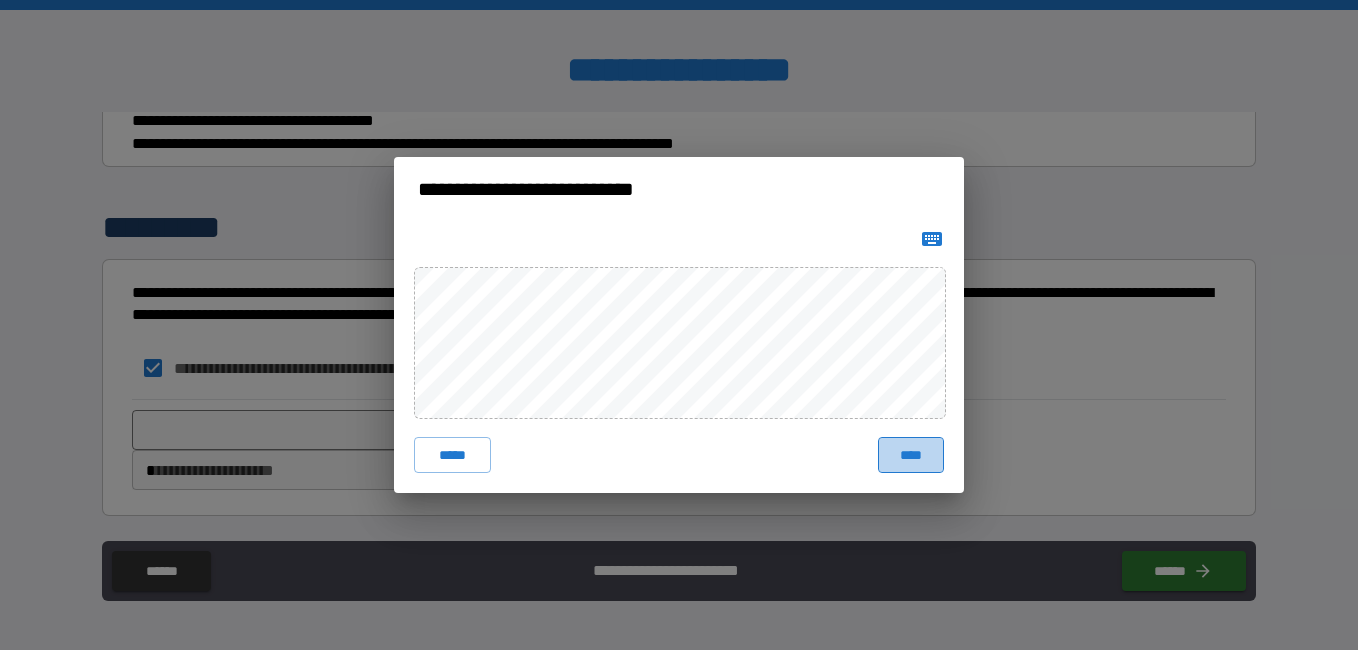 click on "****" at bounding box center [911, 455] 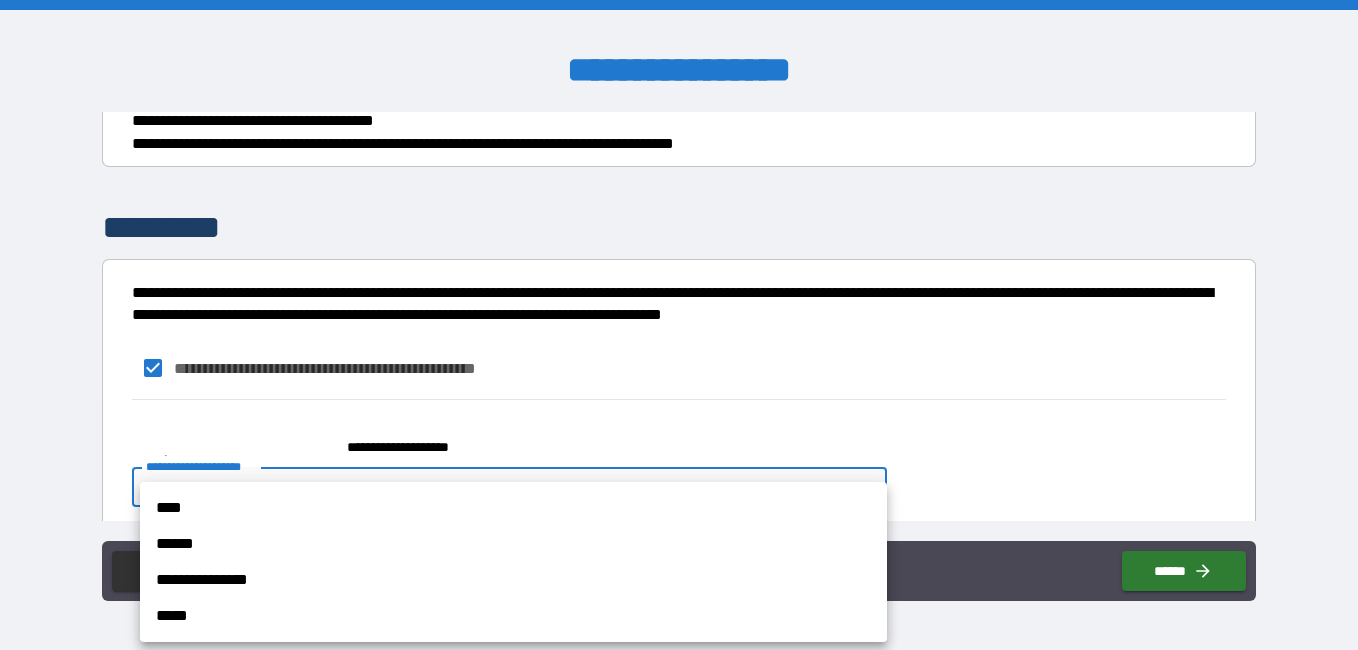 click on "**********" at bounding box center (679, 325) 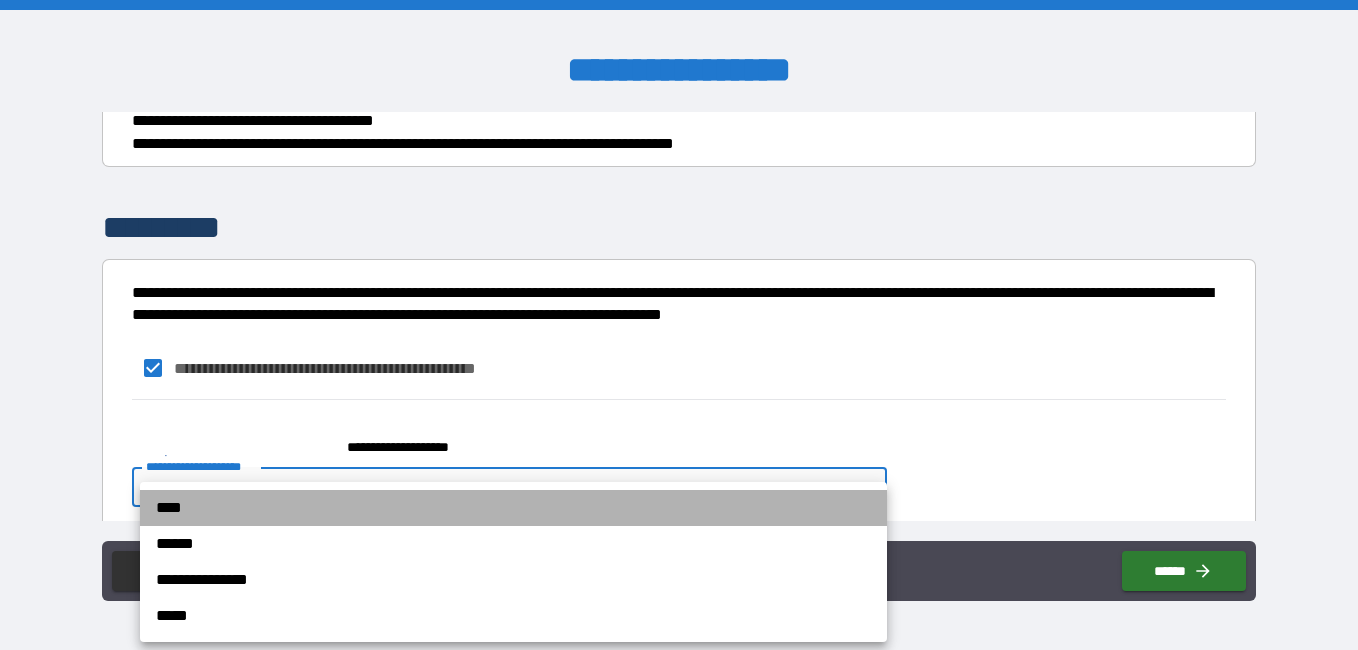 click on "****" at bounding box center [513, 508] 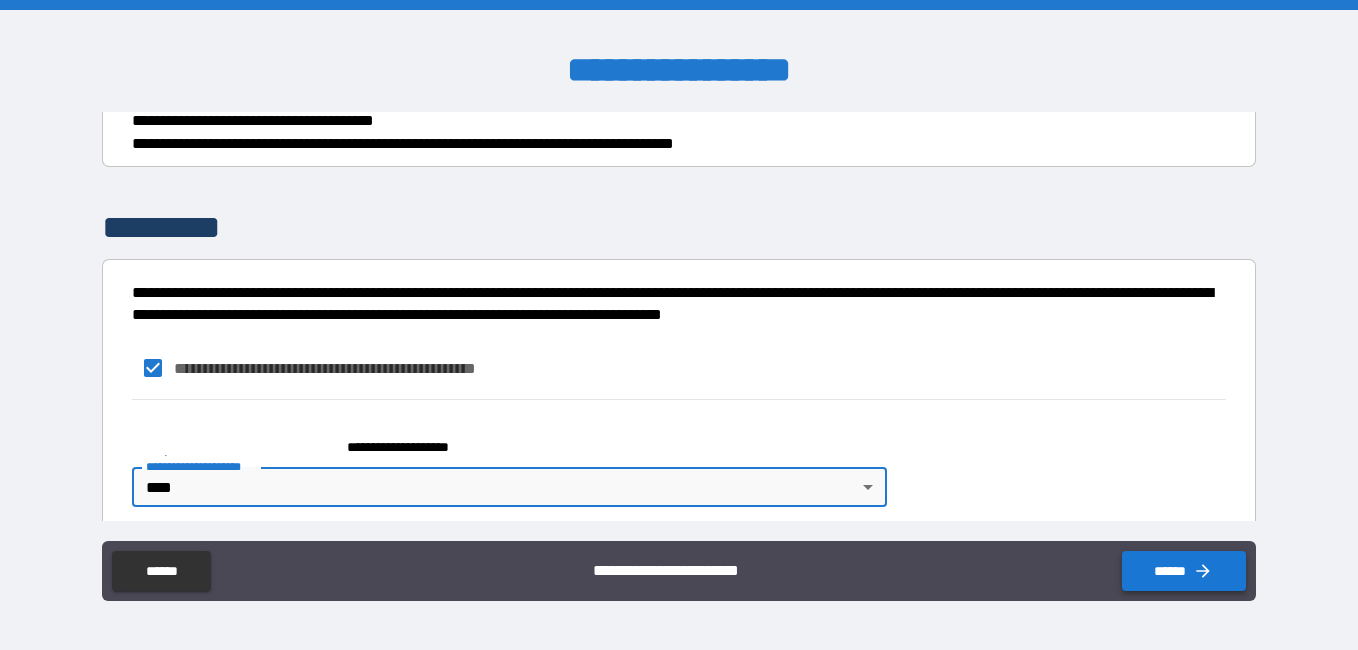 click 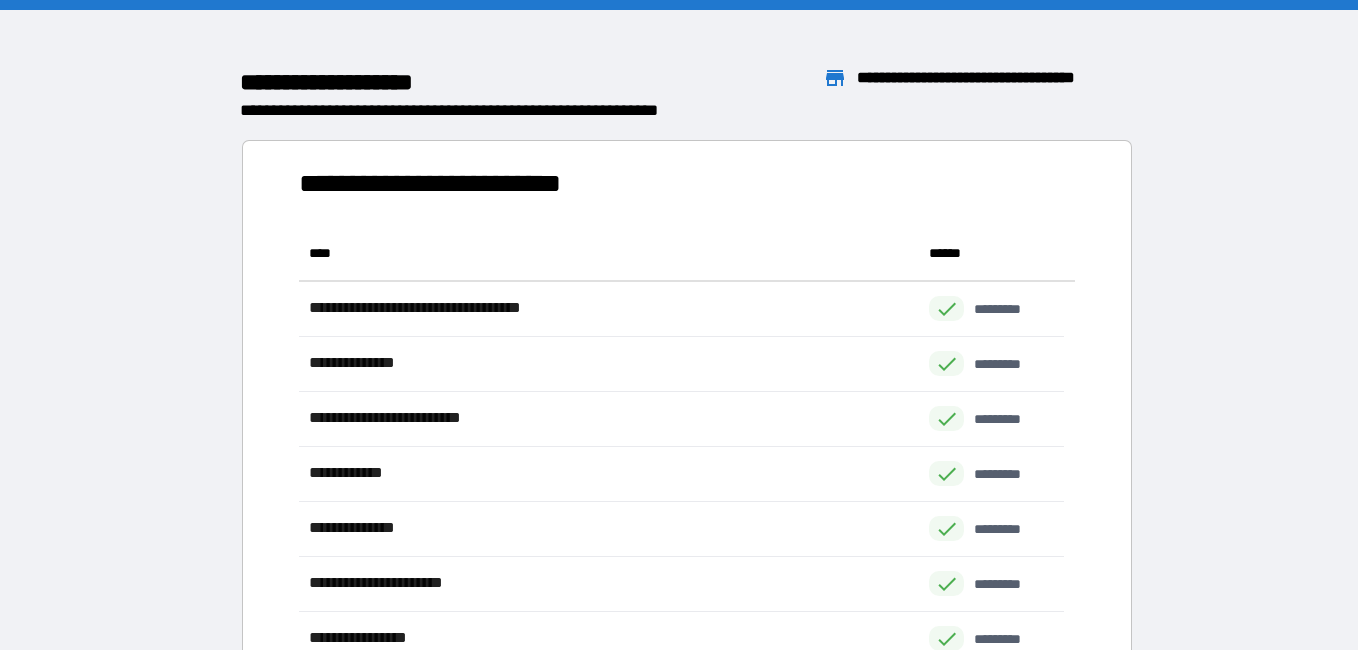 scroll, scrollTop: 16, scrollLeft: 16, axis: both 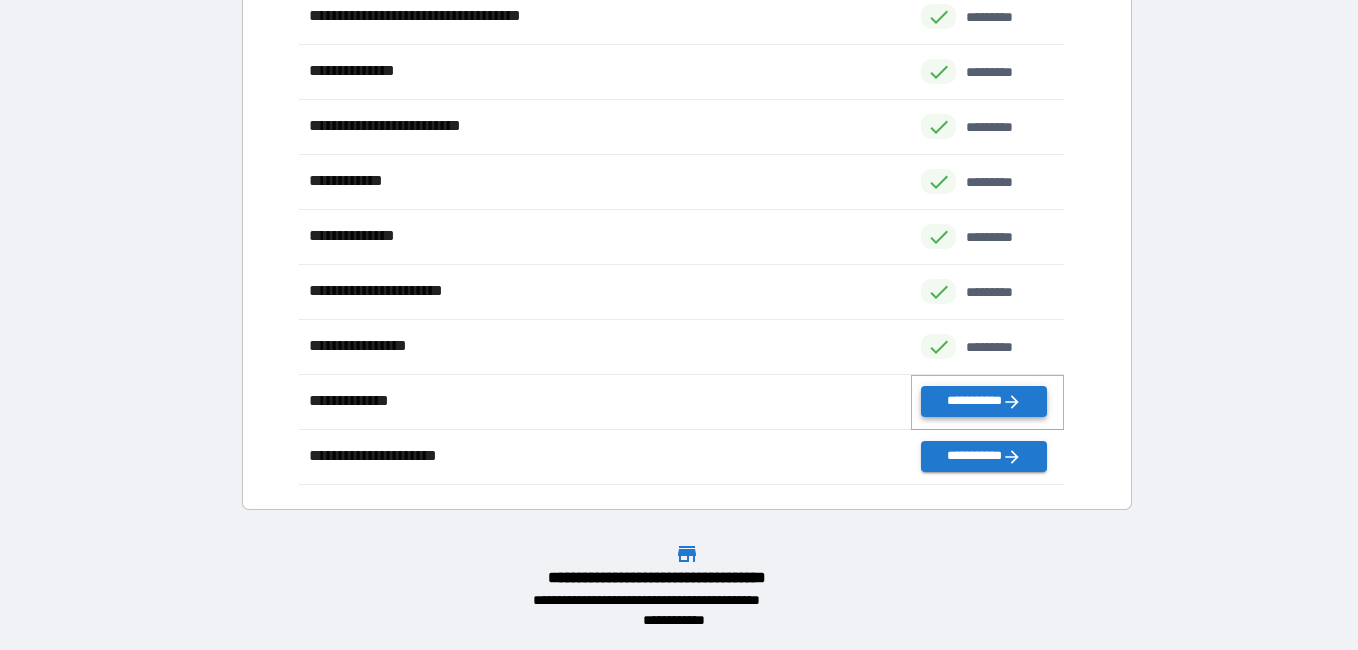 click on "**********" at bounding box center [983, 401] 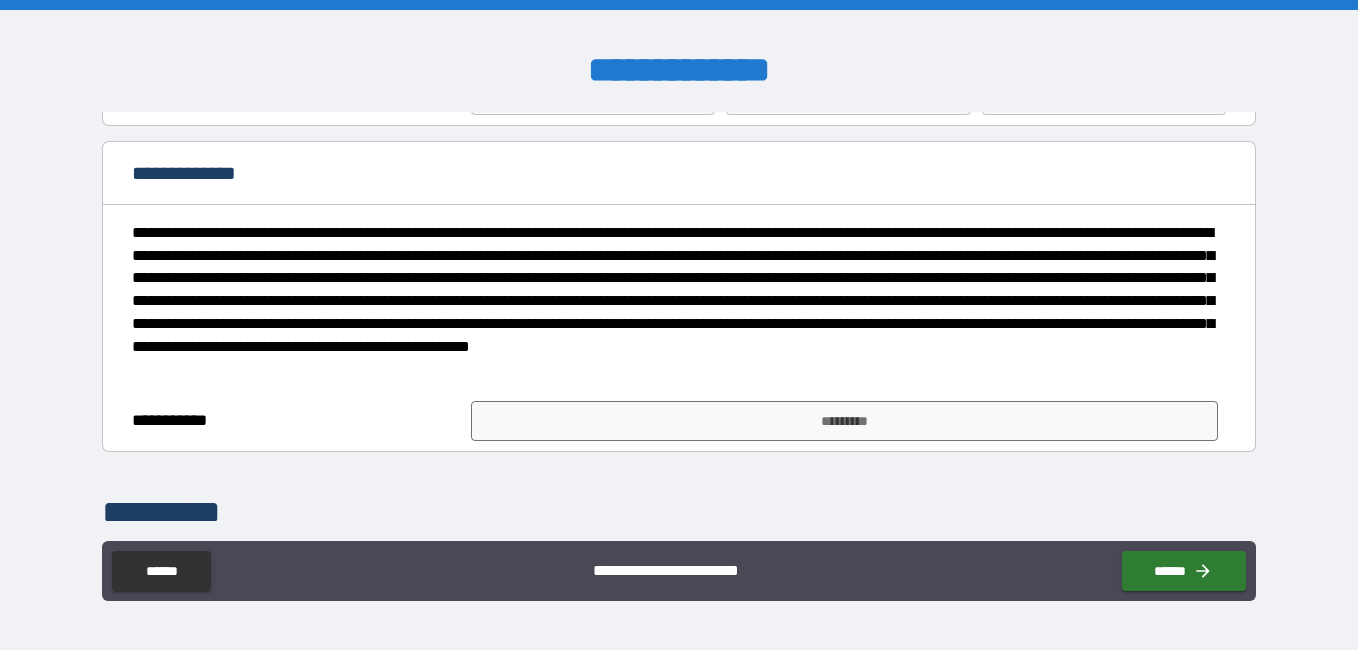 scroll, scrollTop: 148, scrollLeft: 0, axis: vertical 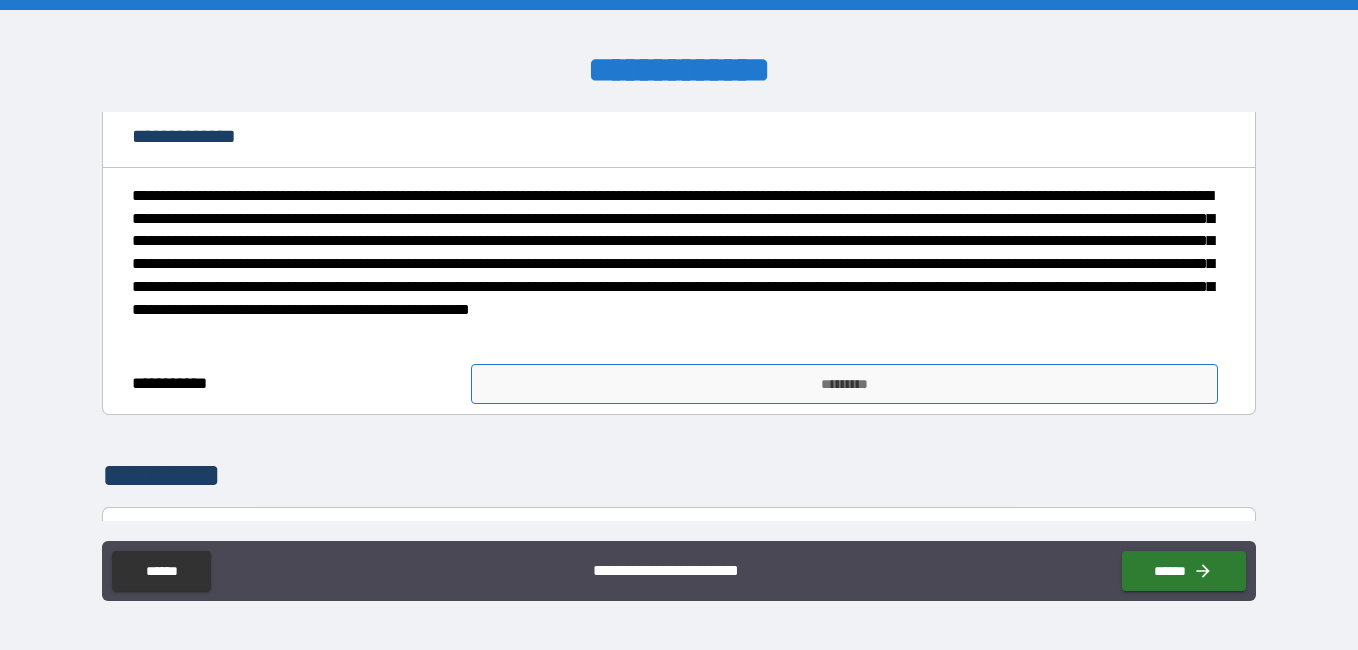 click on "*********" at bounding box center (844, 384) 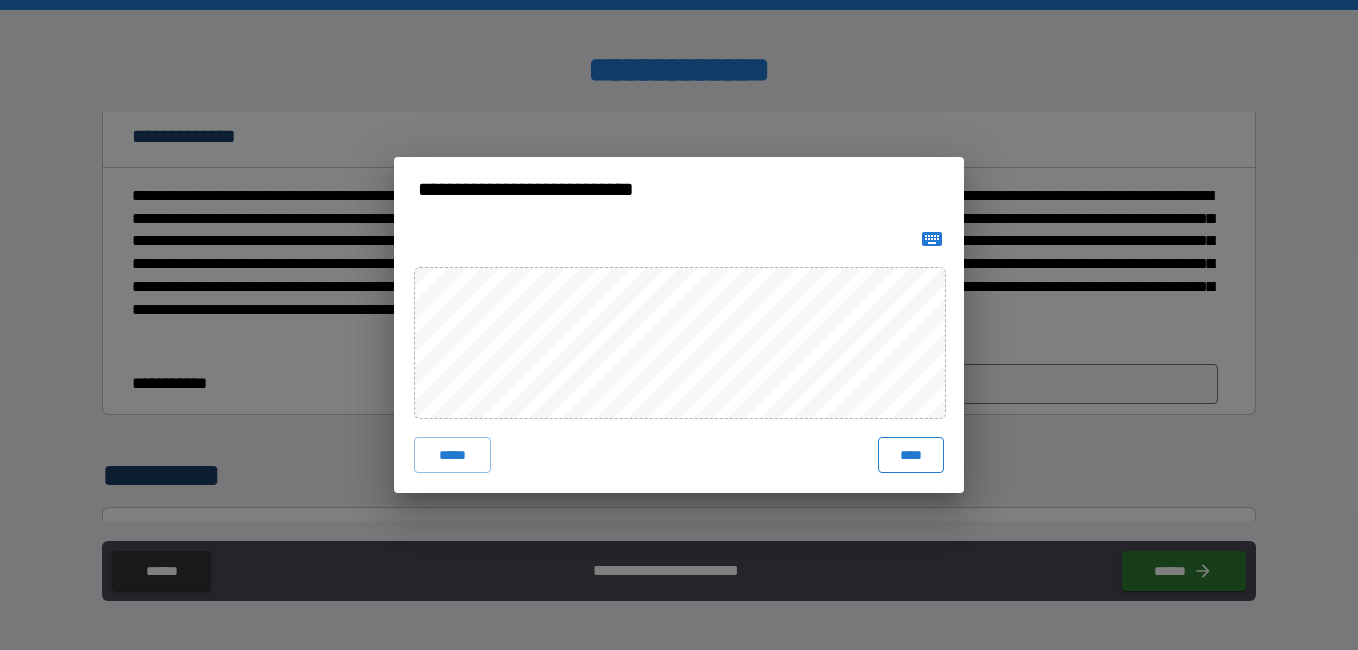 click on "****" at bounding box center (911, 455) 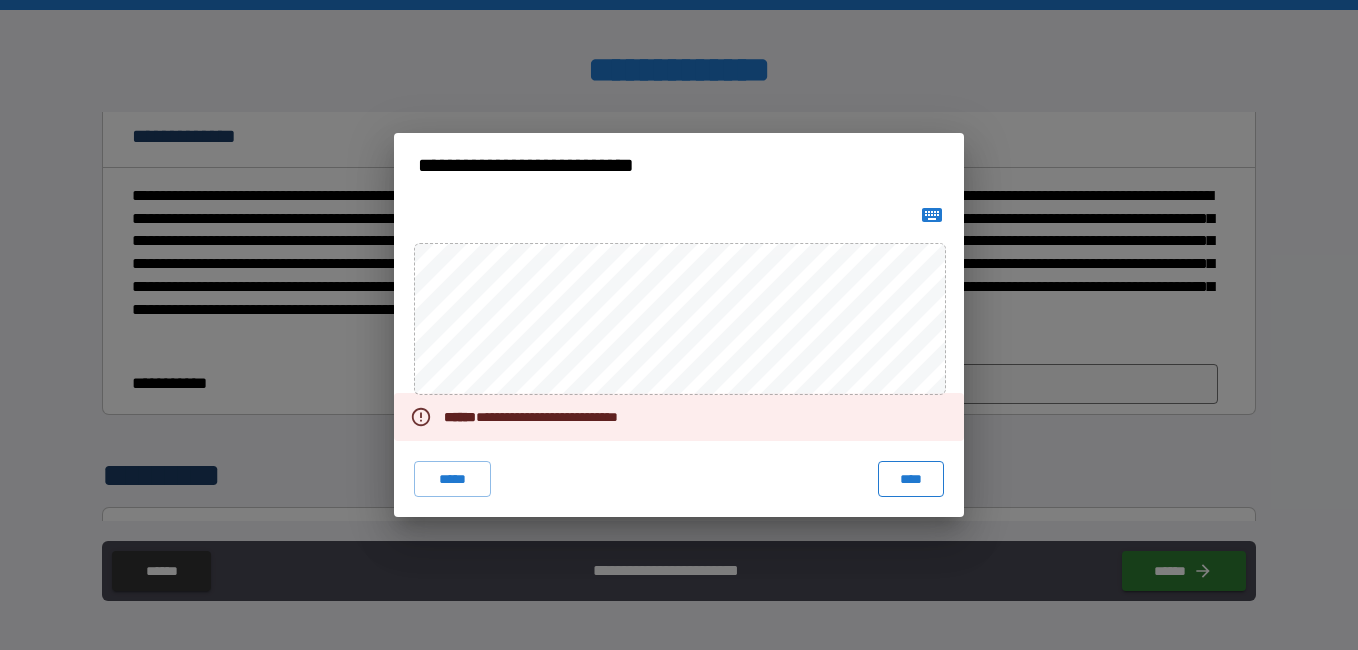 click on "****" at bounding box center (911, 479) 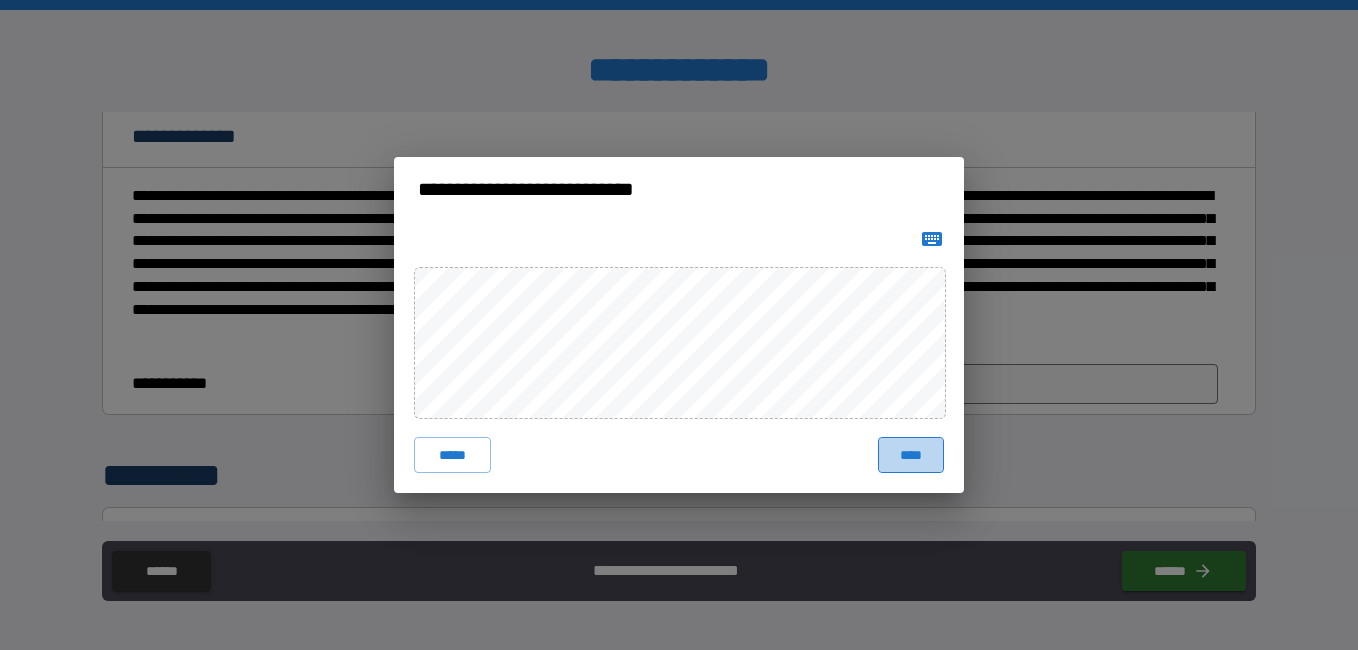 click on "****" at bounding box center [911, 455] 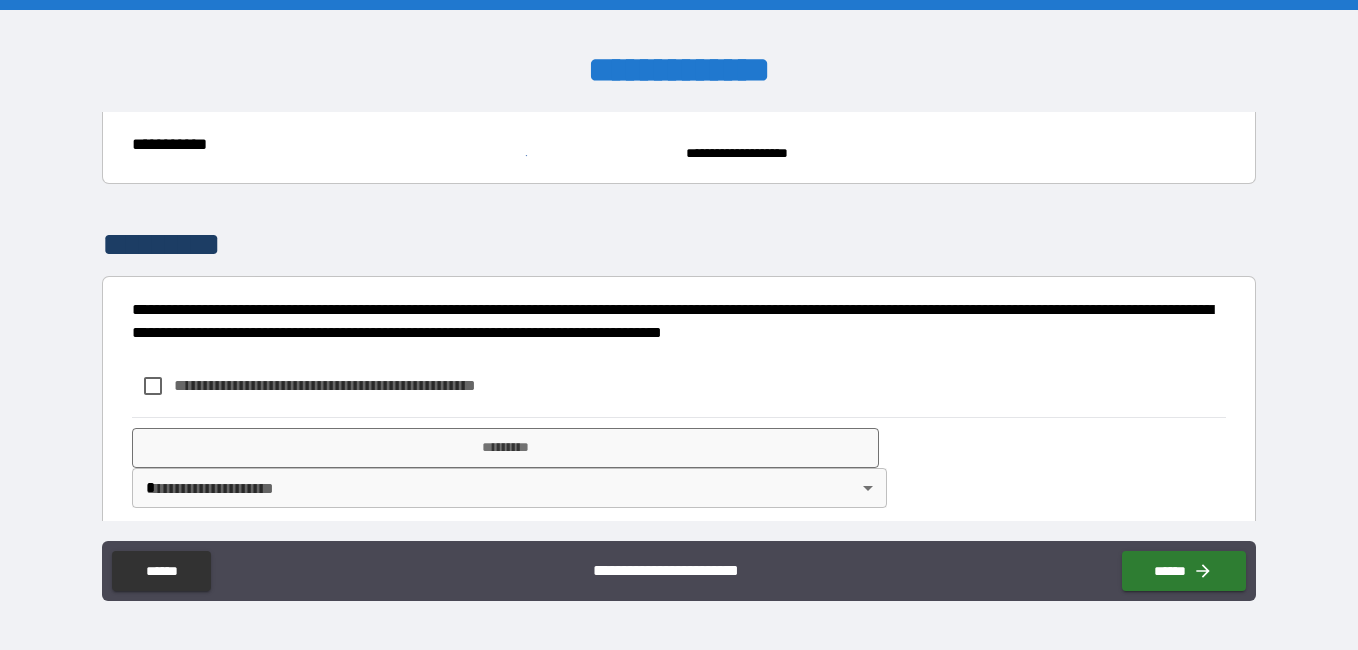 scroll, scrollTop: 414, scrollLeft: 0, axis: vertical 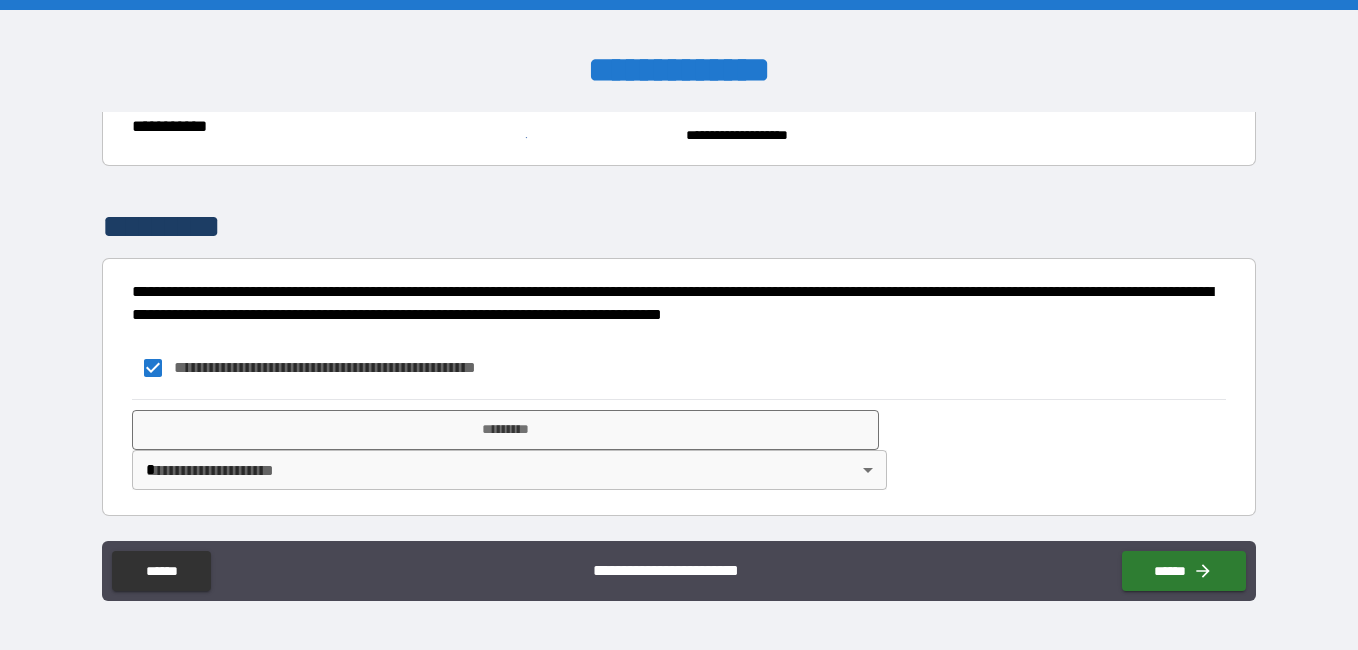 click on "**********" at bounding box center [679, 325] 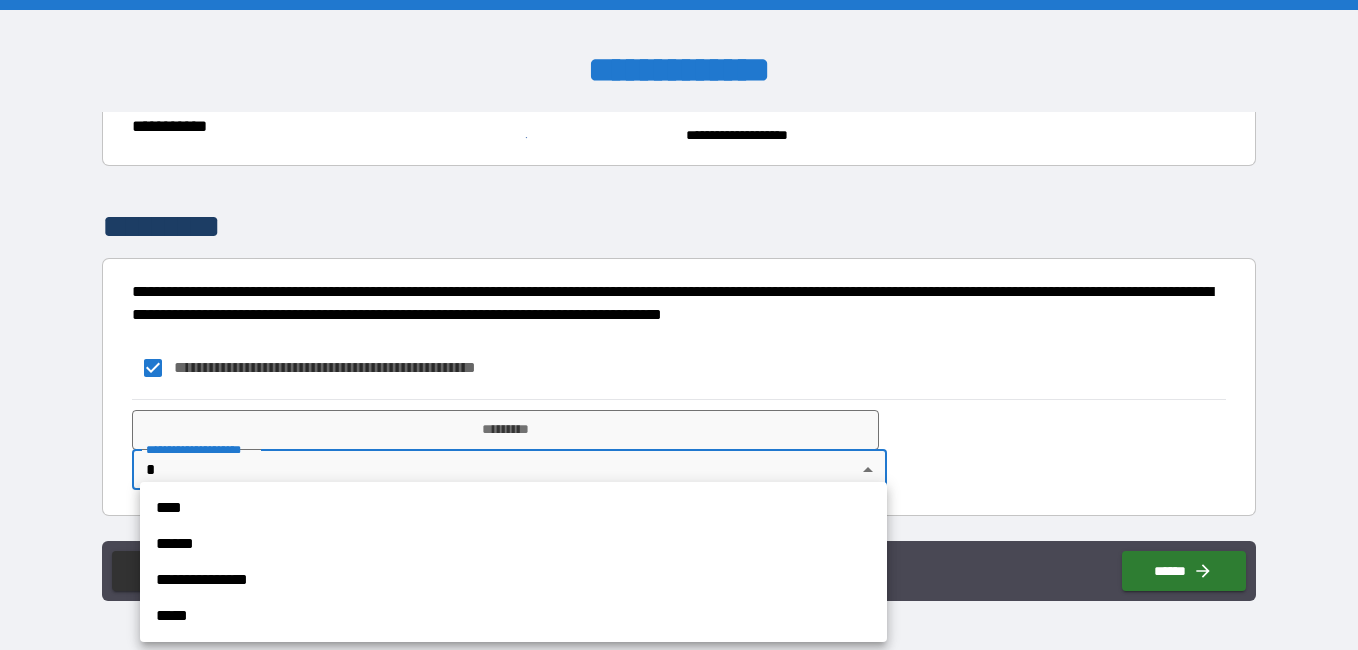 click on "****" at bounding box center (513, 508) 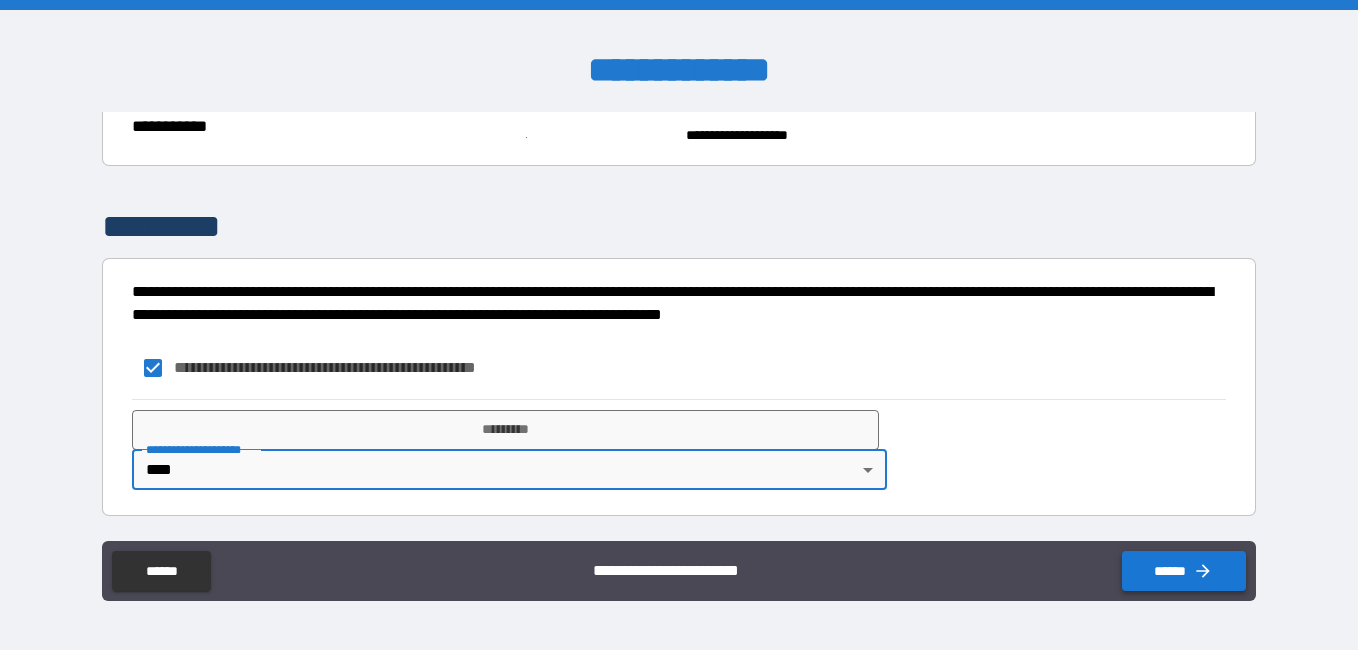click on "******" at bounding box center (1184, 571) 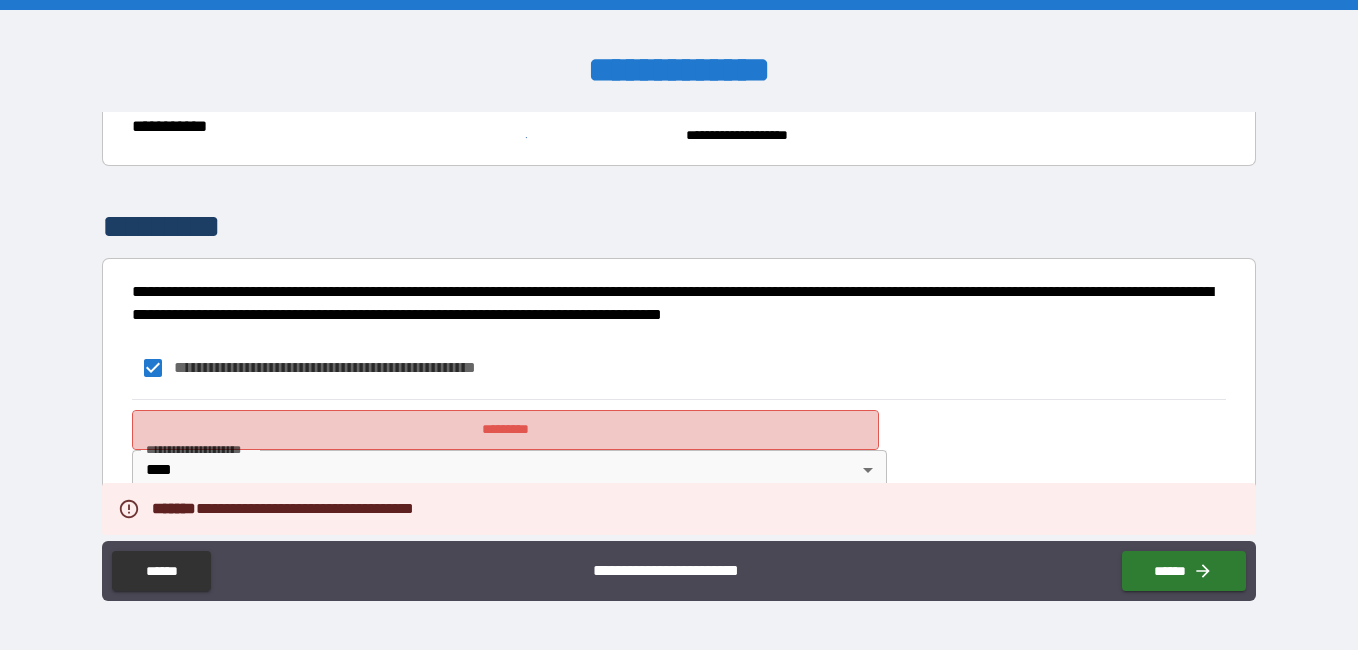 click on "*********" at bounding box center [505, 430] 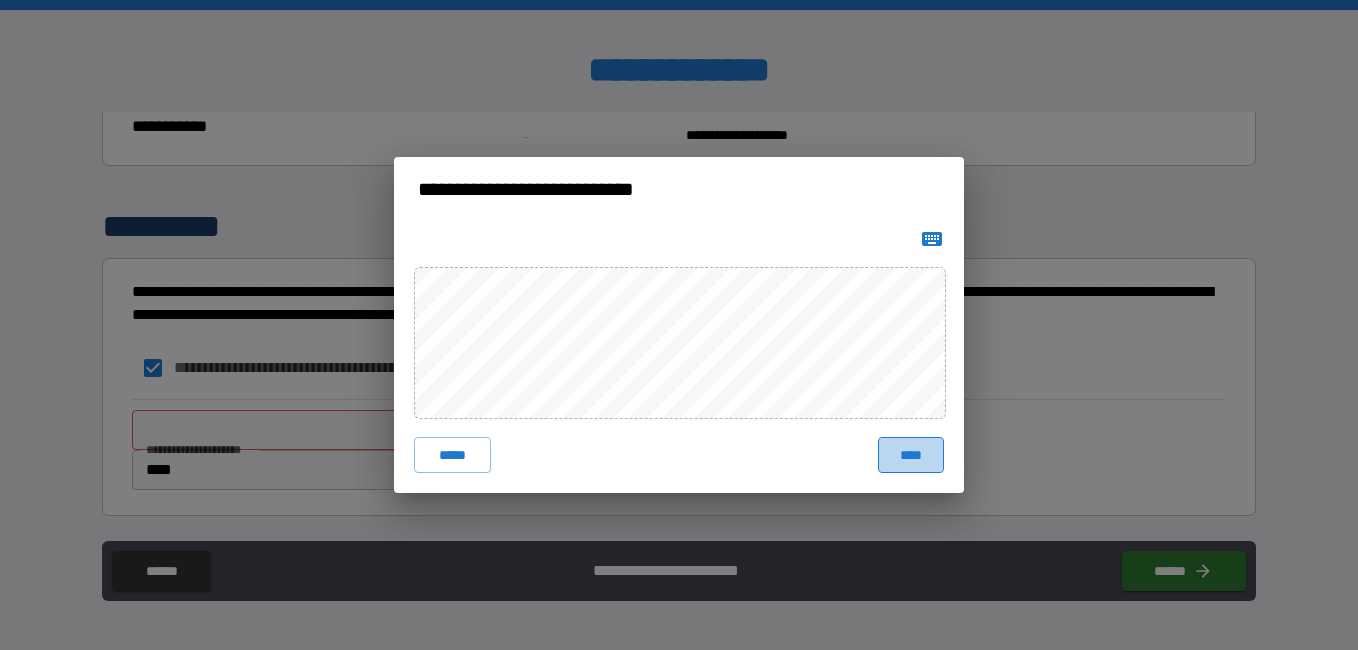 click on "****" at bounding box center [911, 455] 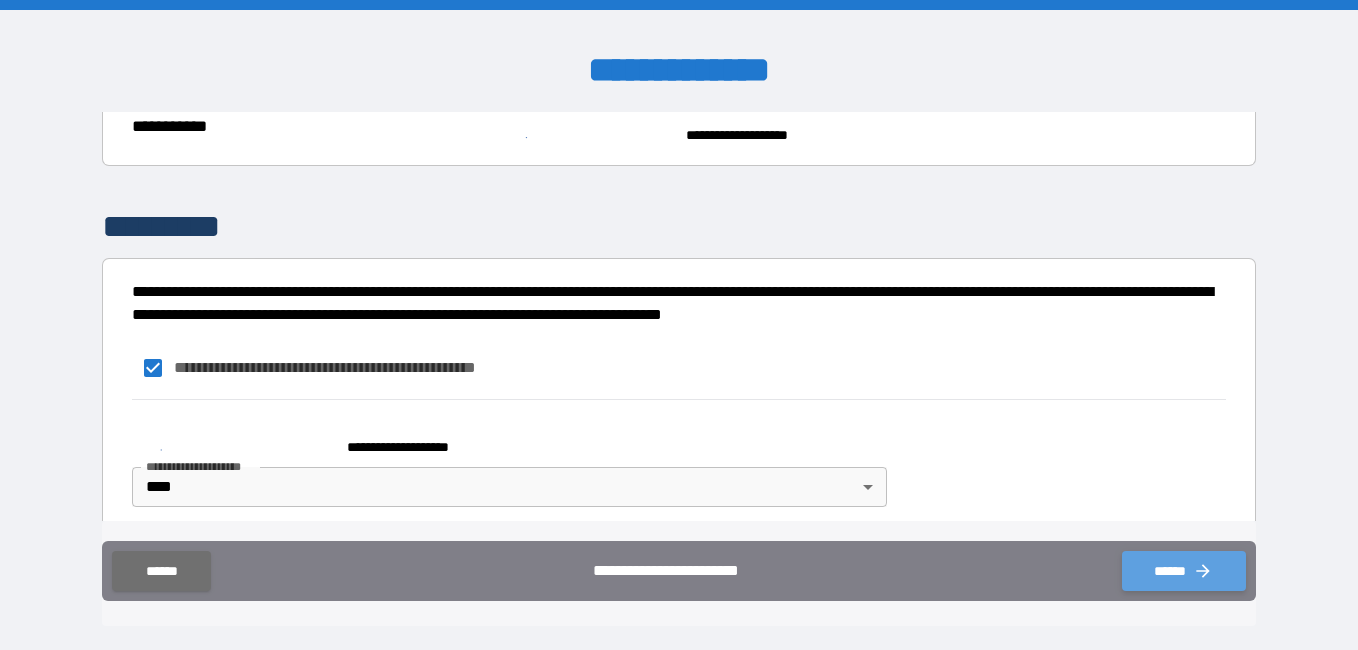 click 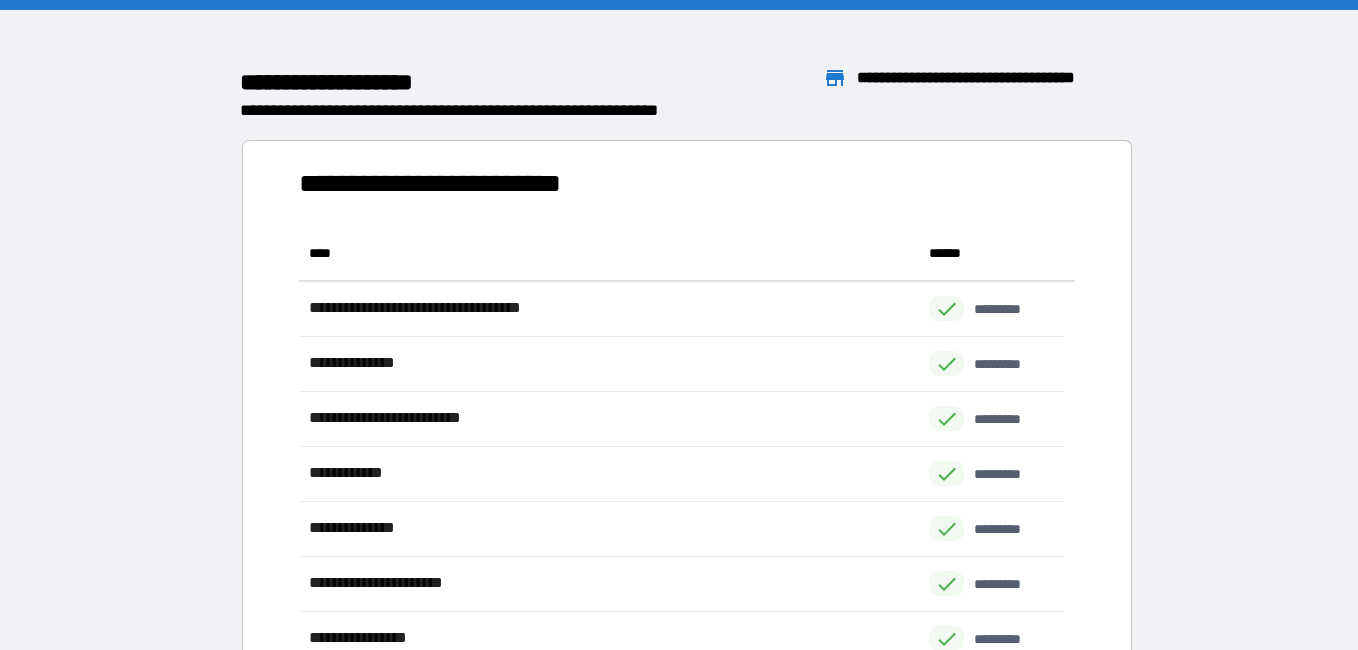scroll, scrollTop: 536, scrollLeft: 751, axis: both 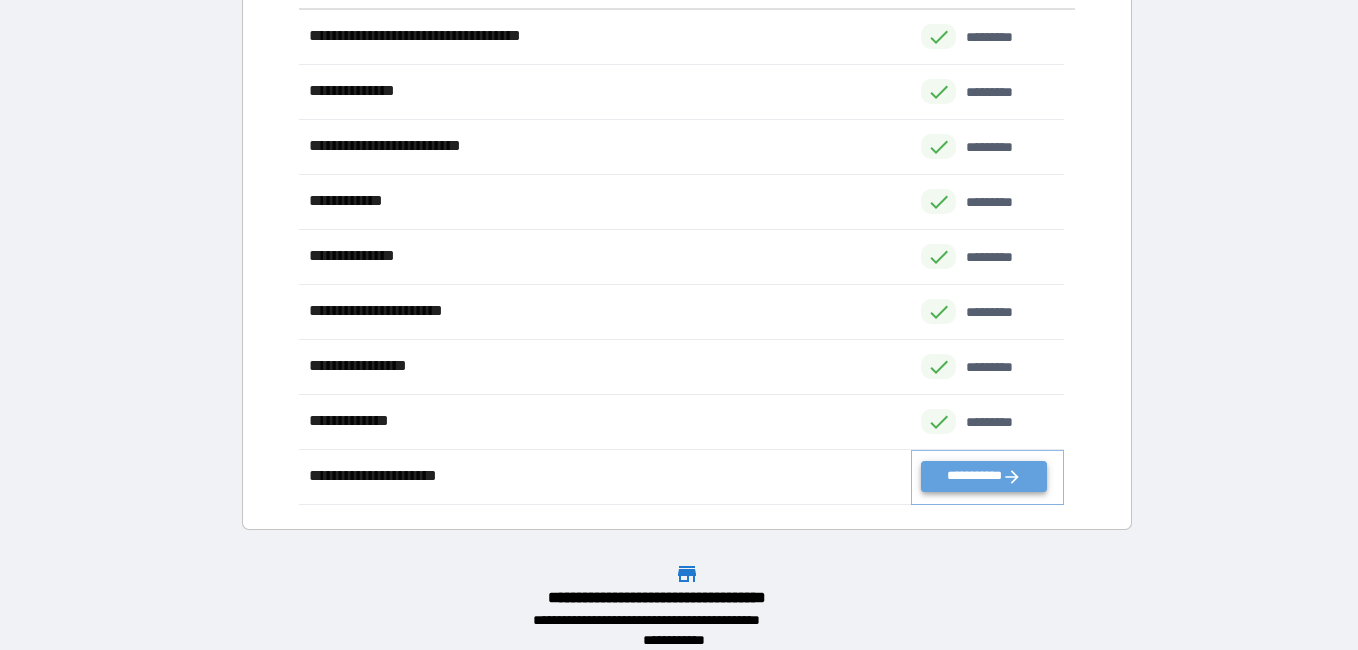click on "**********" at bounding box center [983, 476] 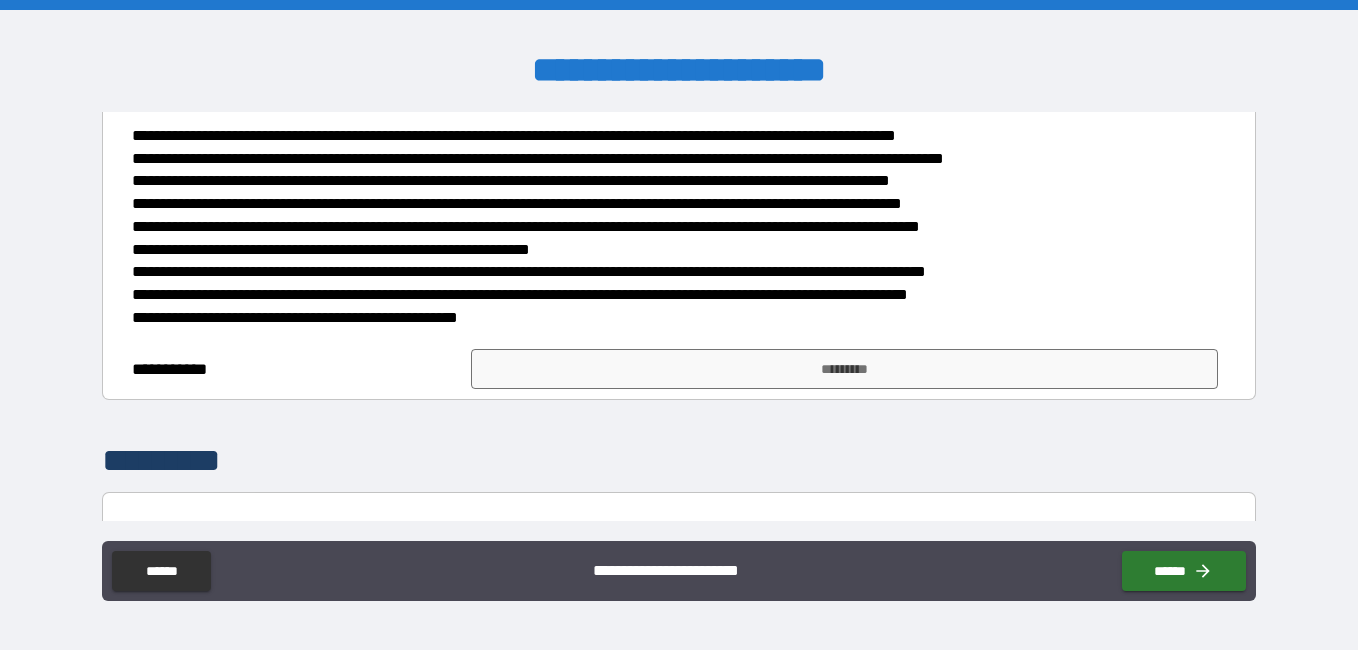 scroll, scrollTop: 231, scrollLeft: 0, axis: vertical 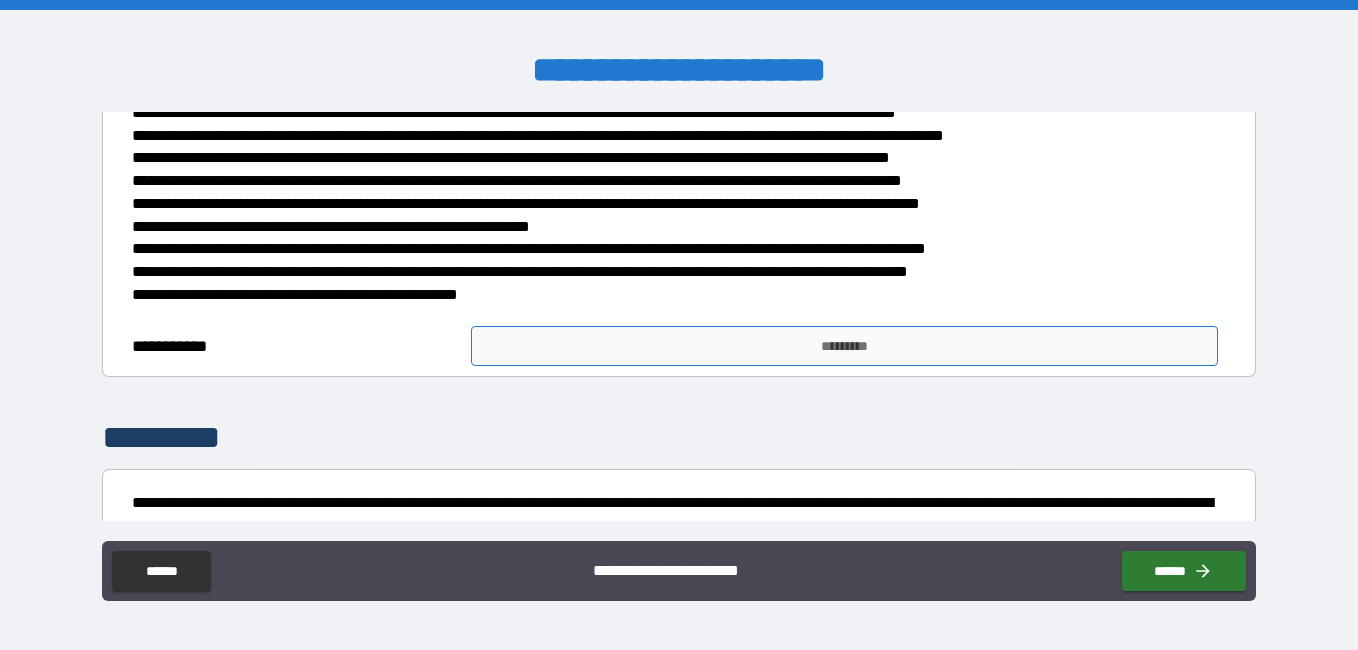 click on "*********" at bounding box center [844, 346] 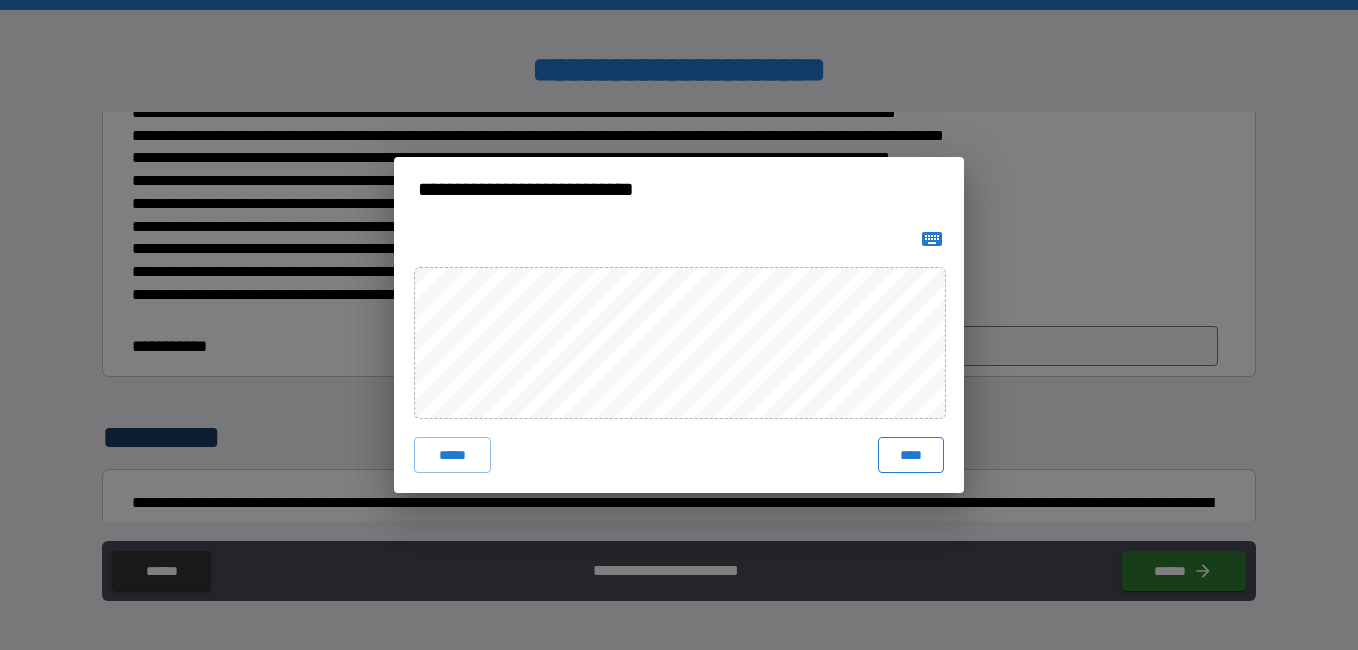 click on "****" at bounding box center [911, 455] 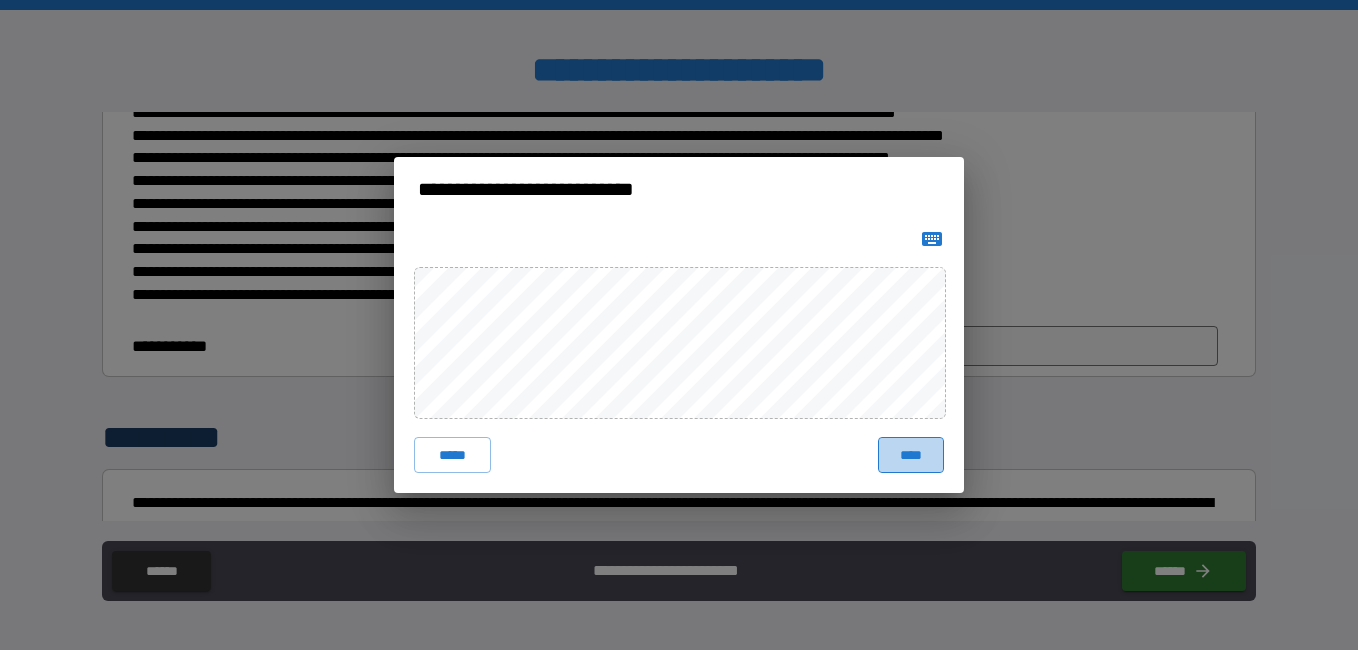 click on "****" at bounding box center (911, 455) 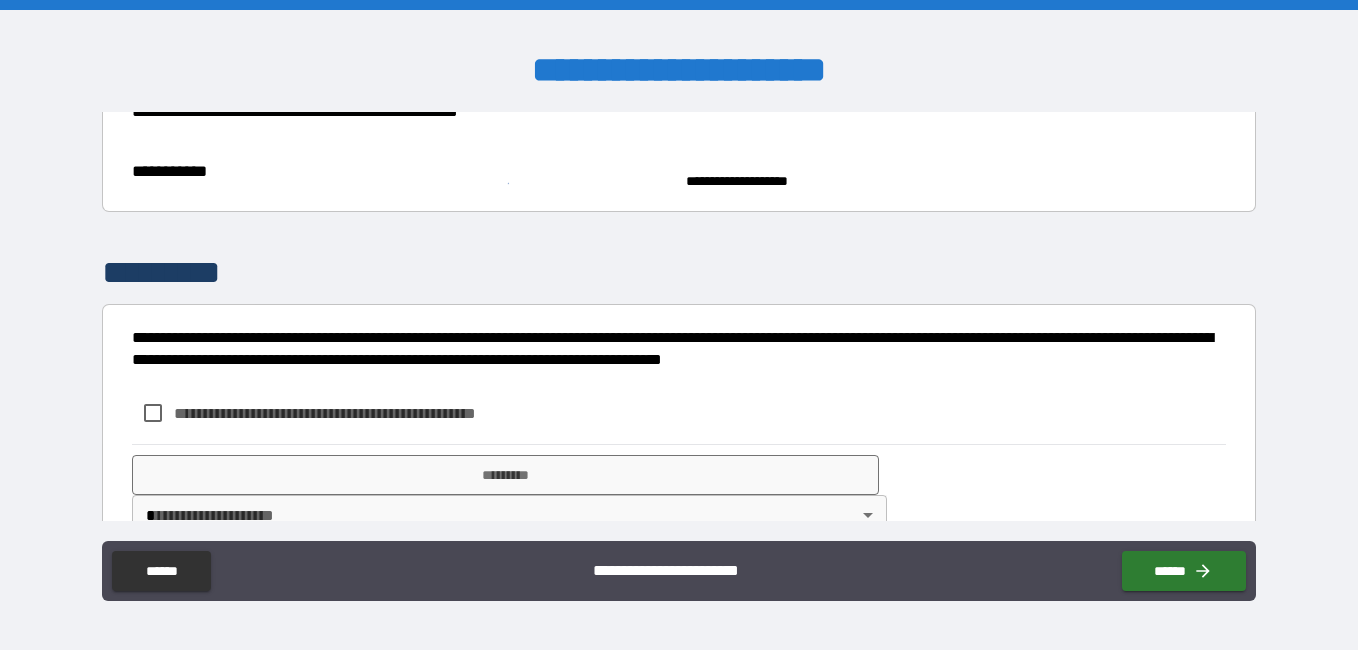 scroll, scrollTop: 459, scrollLeft: 0, axis: vertical 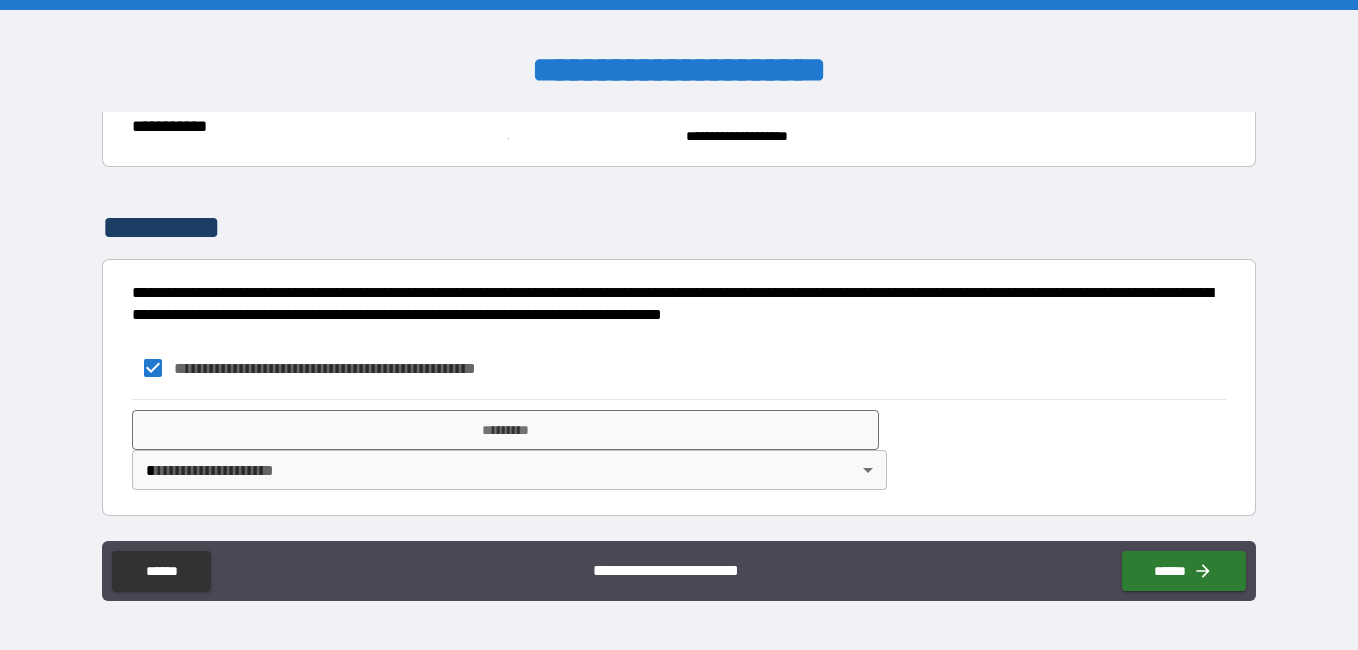 click on "**********" at bounding box center (679, 325) 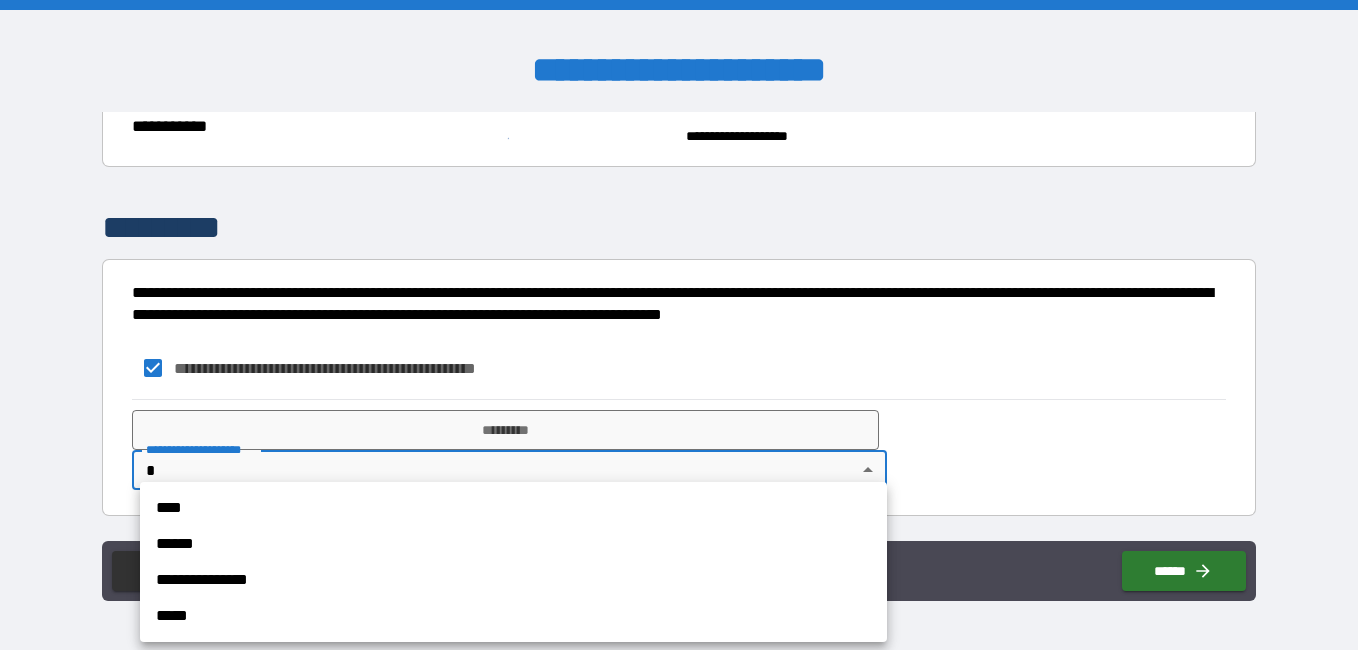 click on "****" at bounding box center [513, 508] 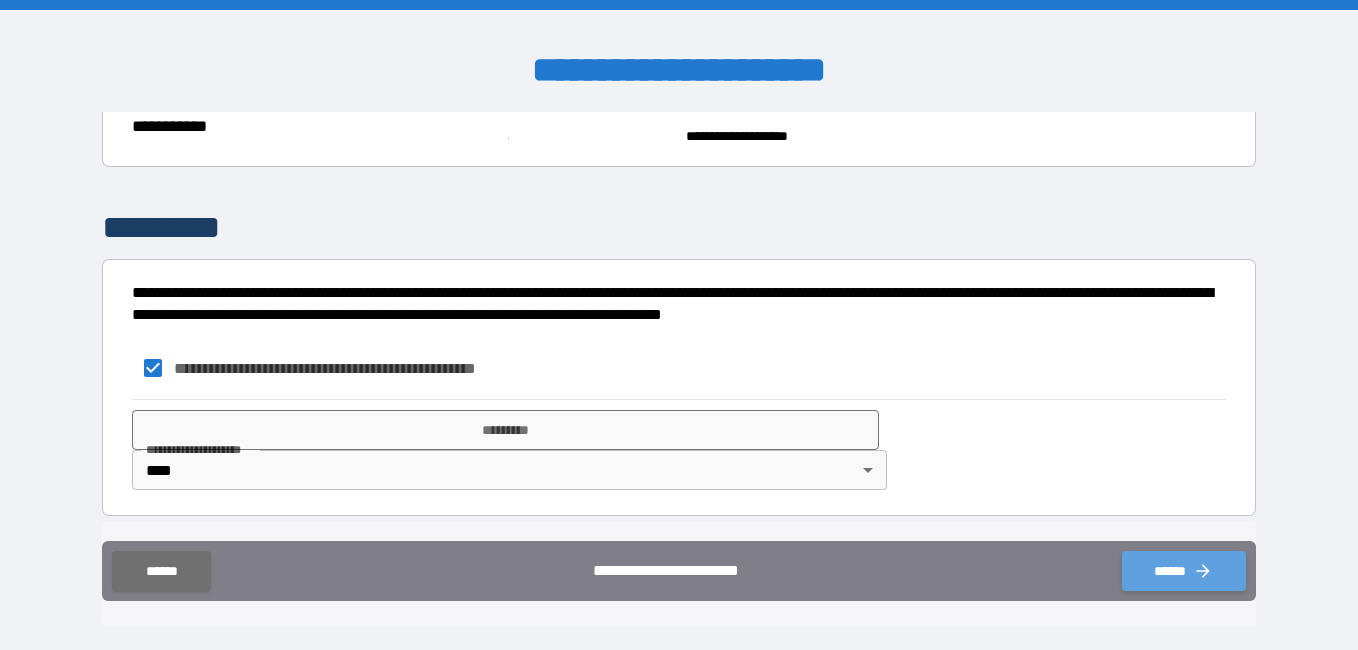 click on "******" at bounding box center [1184, 571] 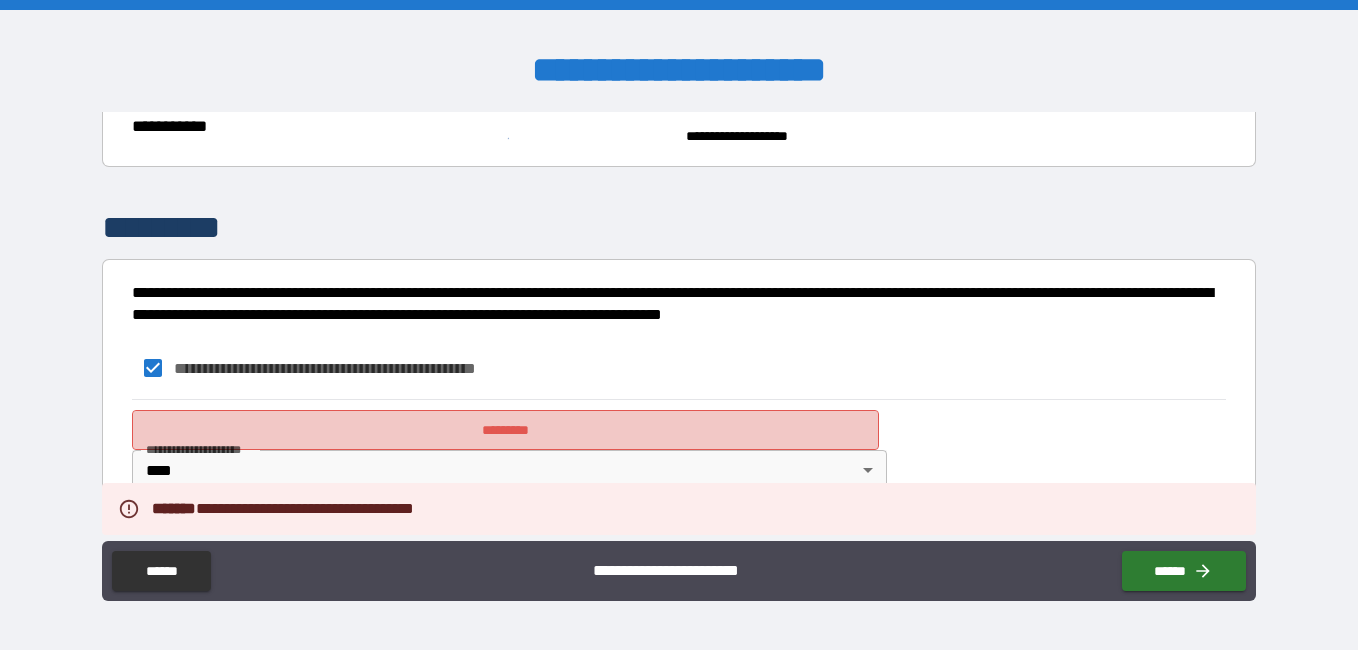 click on "*********" at bounding box center (505, 430) 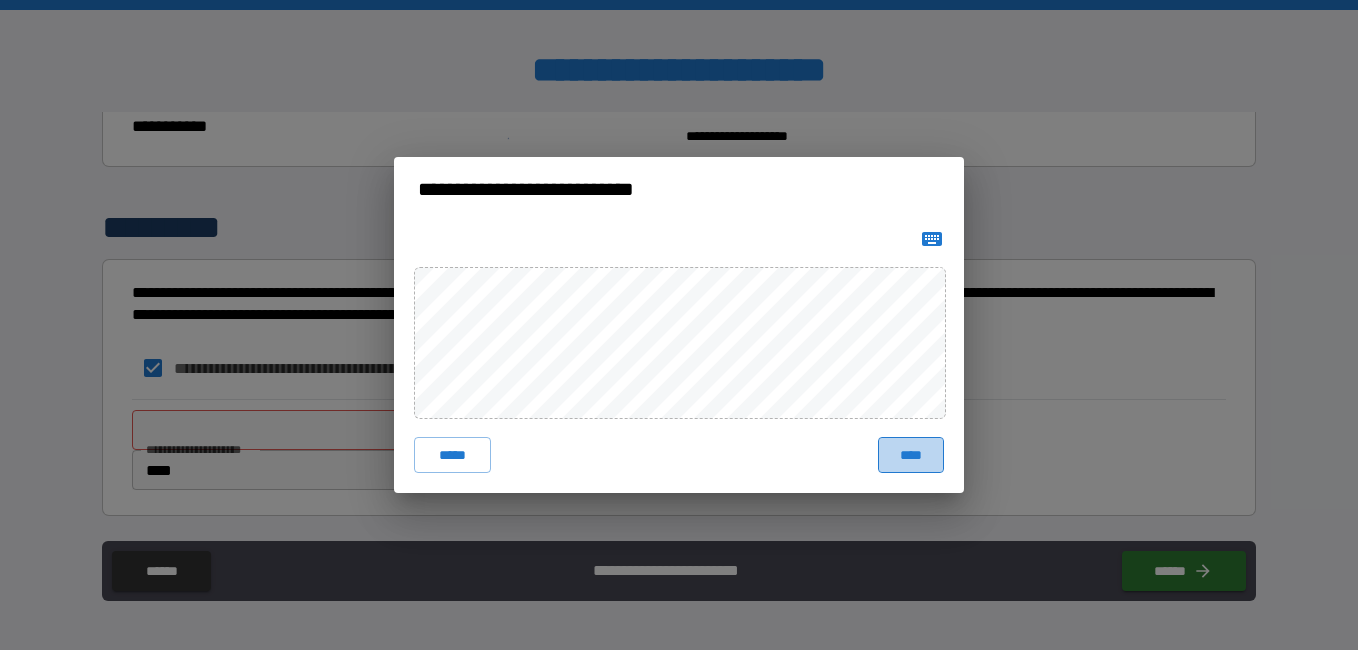 click on "****" at bounding box center [911, 455] 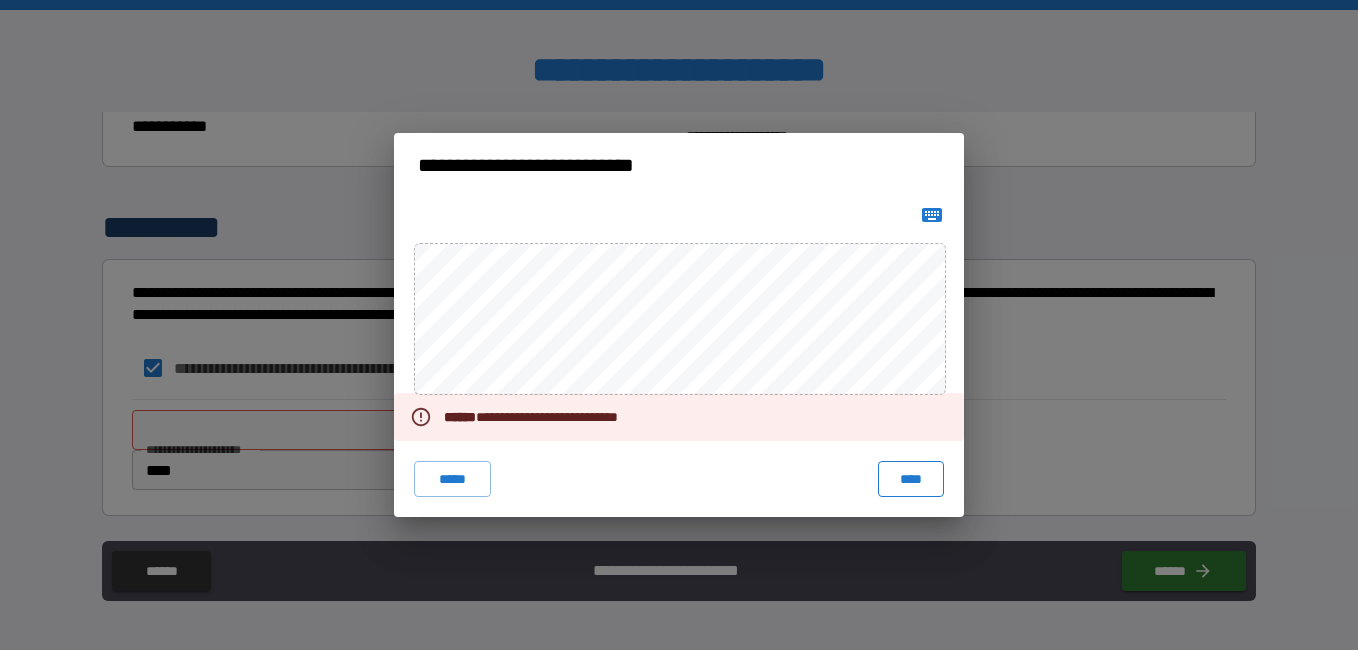click on "****" at bounding box center [911, 479] 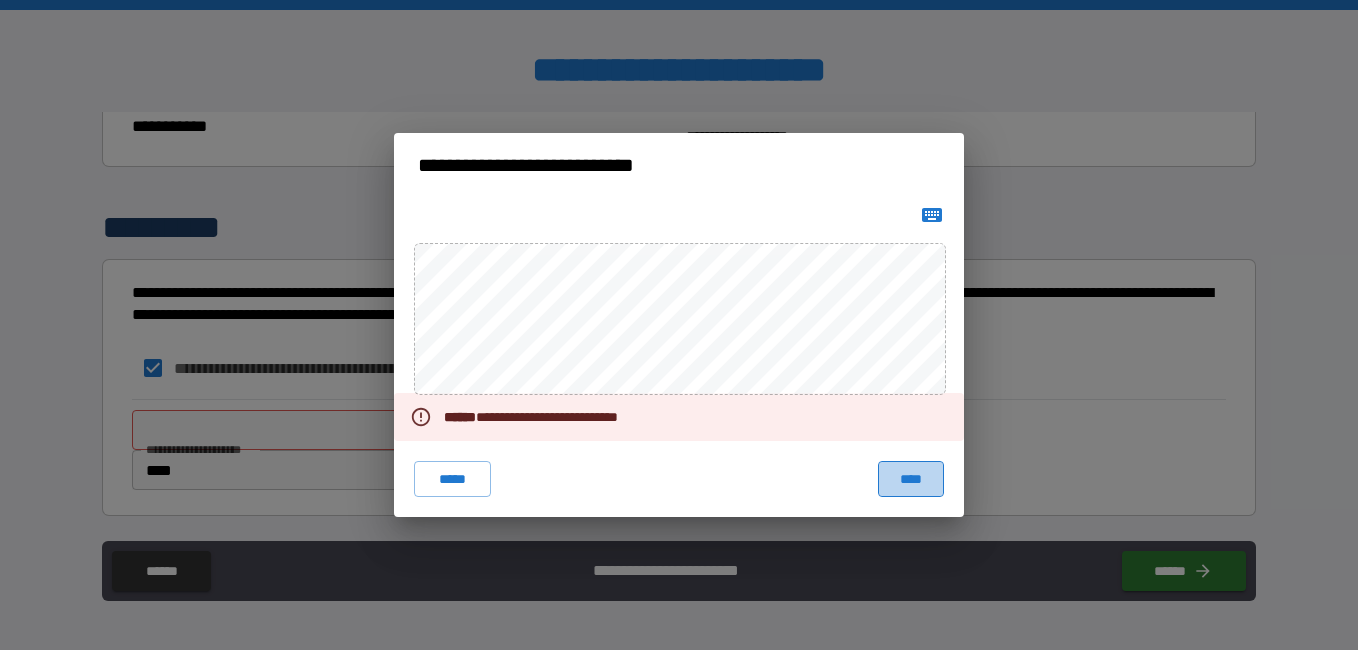 click on "****" at bounding box center [911, 479] 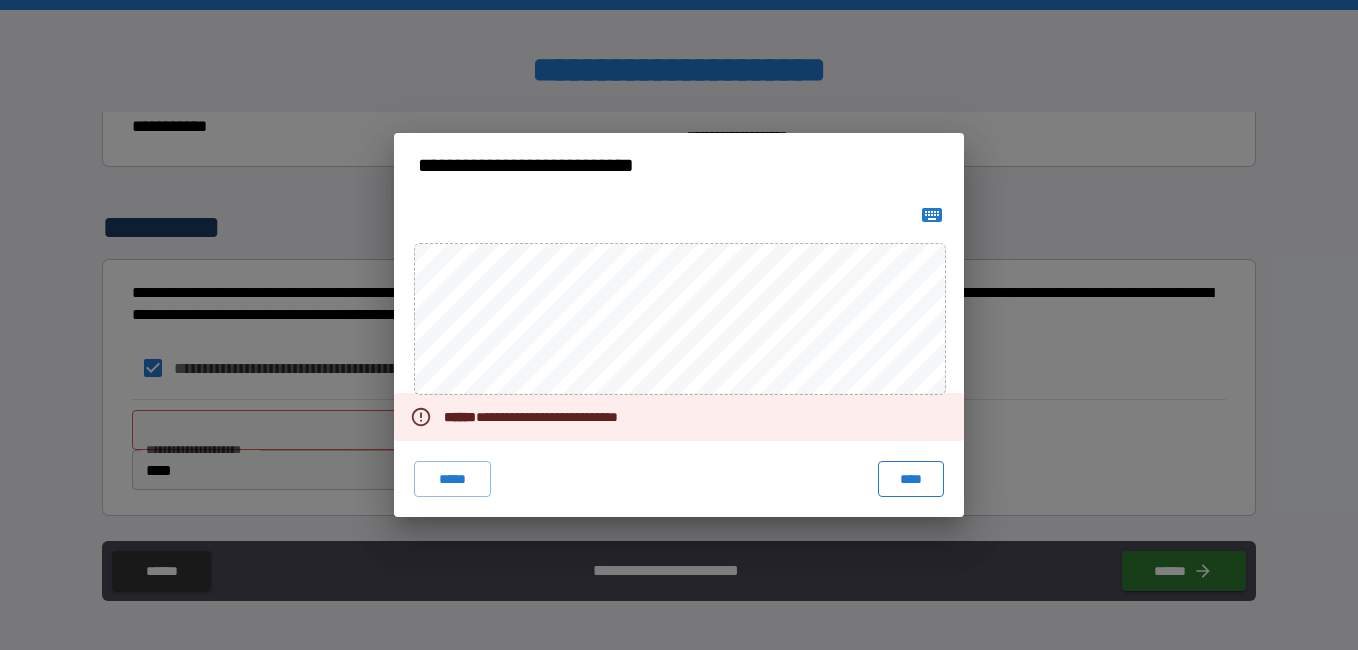click on "****" at bounding box center (911, 479) 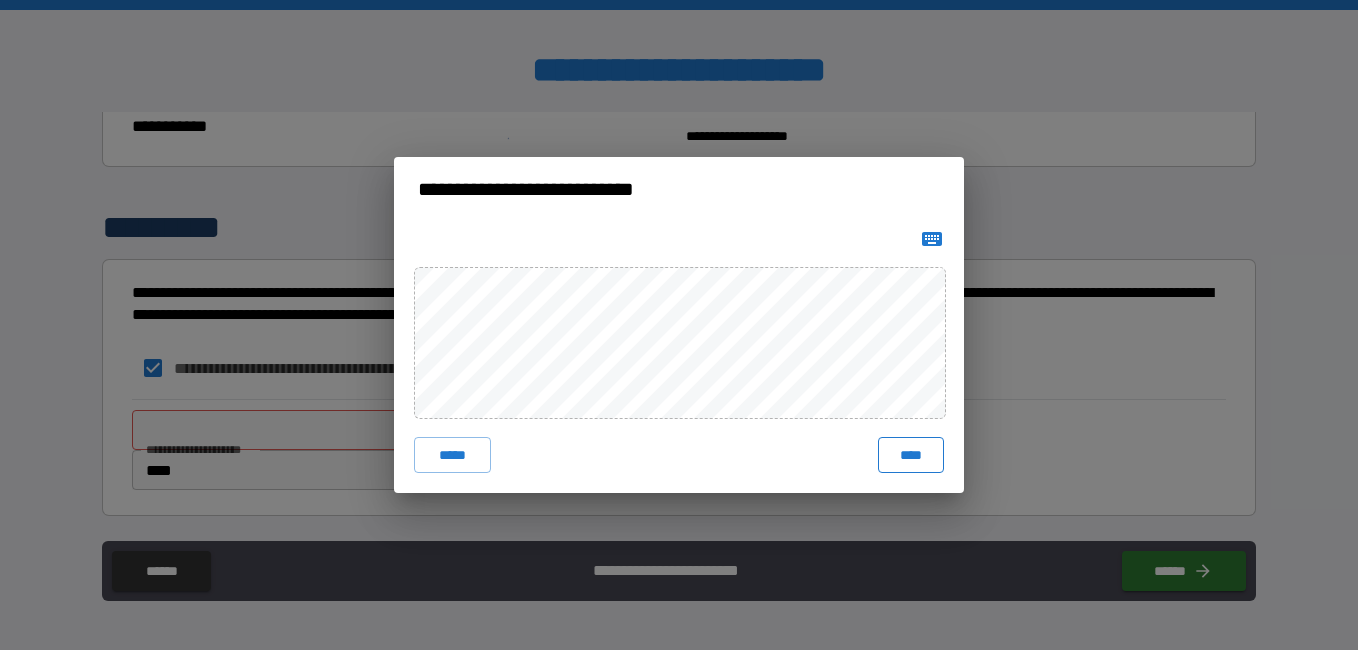 click on "****" at bounding box center (911, 455) 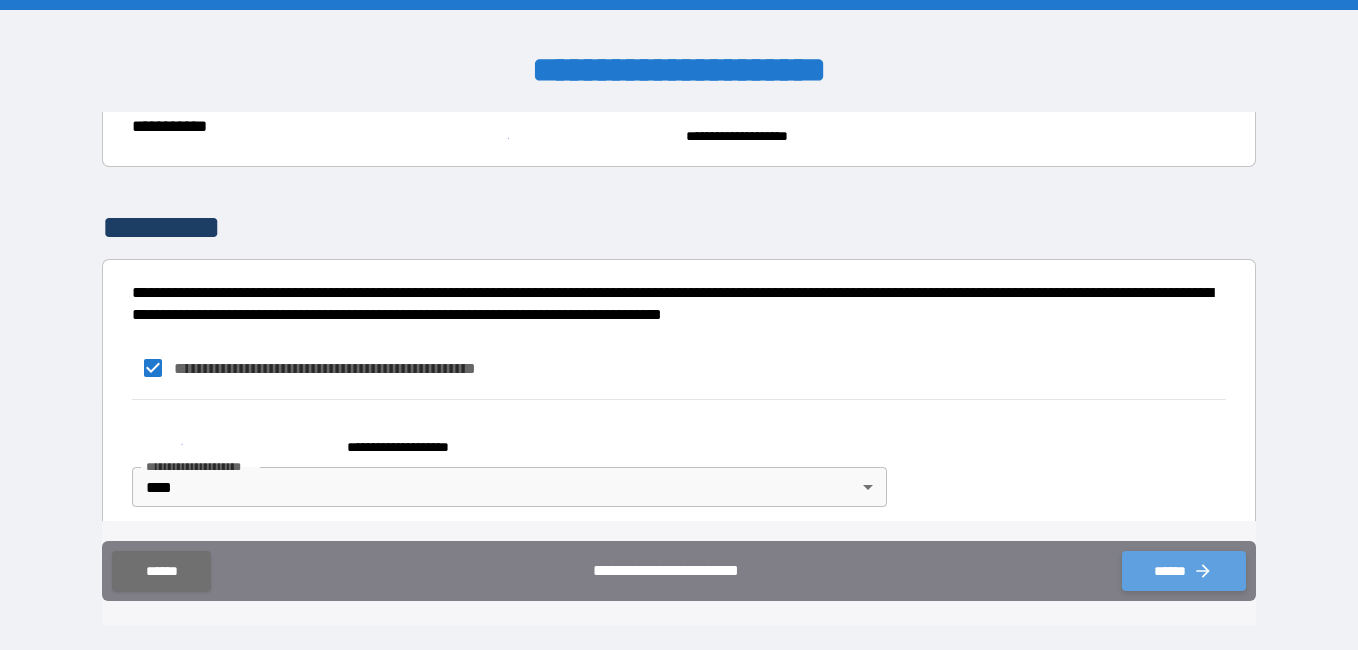 click on "******" at bounding box center [1184, 571] 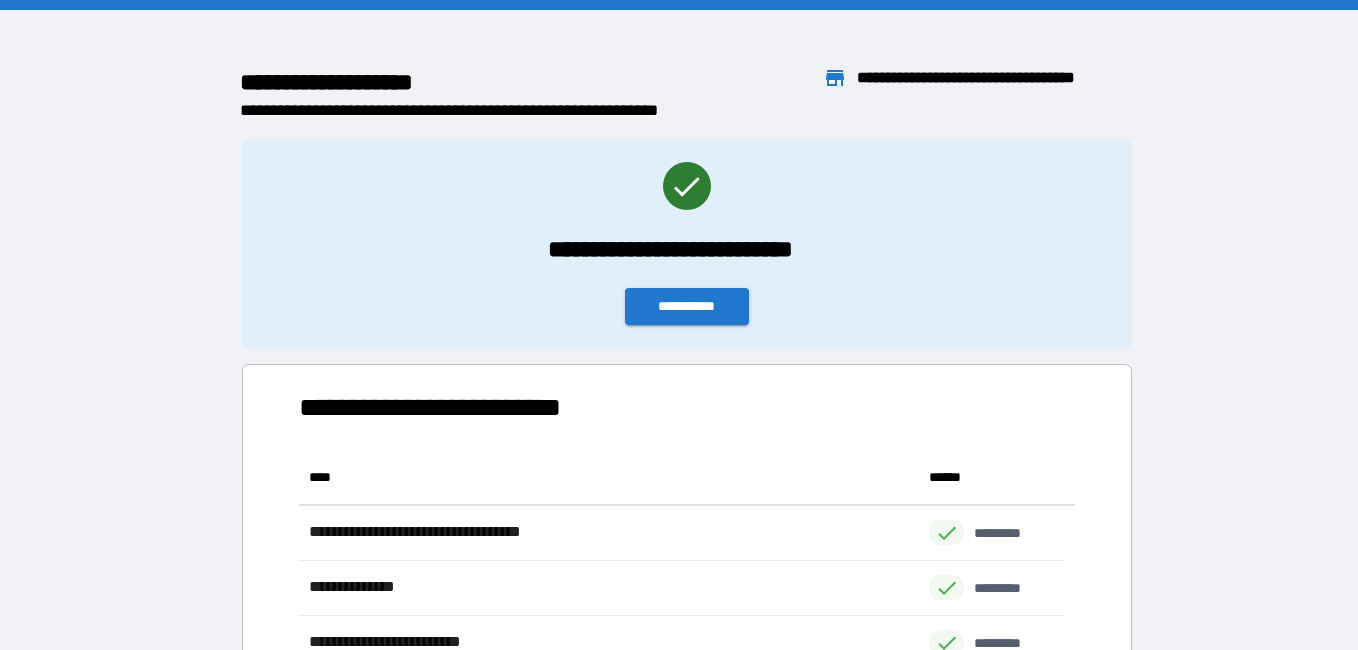 scroll, scrollTop: 536, scrollLeft: 751, axis: both 